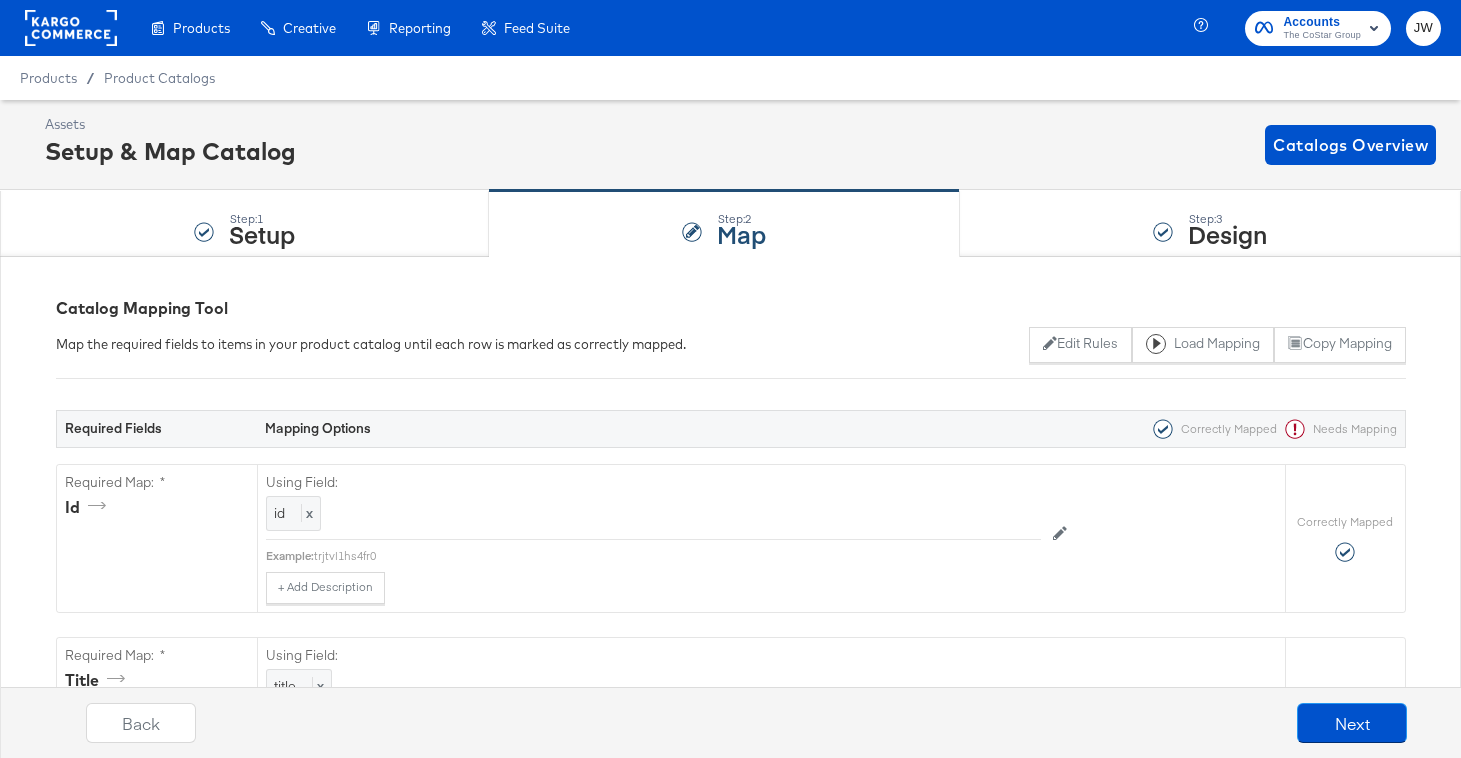 scroll, scrollTop: 0, scrollLeft: 0, axis: both 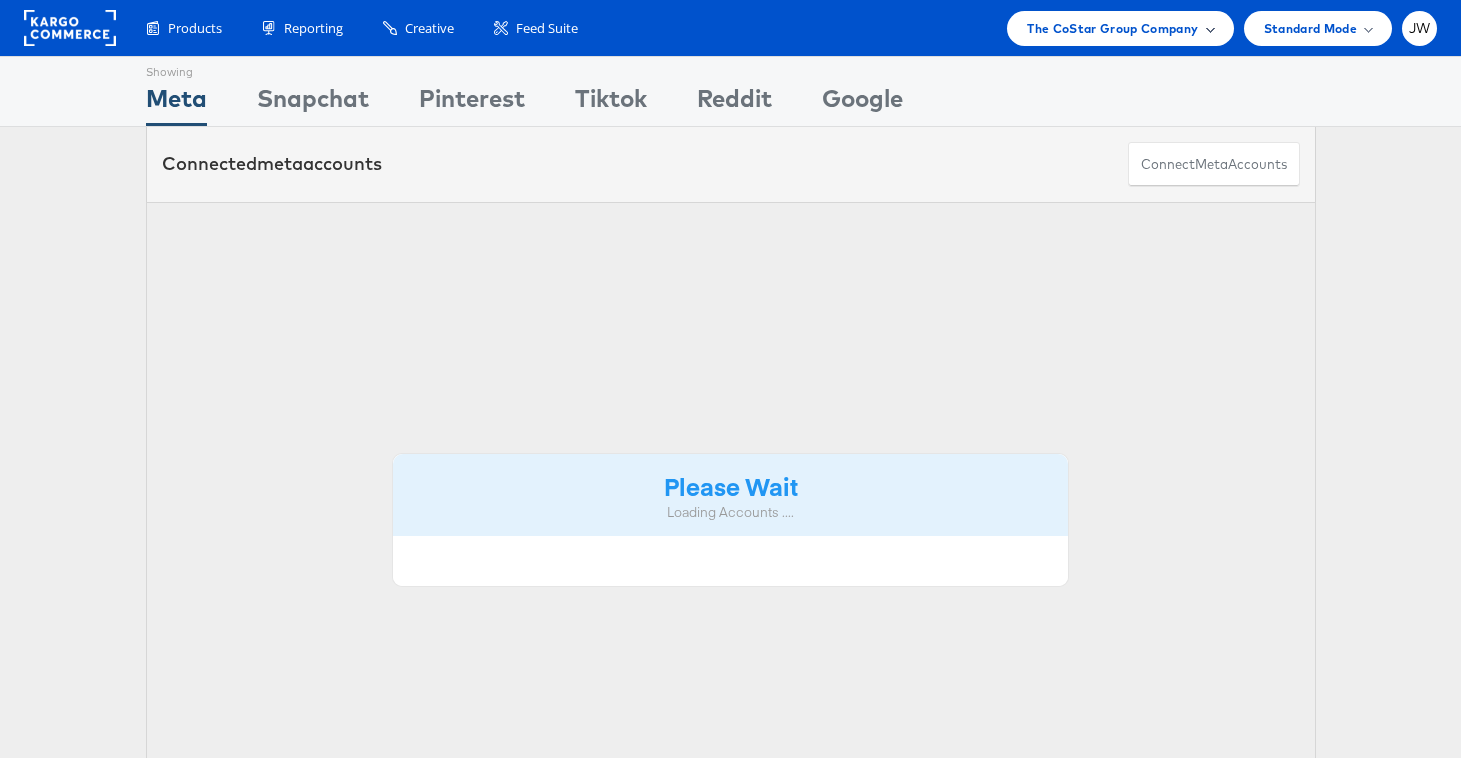 click on "The CoStar Group Company" at bounding box center [1112, 28] 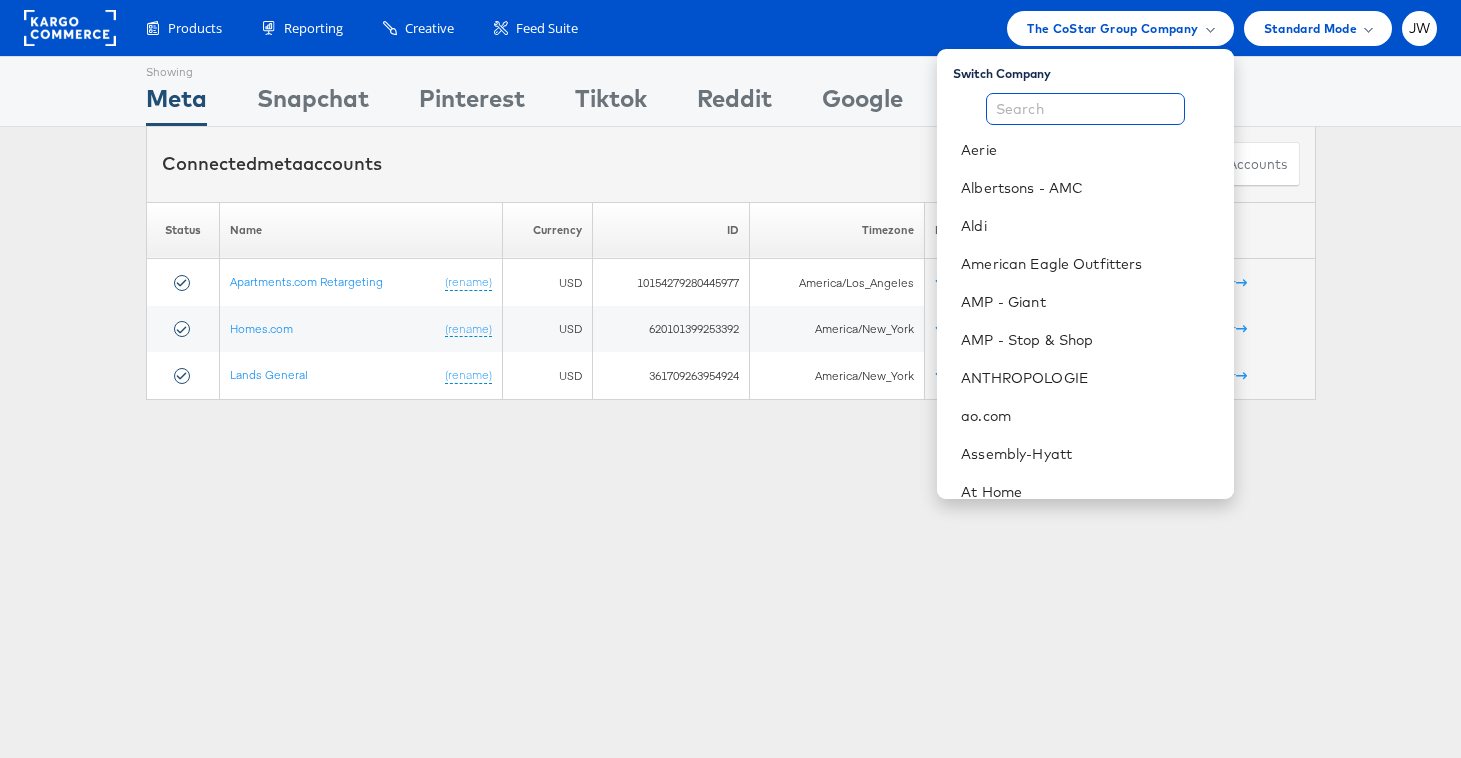 click at bounding box center (1085, 109) 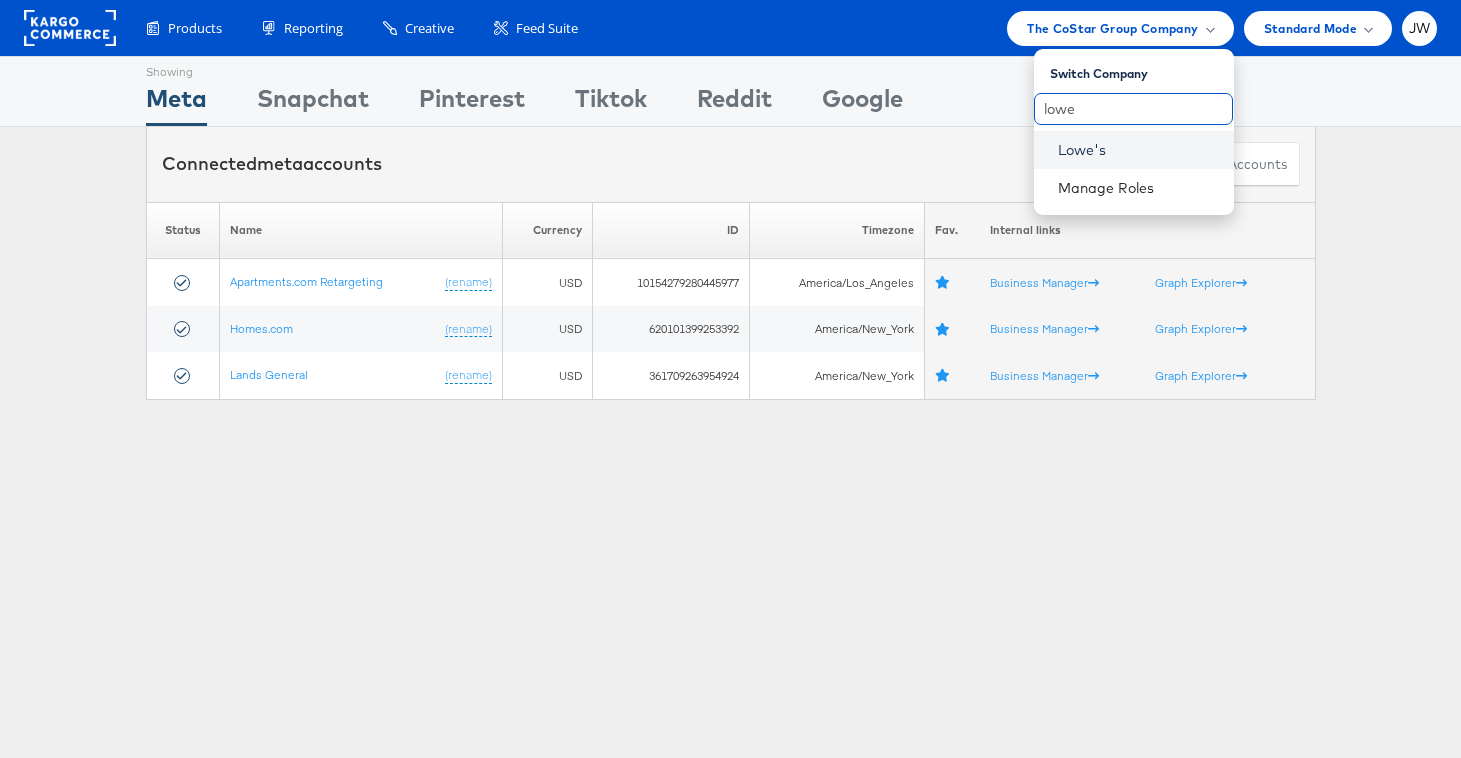 type on "lowe" 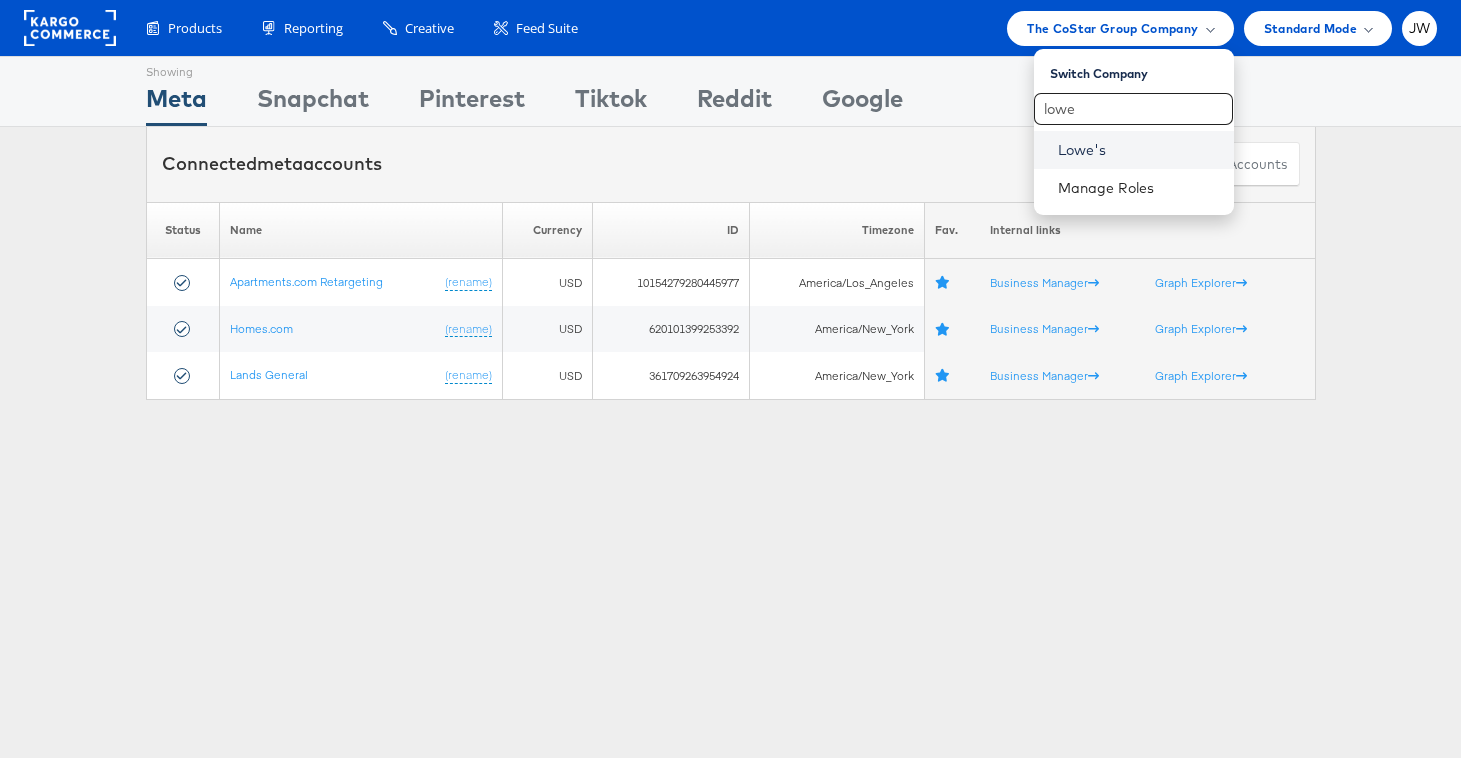click on "Lowe's" at bounding box center [1138, 150] 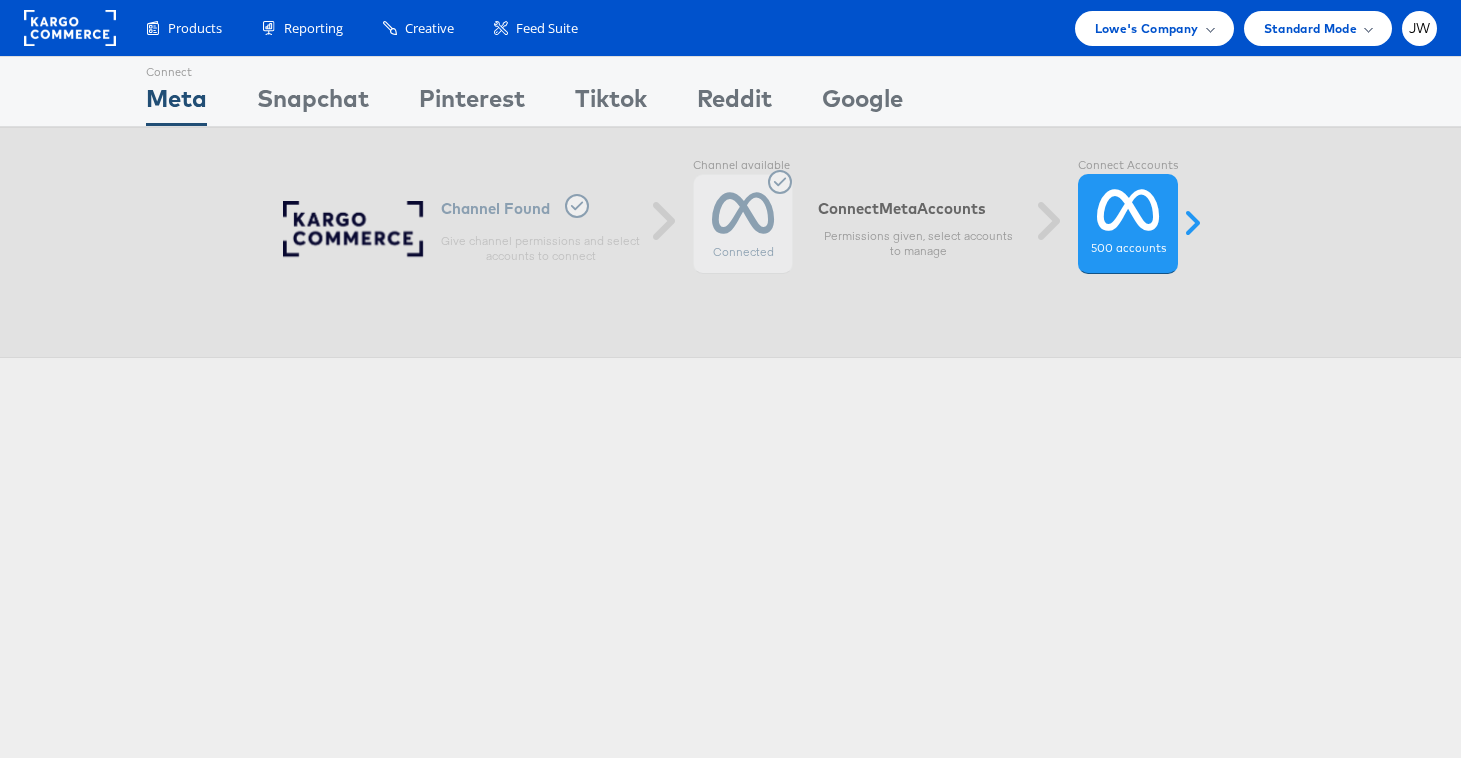scroll, scrollTop: 0, scrollLeft: 0, axis: both 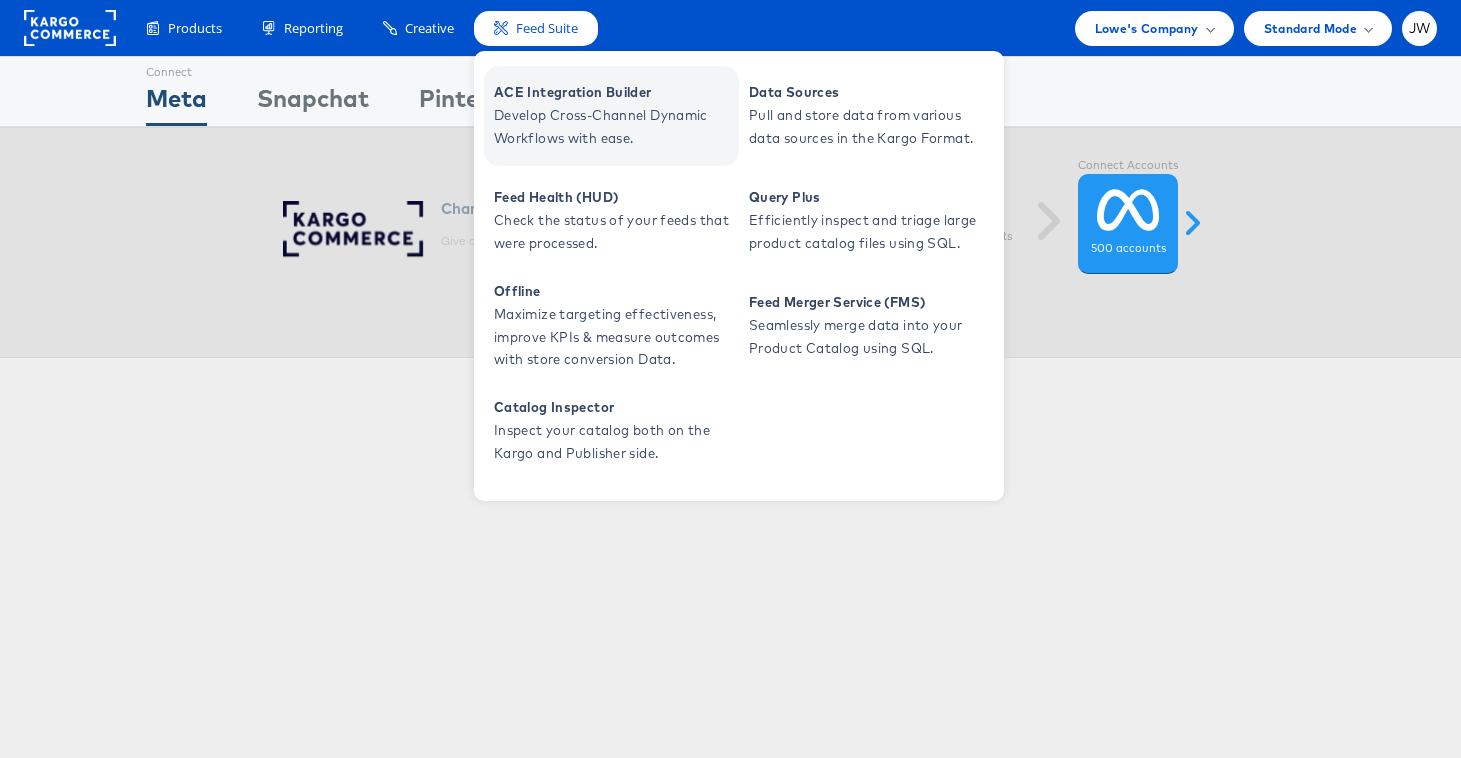 click on "ACE Integration Builder" at bounding box center [614, 92] 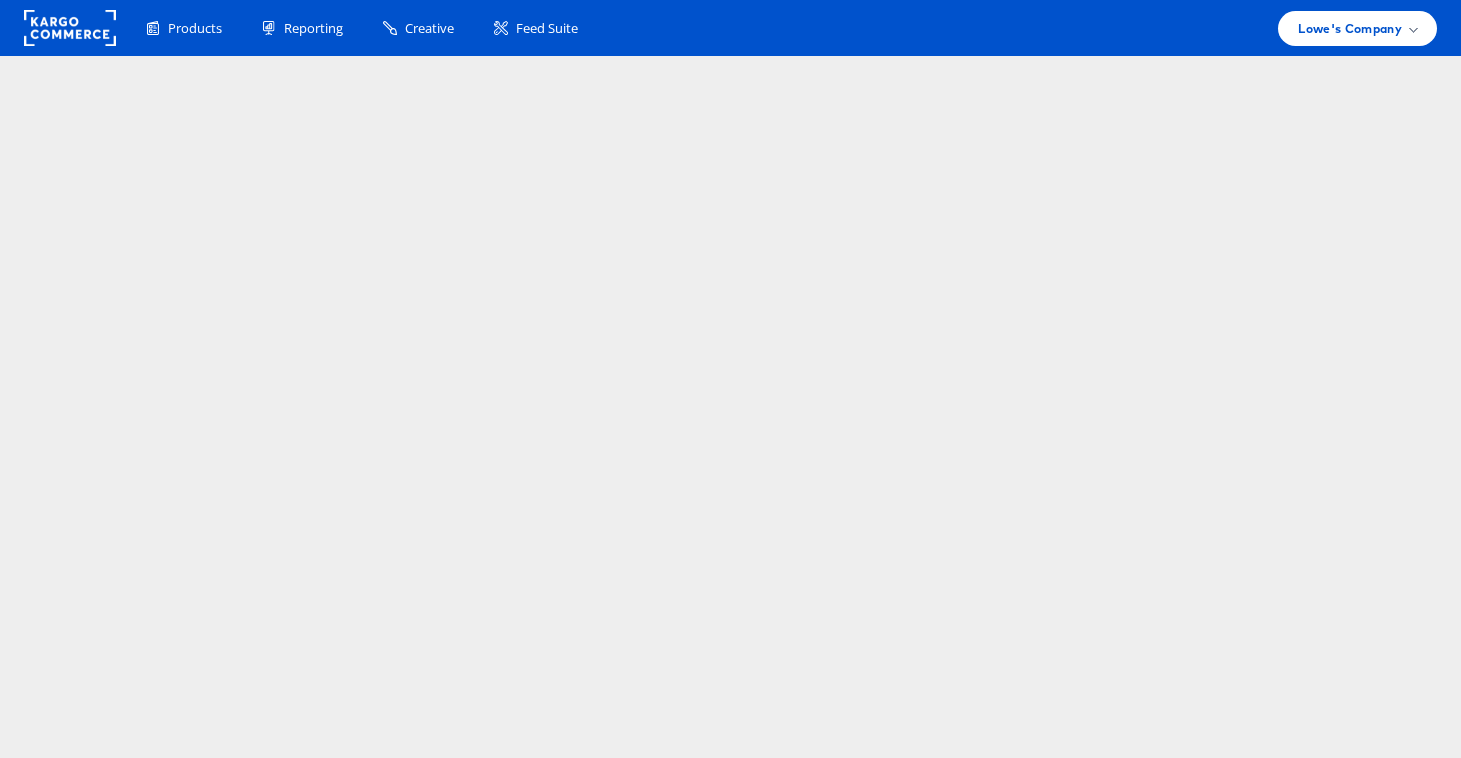 scroll, scrollTop: 0, scrollLeft: 0, axis: both 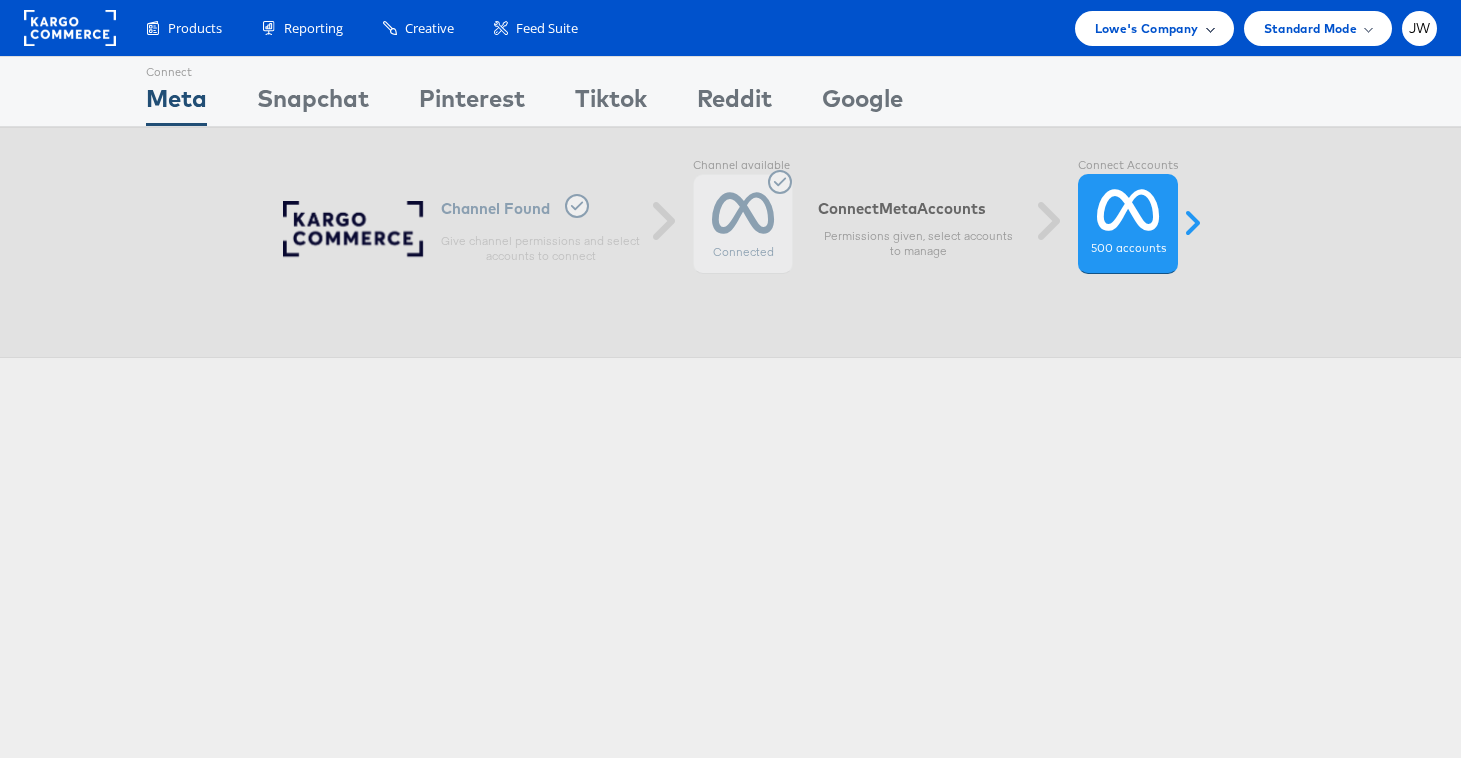 click on "Lowe's Company" at bounding box center (1147, 28) 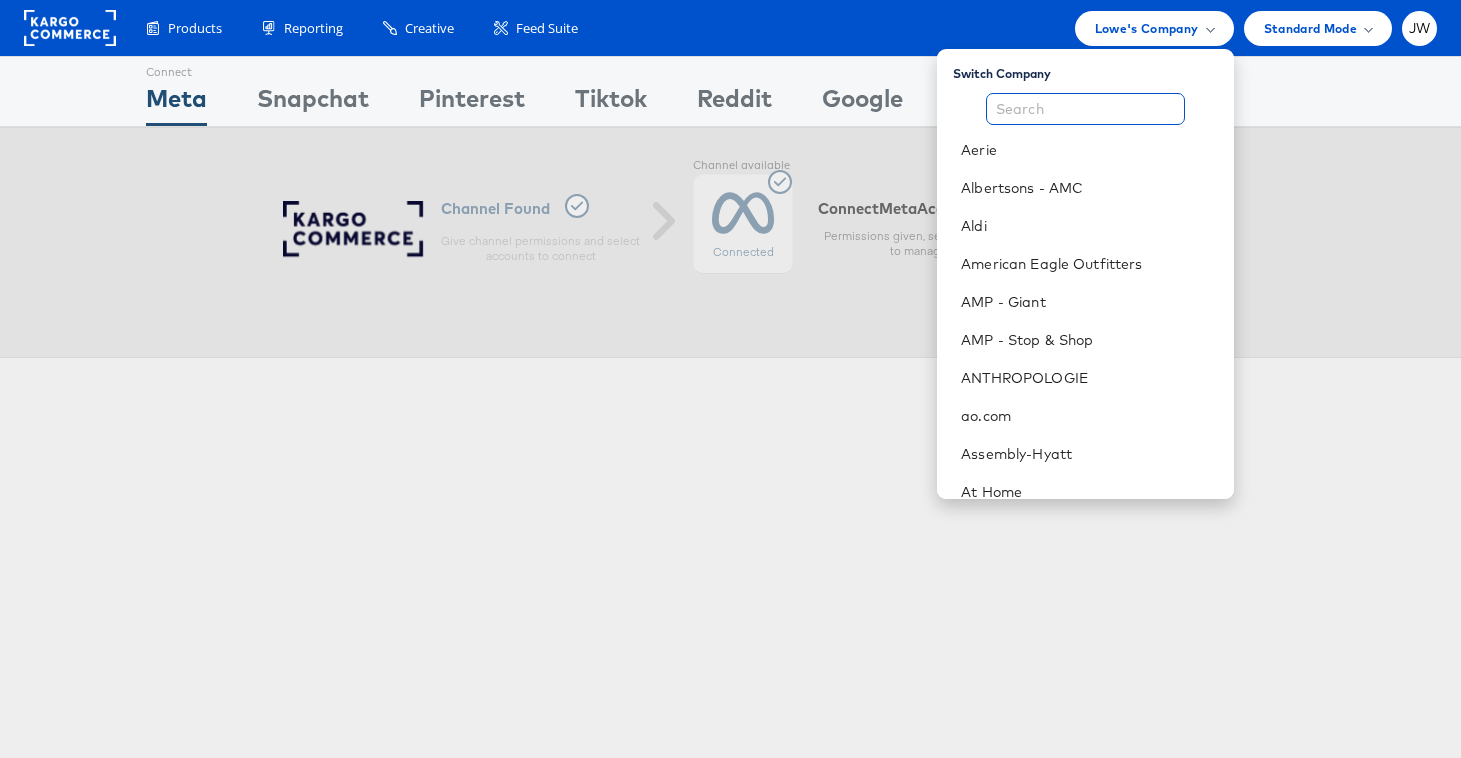 click at bounding box center [1085, 109] 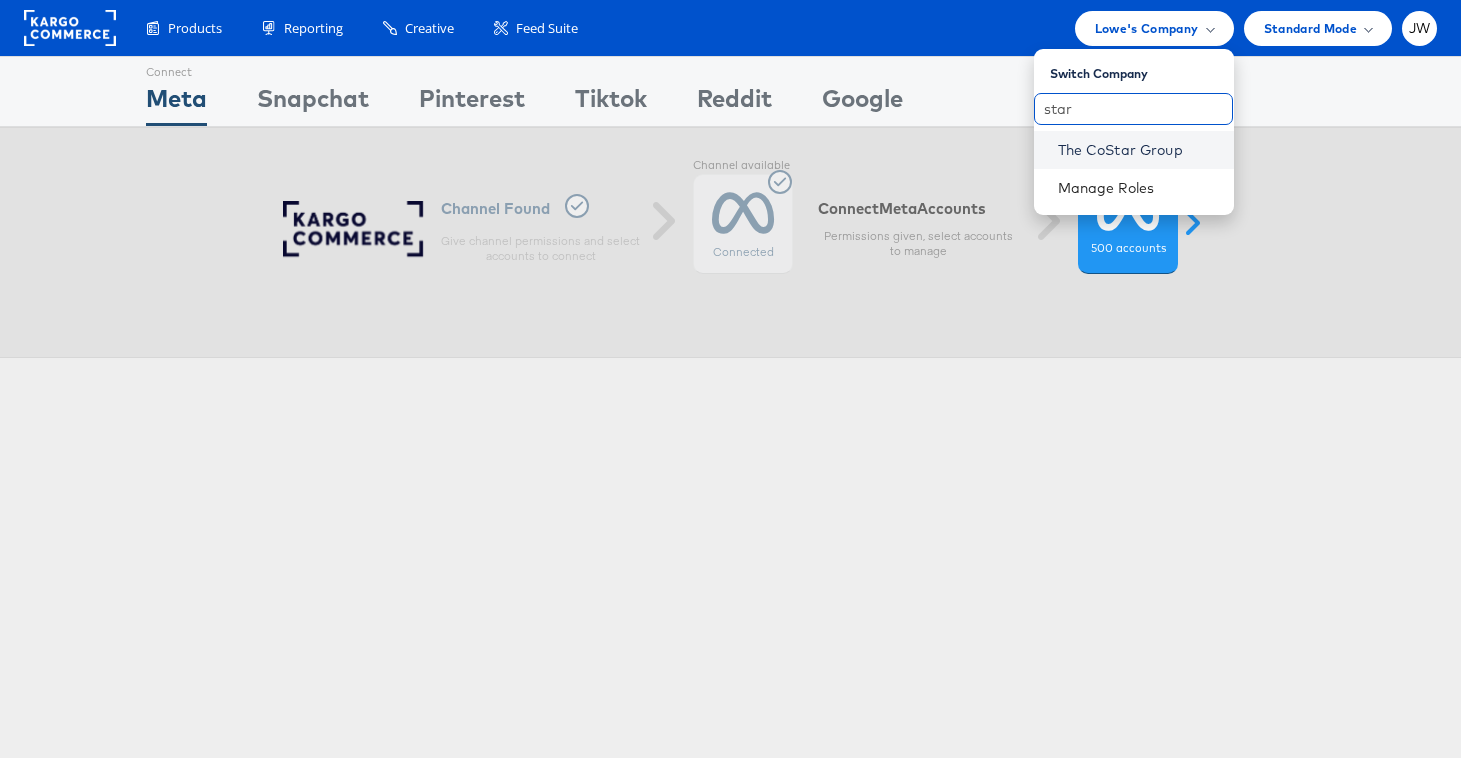 type on "star" 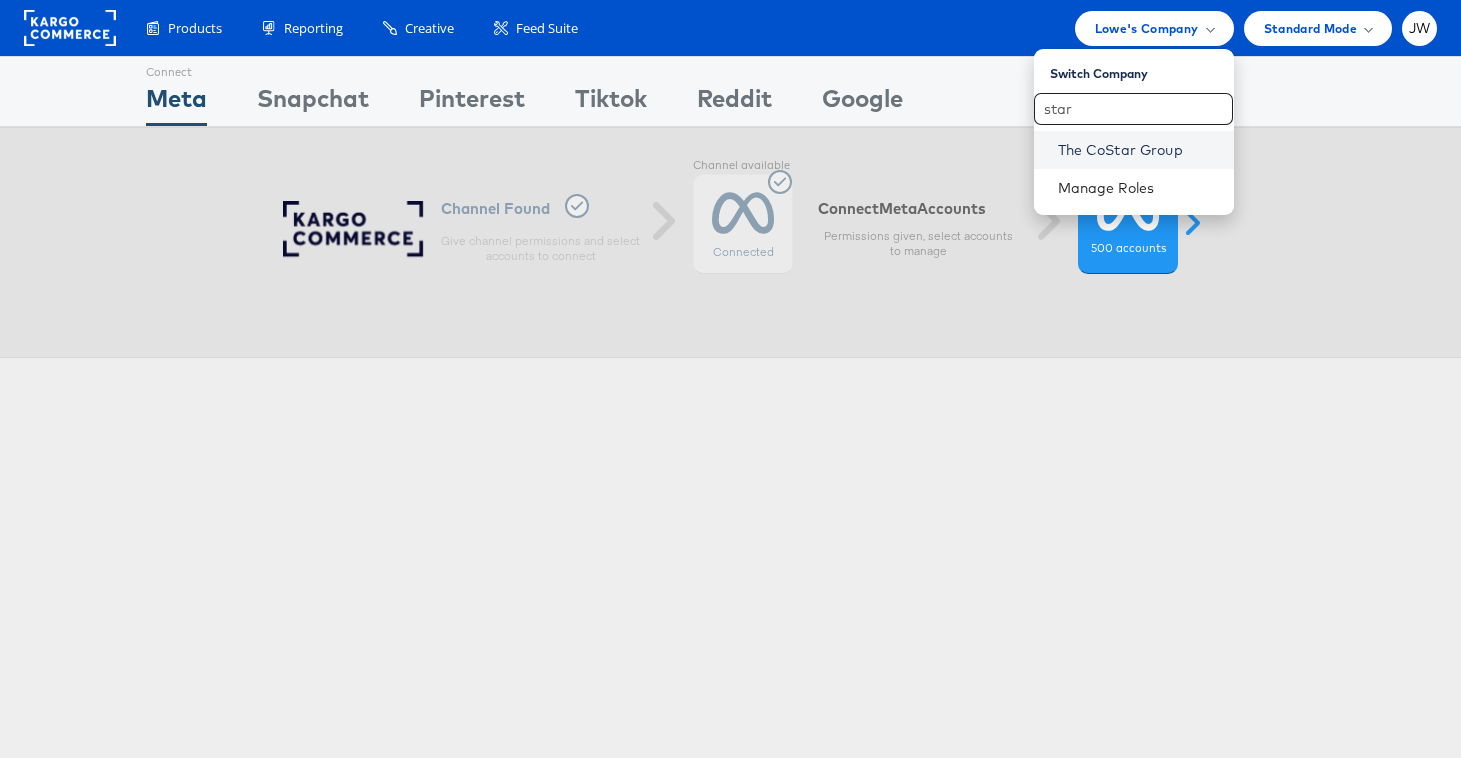 click on "The CoStar Group" at bounding box center (1138, 150) 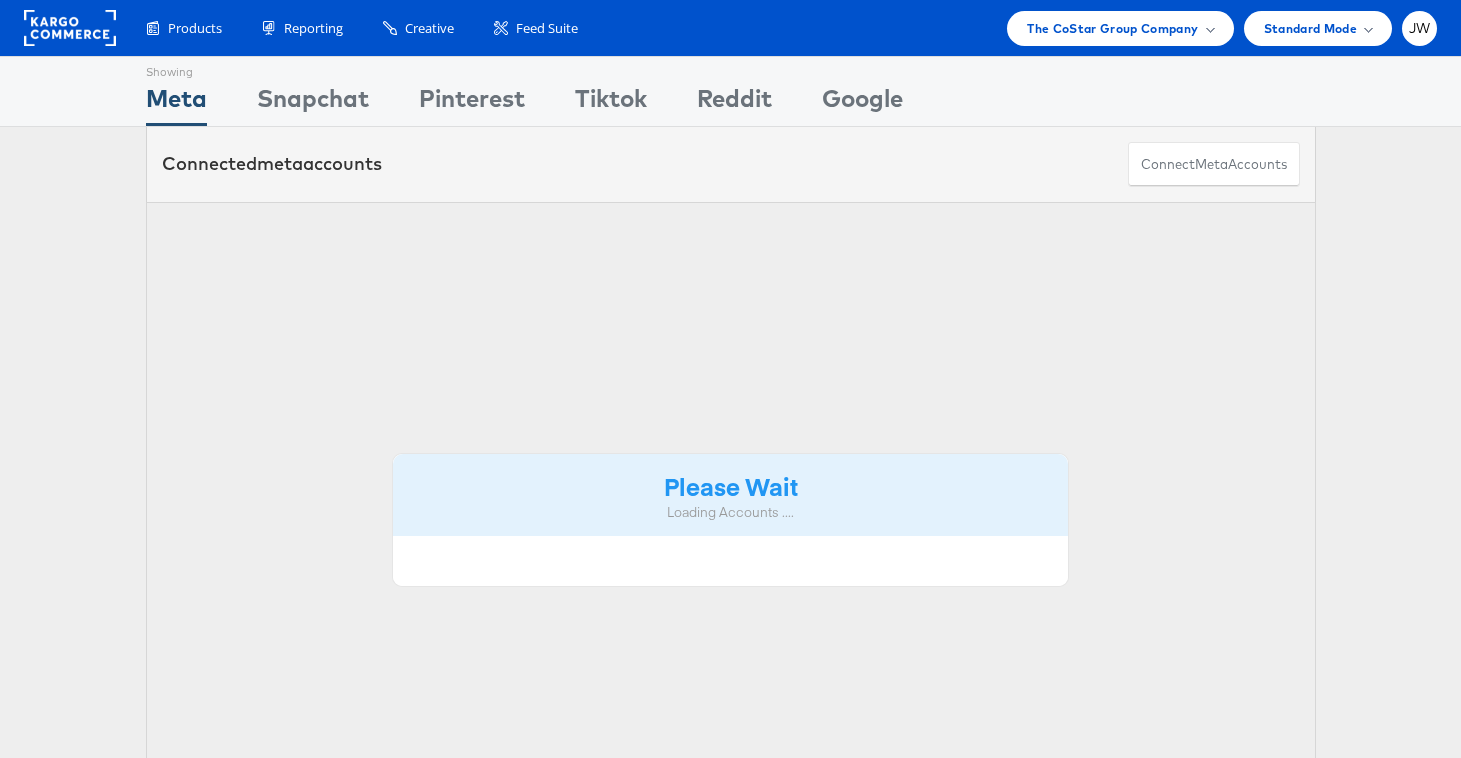 scroll, scrollTop: 0, scrollLeft: 0, axis: both 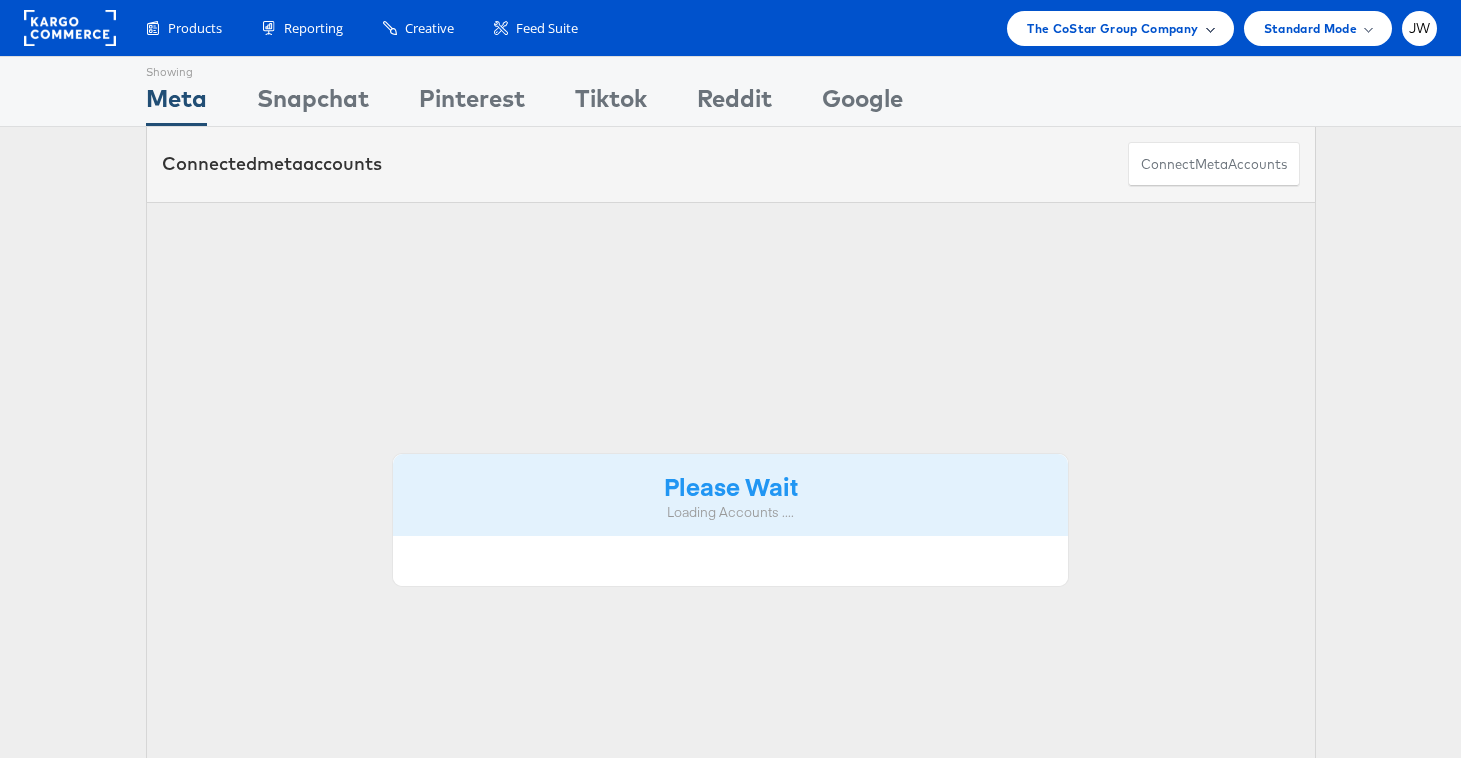 click on "The CoStar Group Company" at bounding box center (1112, 28) 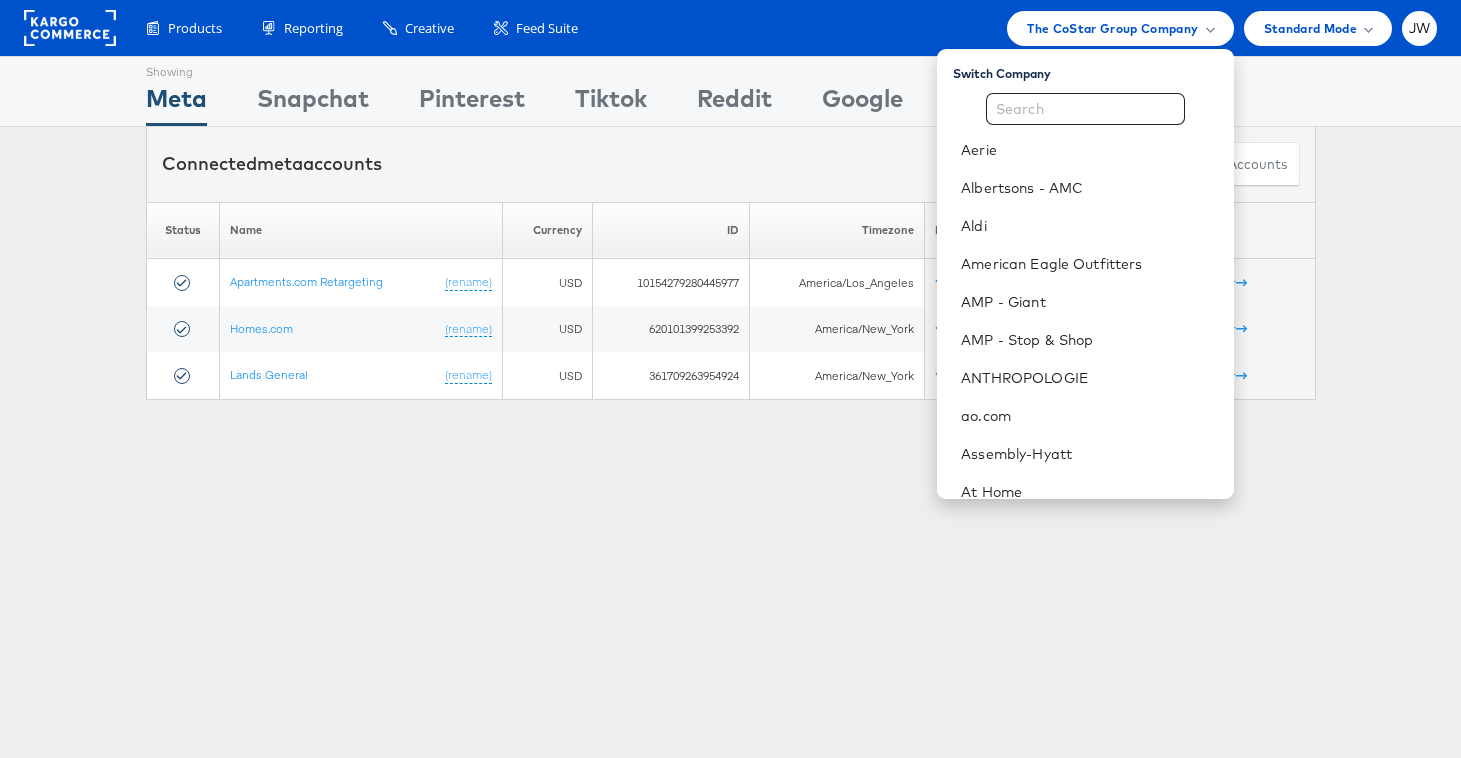 click on "Switch Company
Aerie
Albertsons - AMC
Aldi
American Eagle Outfitters
AMP - Giant
AMP - Stop & Shop
ANTHROPOLOGIE
ao.com
Assembly-Hyatt
At Home
Audi
Aya Healthcare
B&Q
Bergdorf Goodman
Chewy.com
Clarks
Estee Lauder
HBC" at bounding box center [1085, 274] 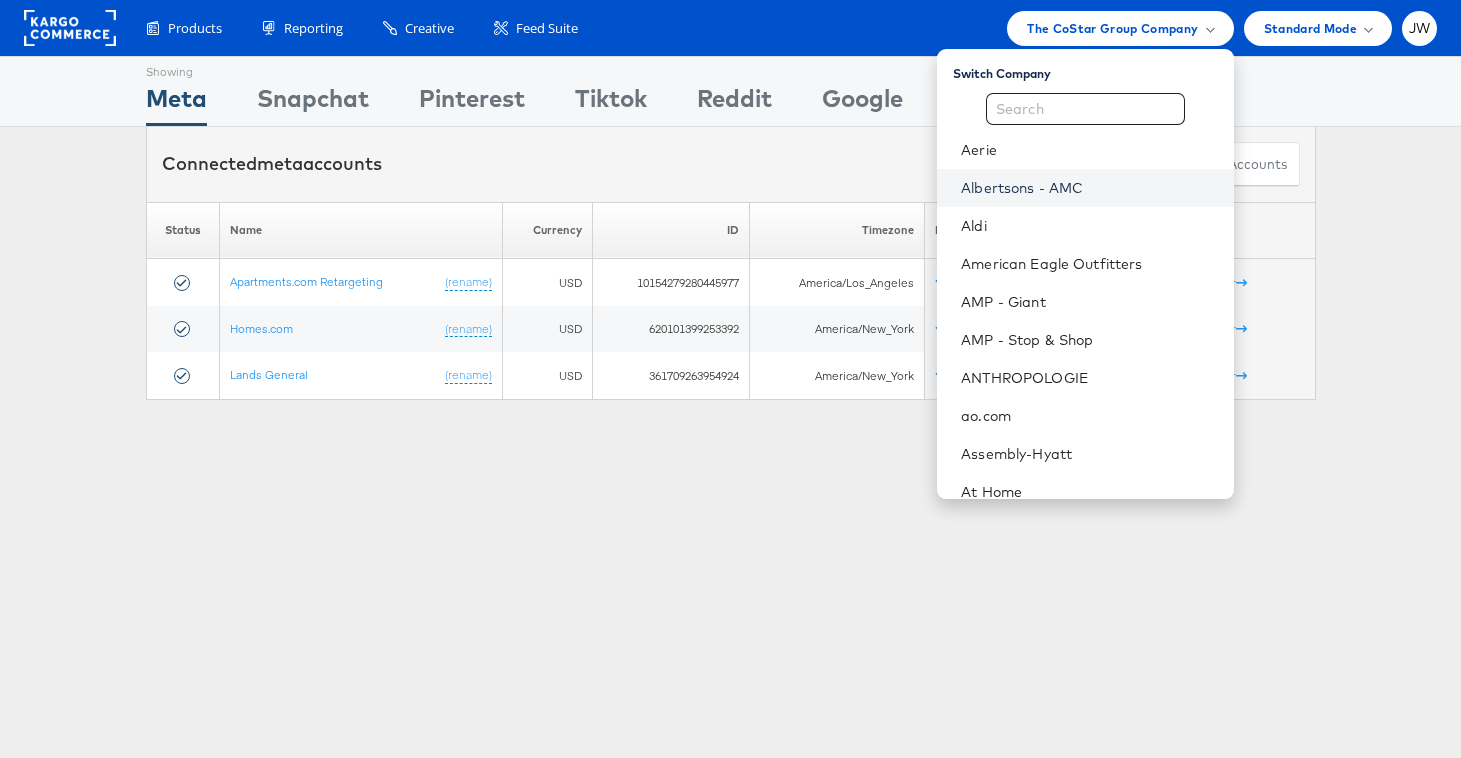 click on "Albertsons - AMC" at bounding box center (1089, 188) 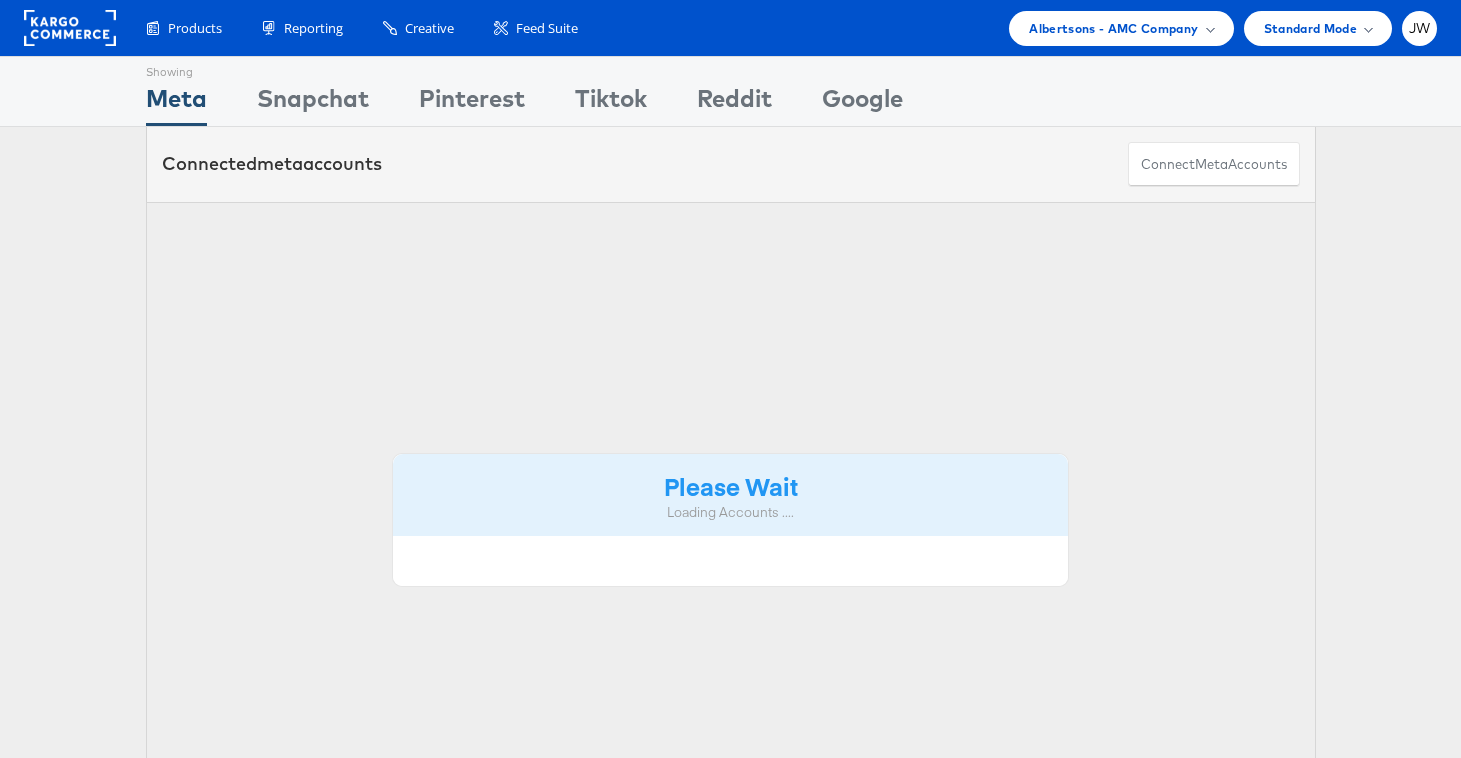 scroll, scrollTop: 0, scrollLeft: 0, axis: both 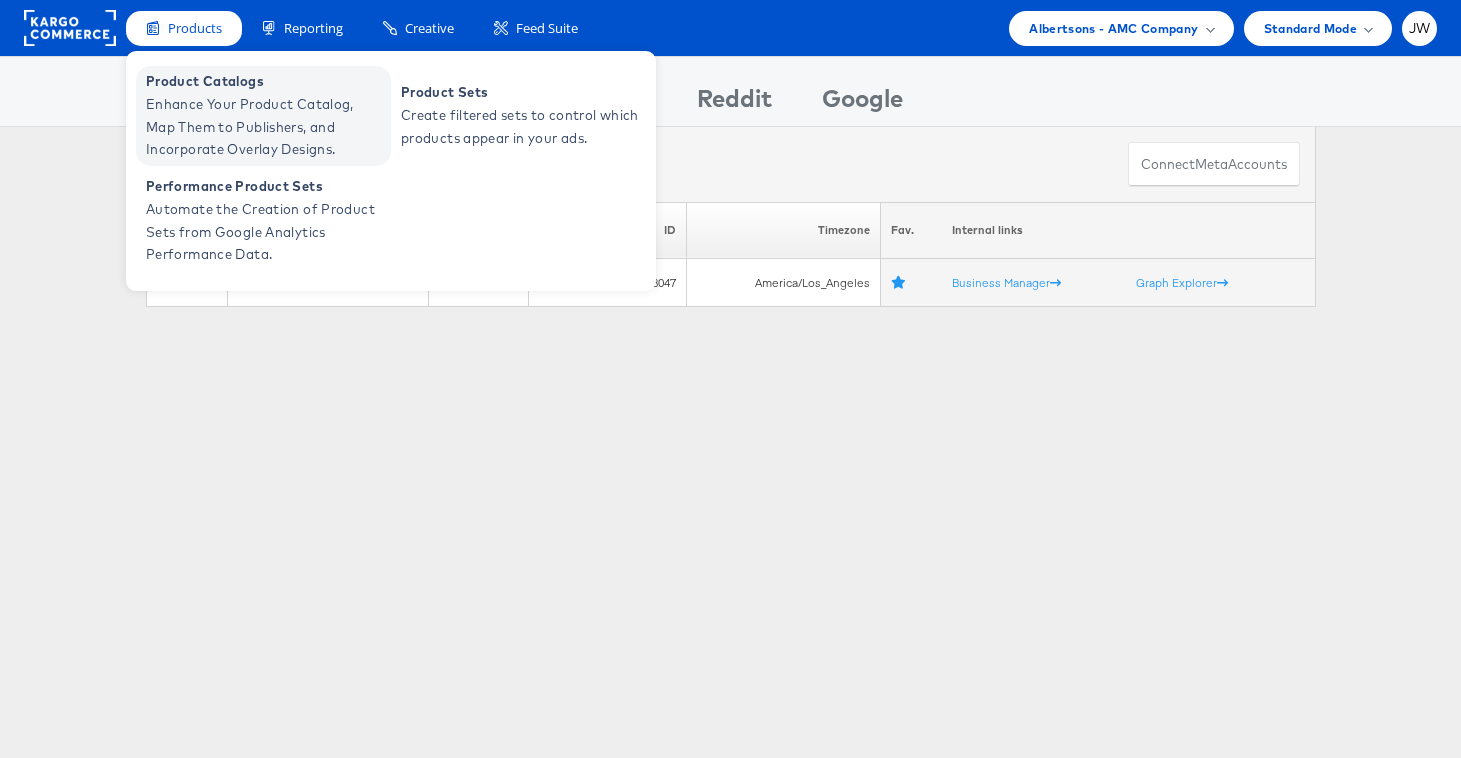 click on "Enhance Your Product Catalog, Map Them to Publishers, and Incorporate Overlay Designs." at bounding box center [266, 127] 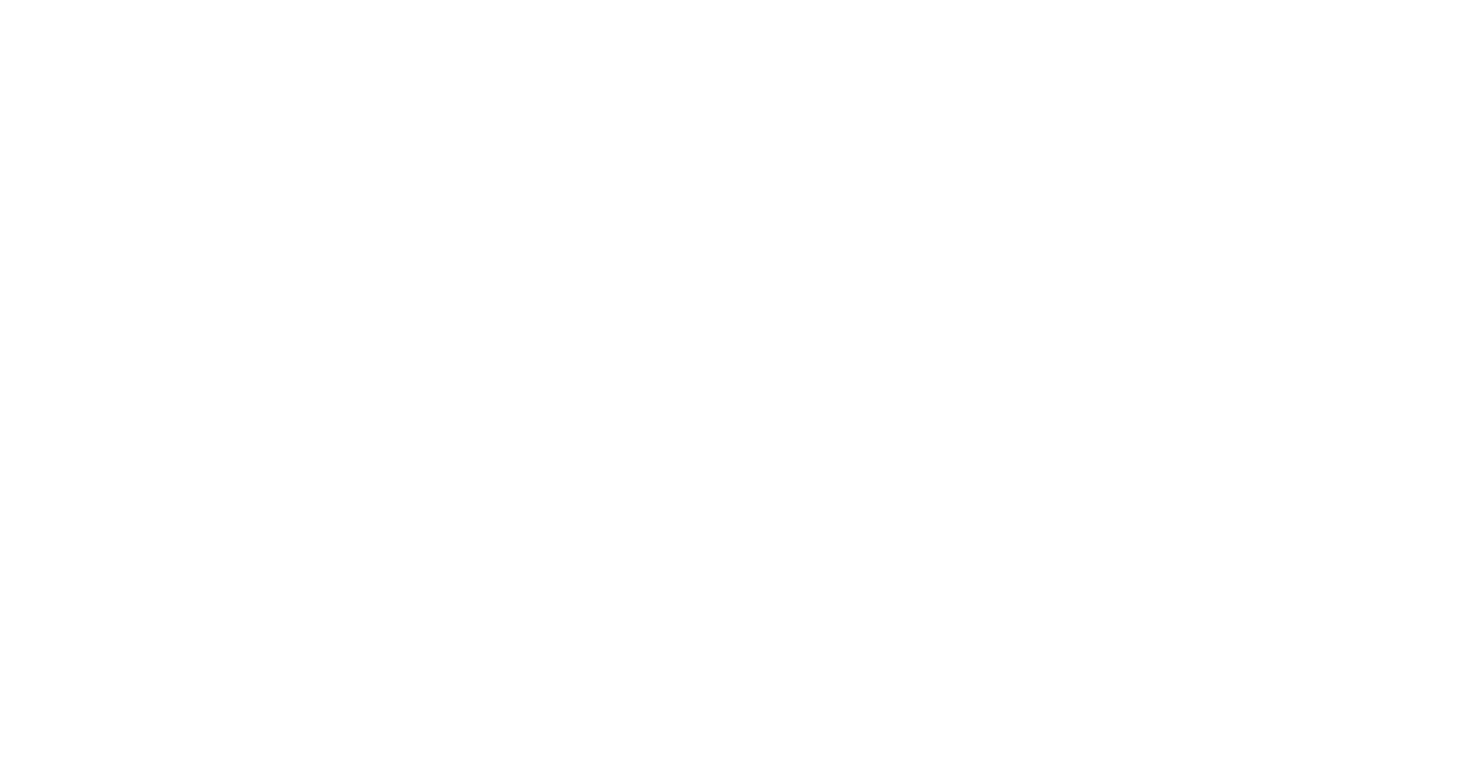 scroll, scrollTop: 0, scrollLeft: 0, axis: both 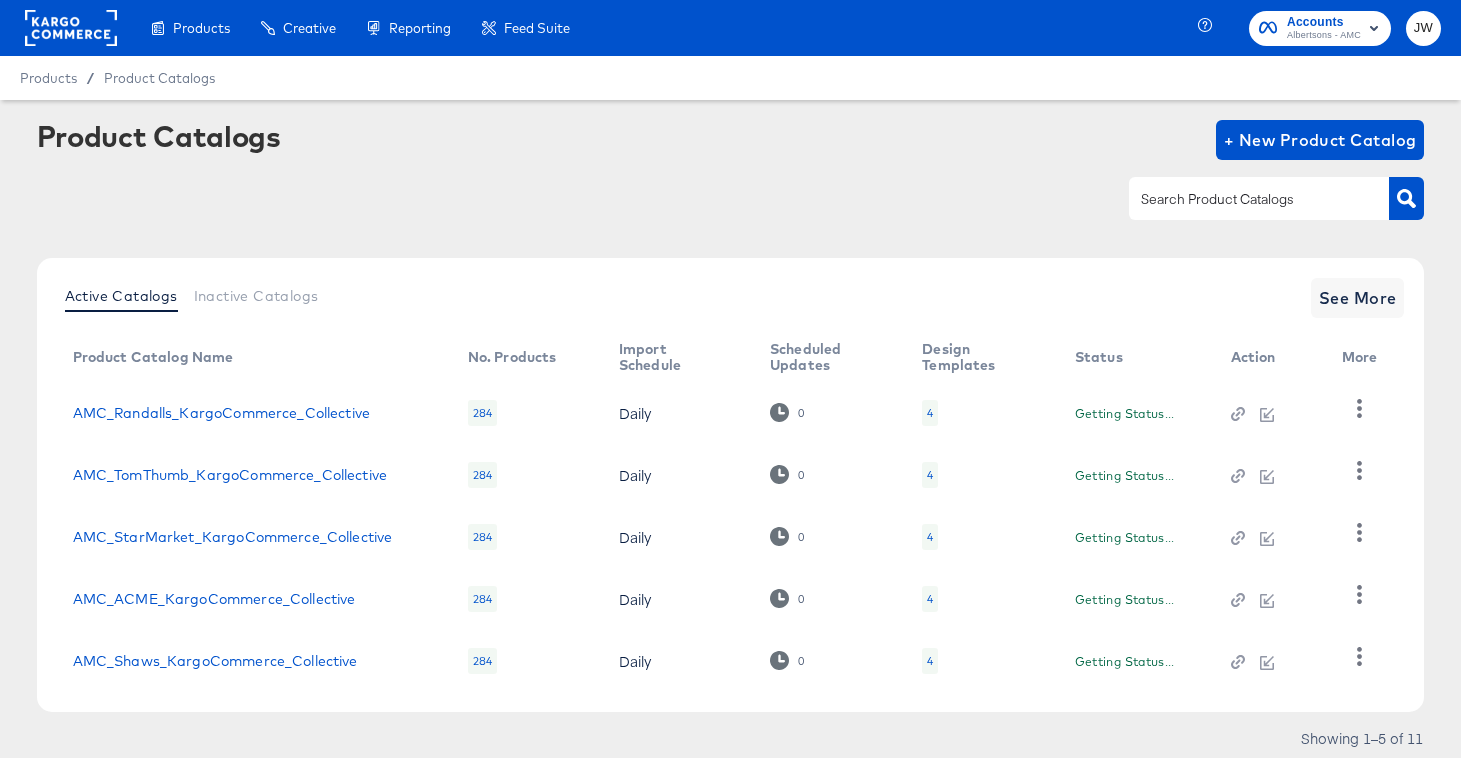click at bounding box center [1243, 199] 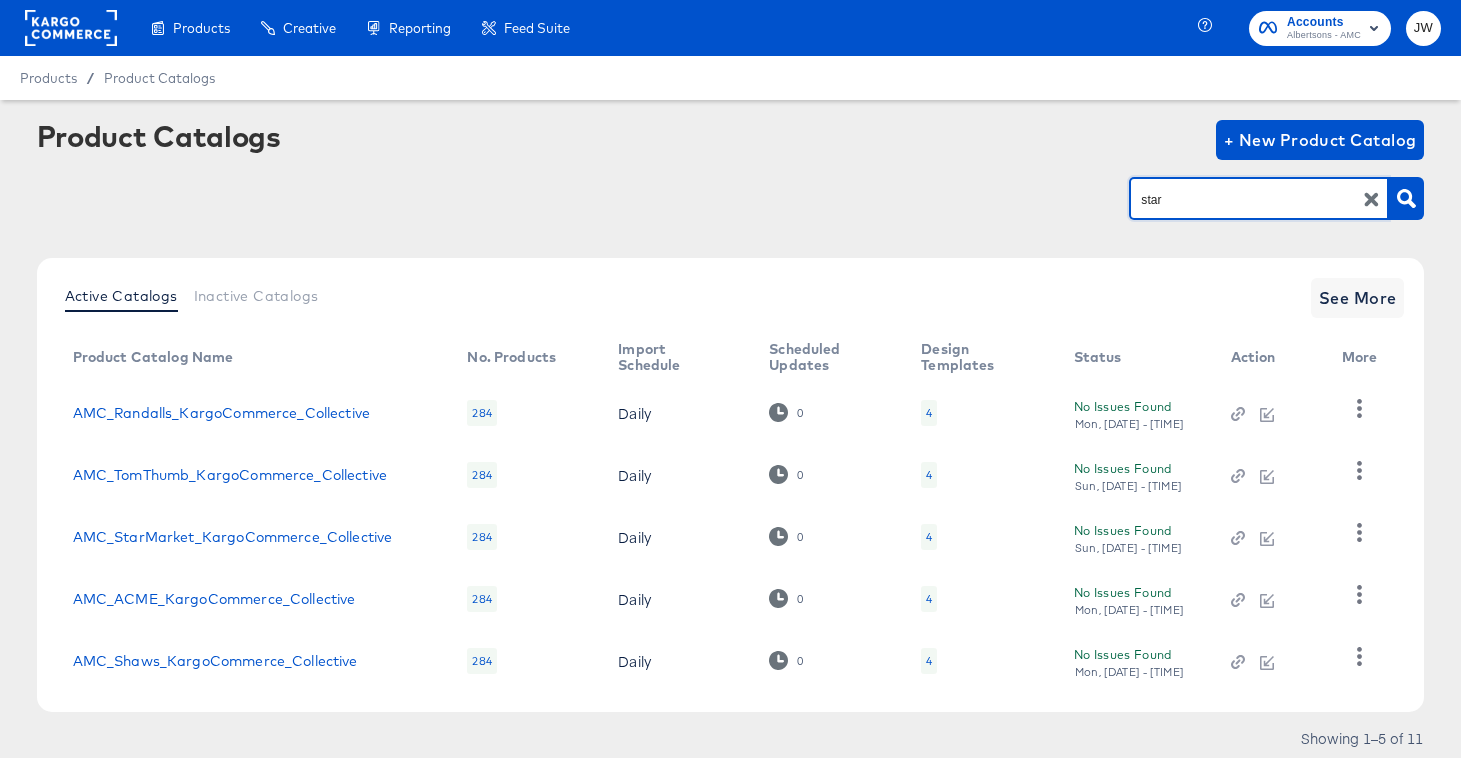 type on "star" 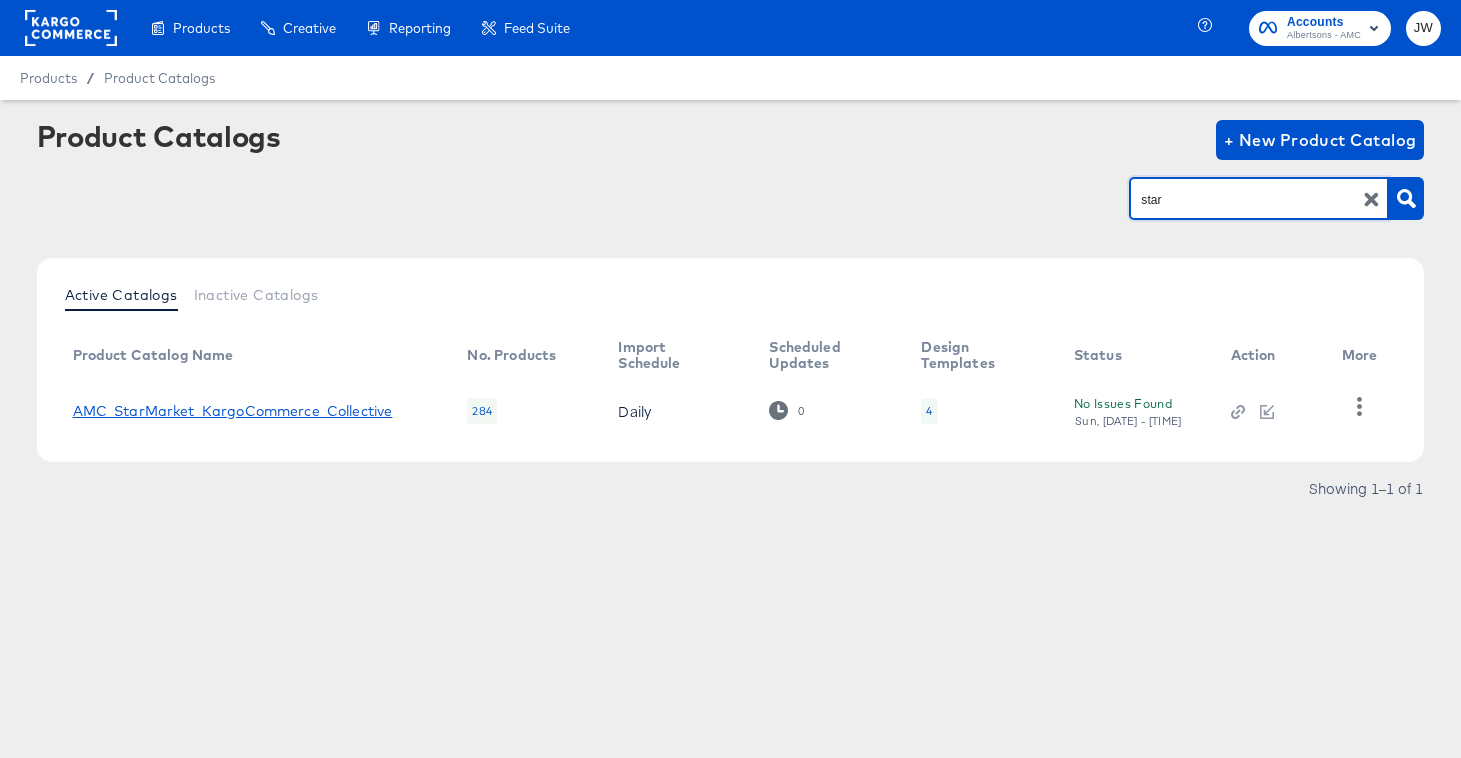 click on "AMC_StarMarket_KargoCommerce_Collective" at bounding box center (233, 411) 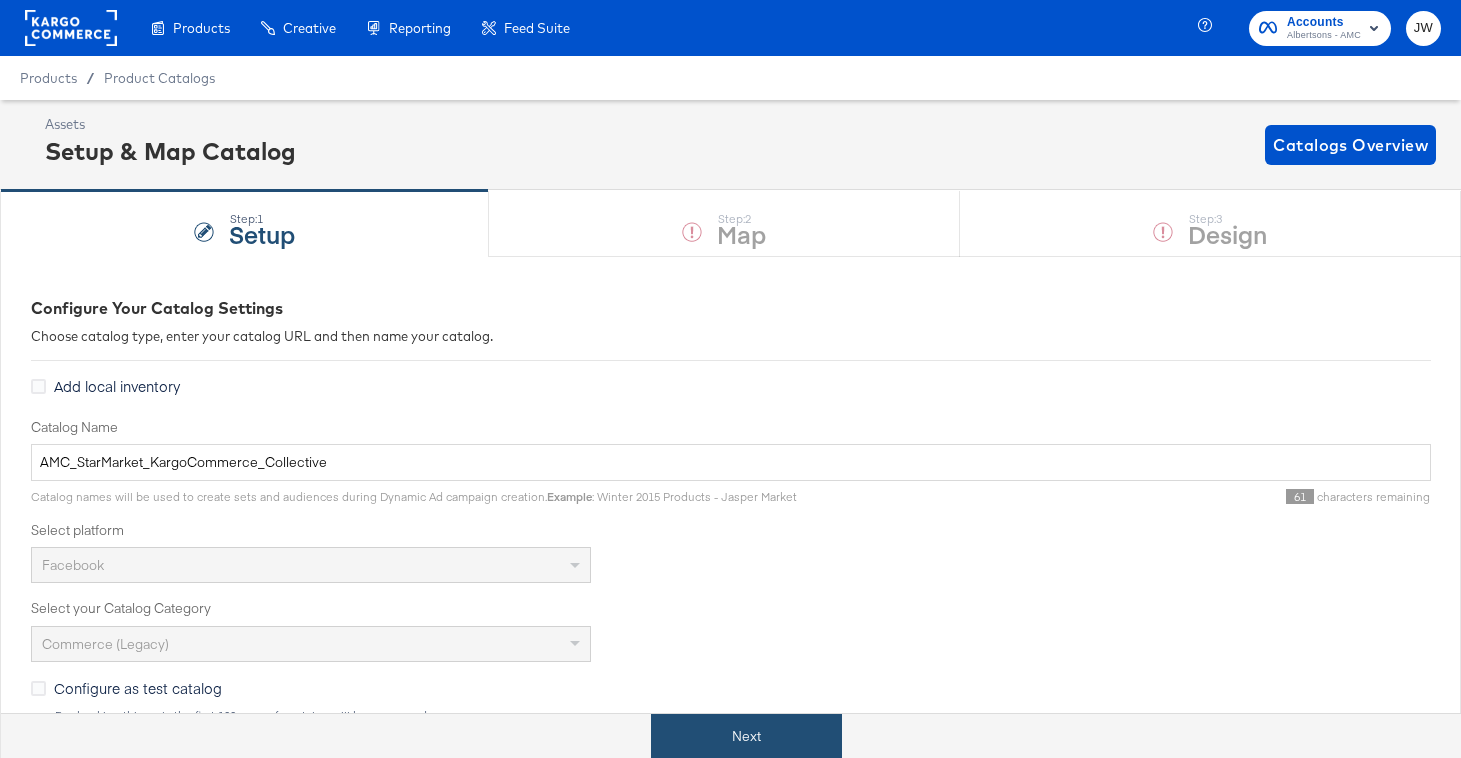 click on "Next" at bounding box center (746, 736) 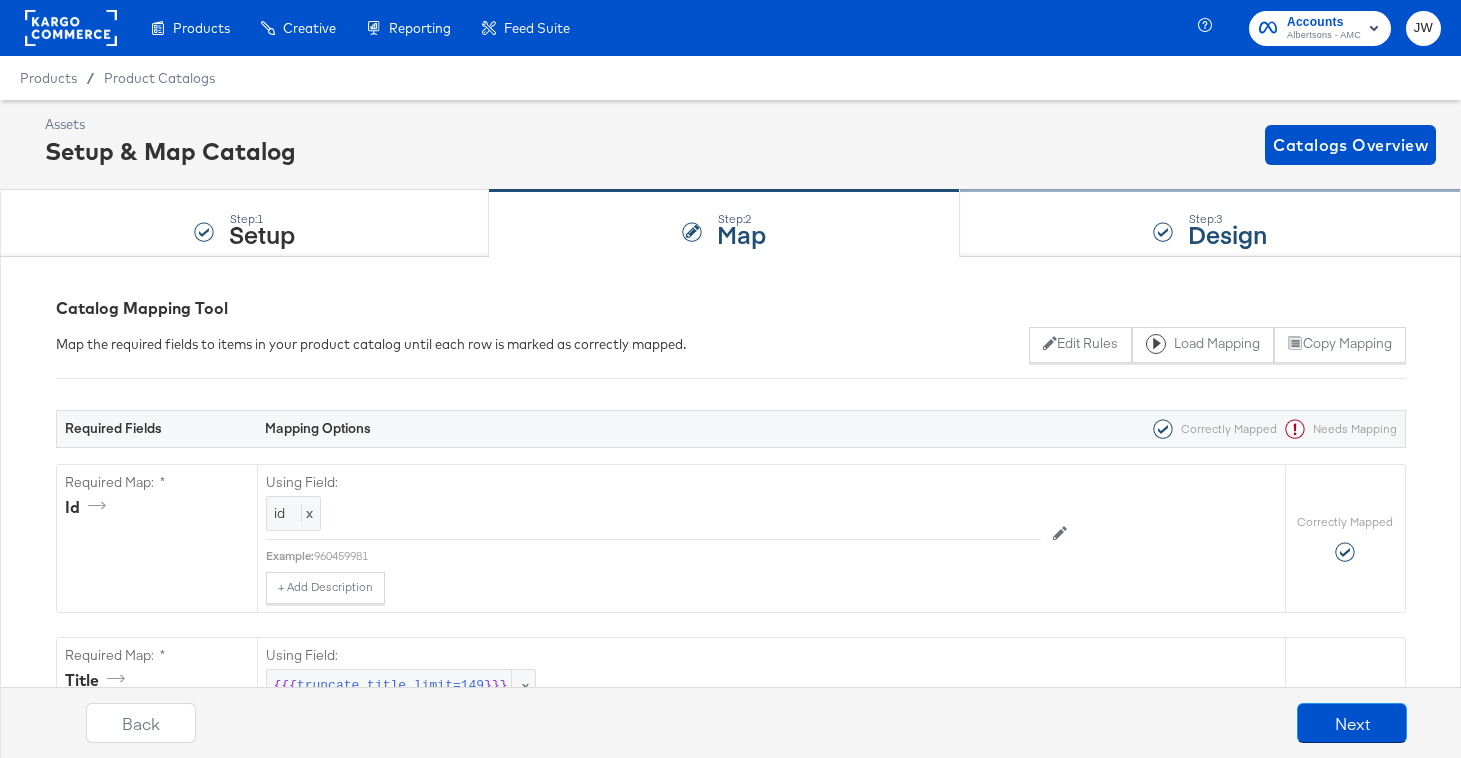 click on "Step:  3   Design" at bounding box center [1210, 224] 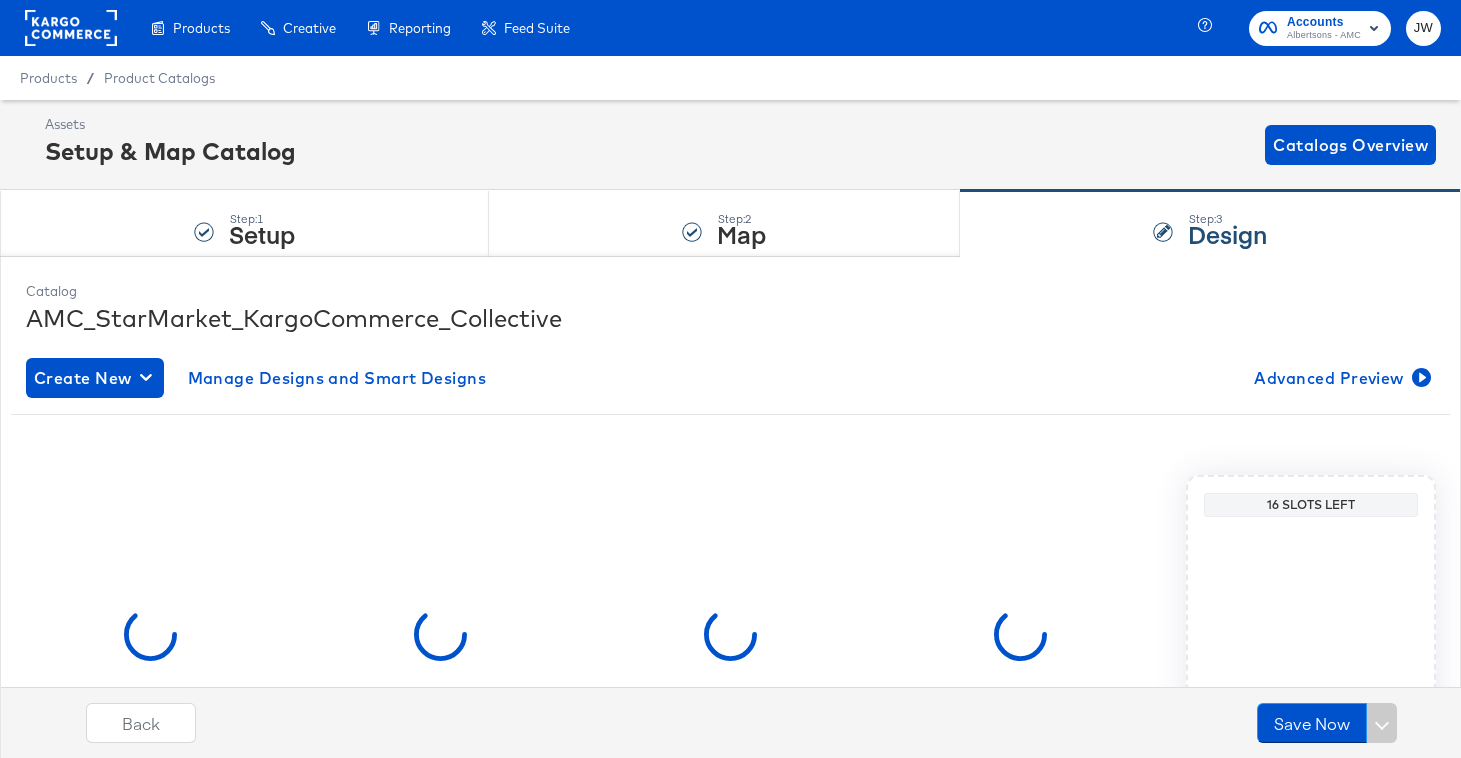 scroll, scrollTop: 195, scrollLeft: 0, axis: vertical 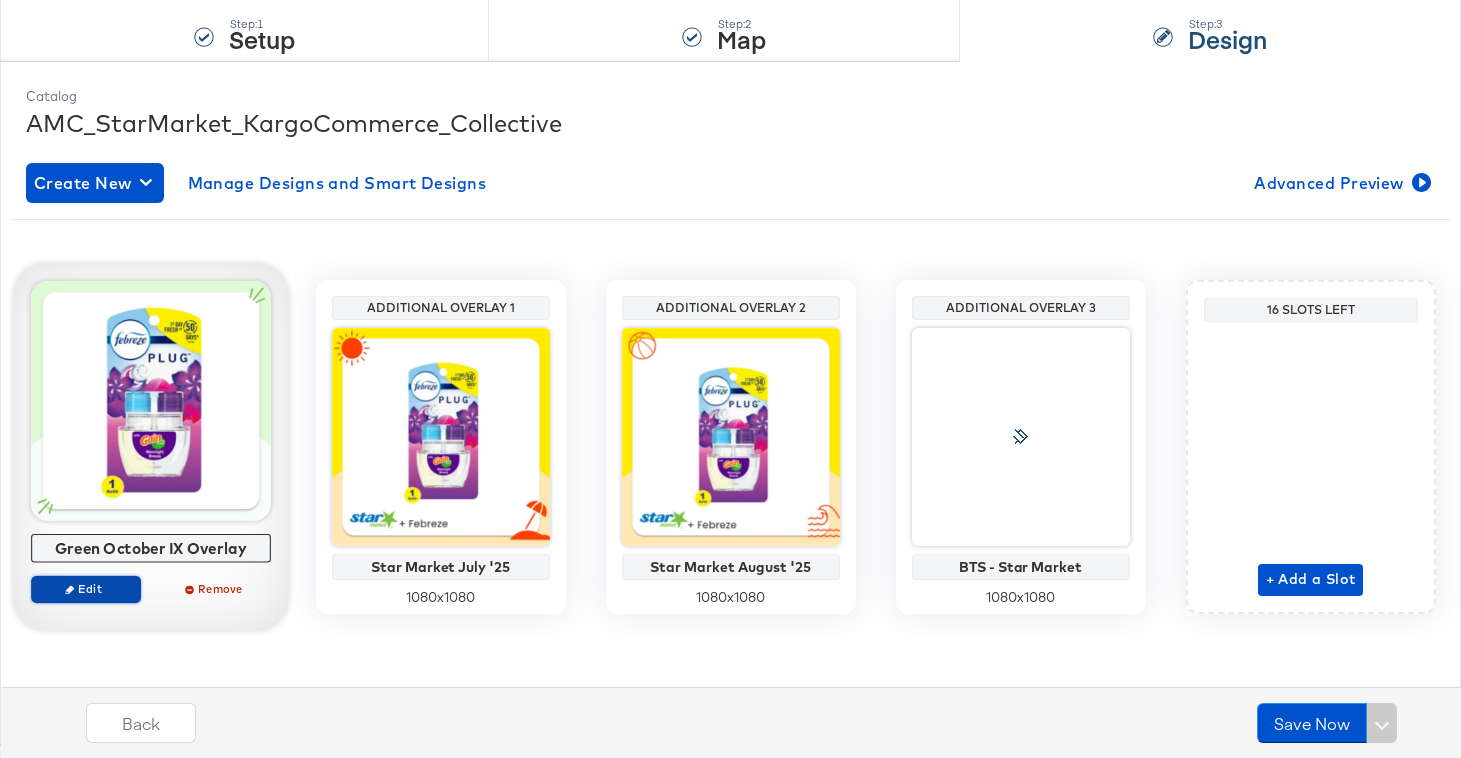 click on "Edit" at bounding box center [85, 588] 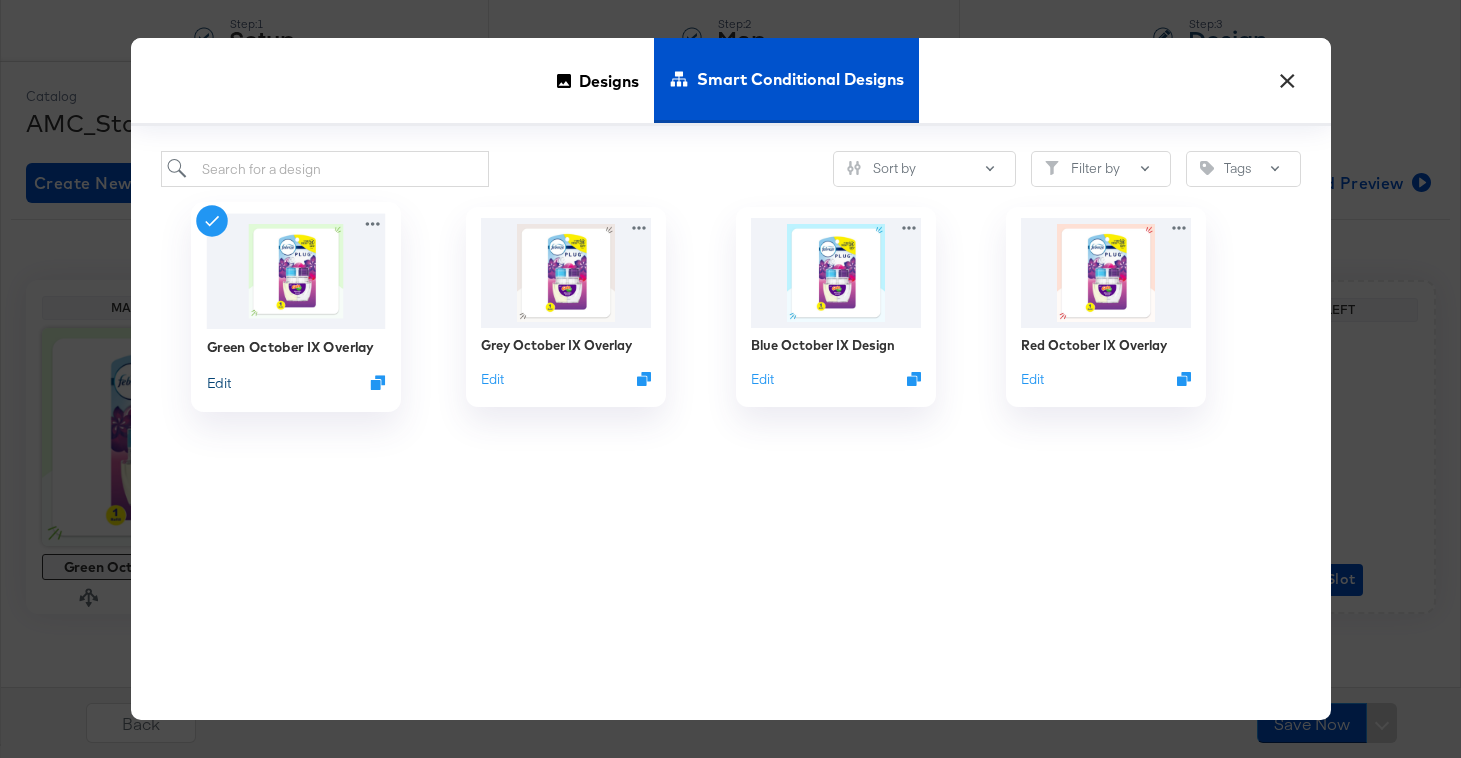 click on "Edit" at bounding box center [218, 382] 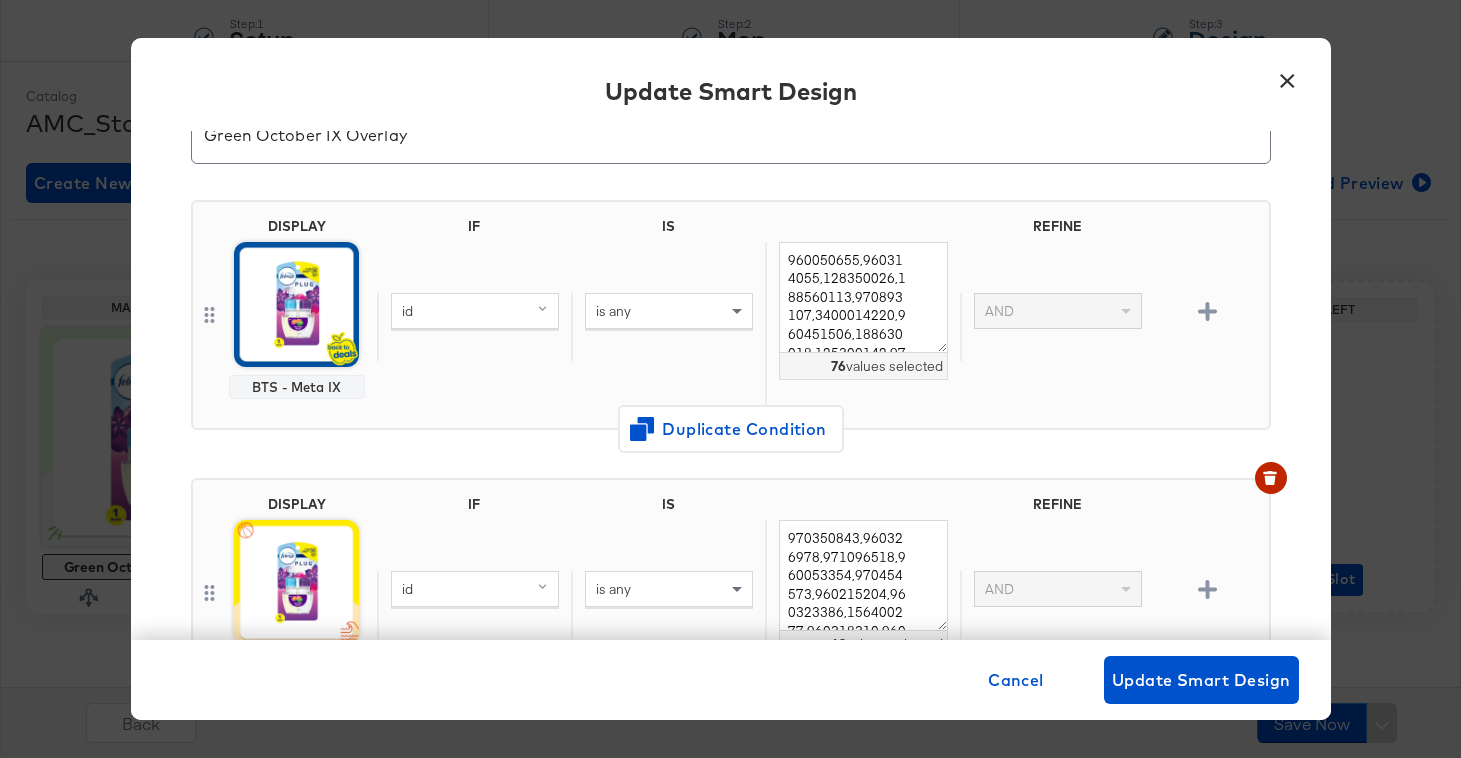 scroll, scrollTop: 104, scrollLeft: 0, axis: vertical 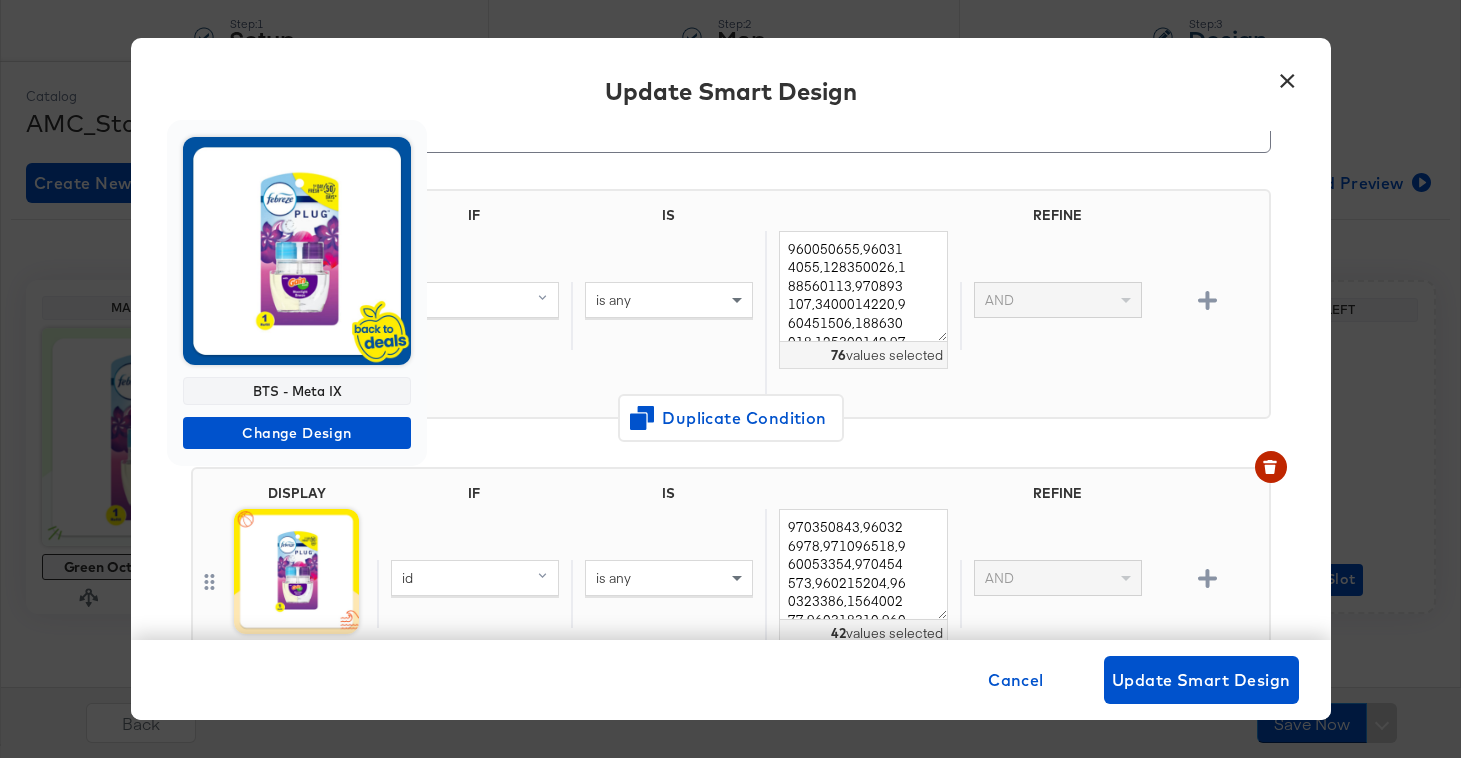 click at bounding box center [297, 251] 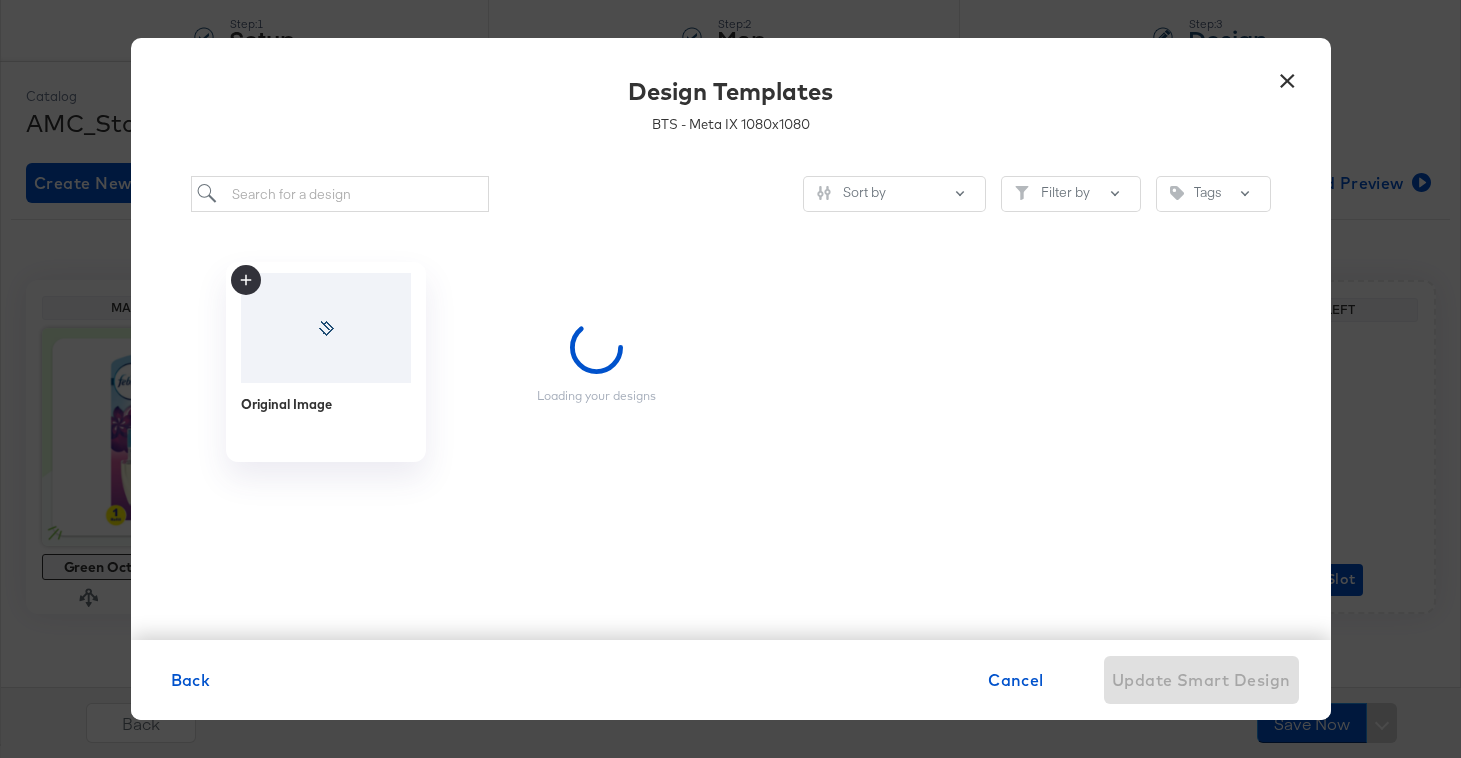 scroll, scrollTop: 0, scrollLeft: 0, axis: both 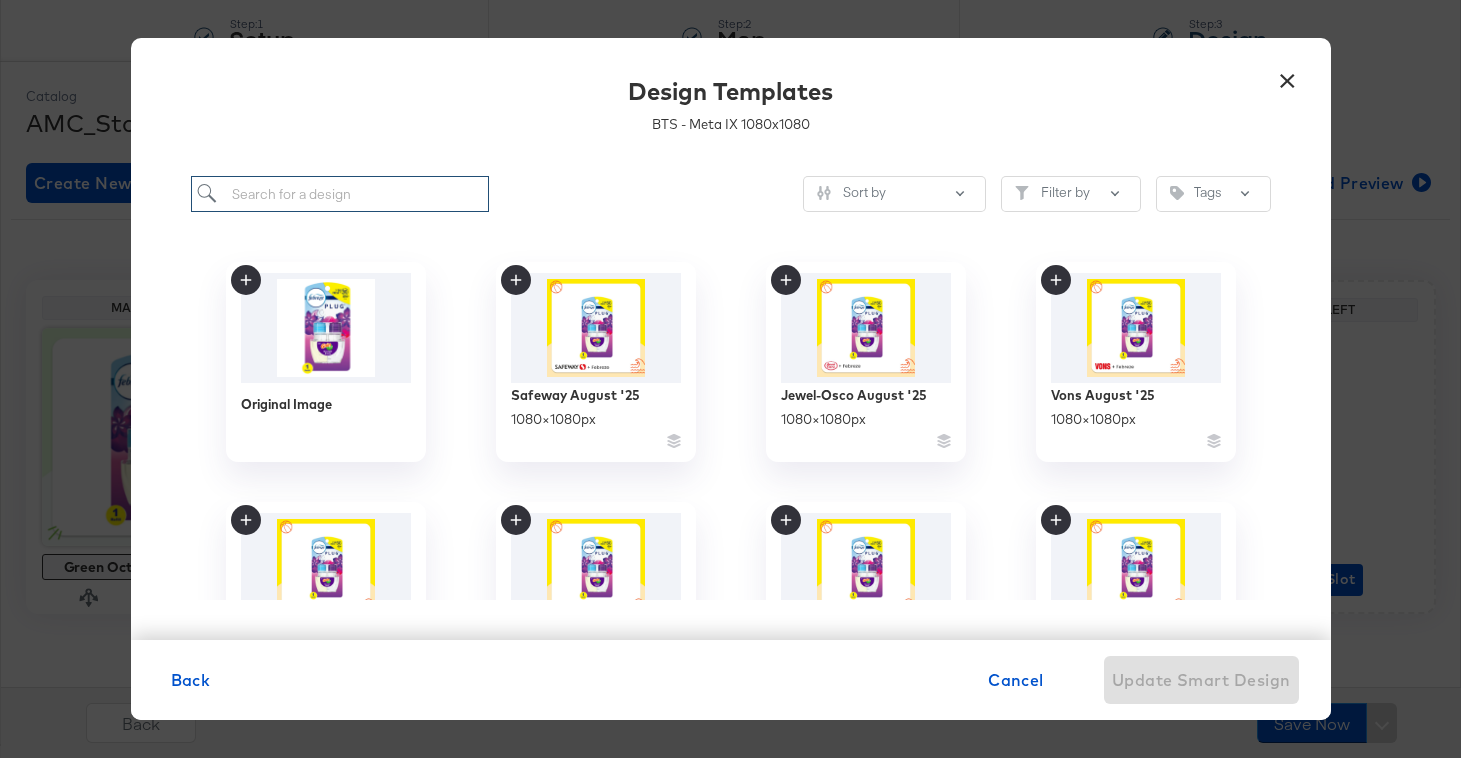 click at bounding box center (340, 194) 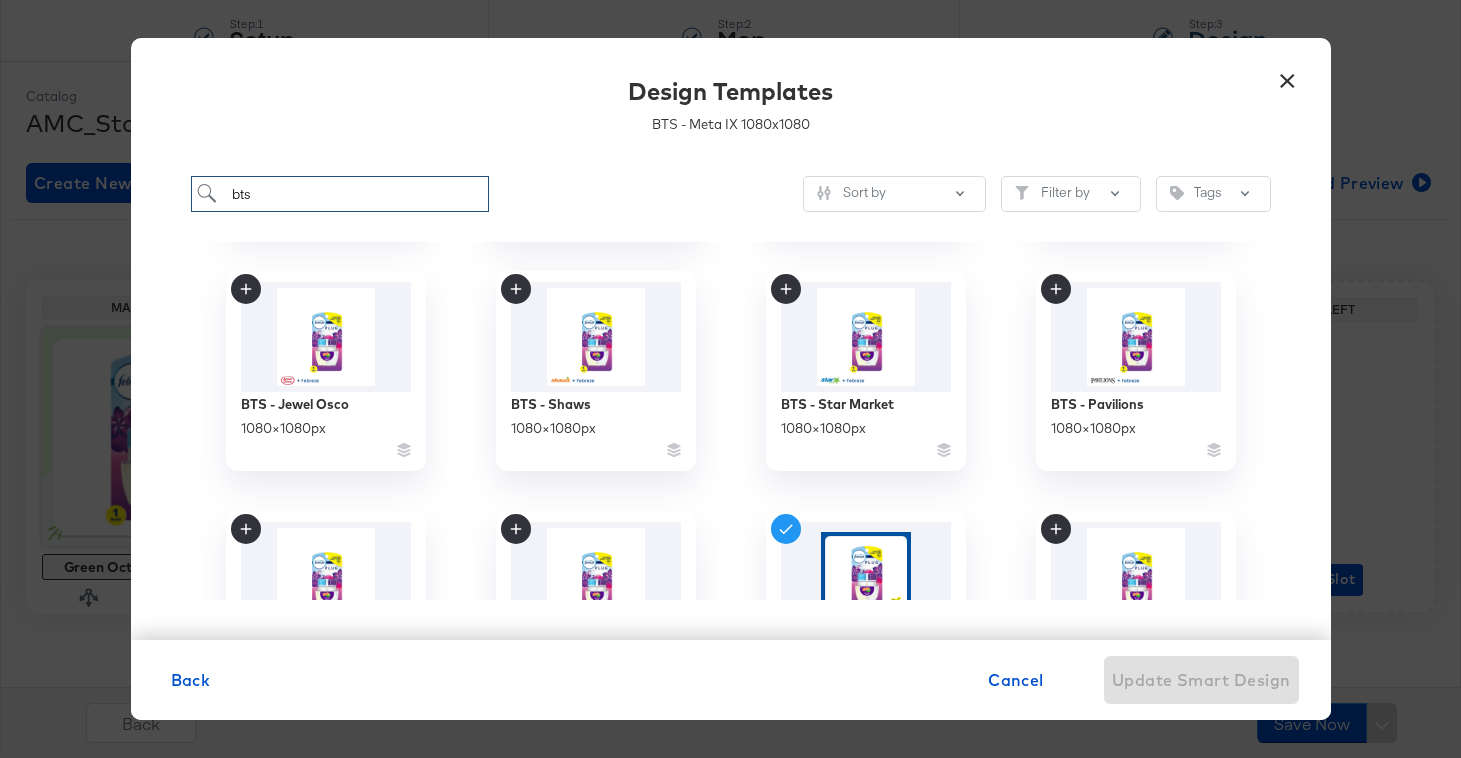 scroll, scrollTop: 362, scrollLeft: 0, axis: vertical 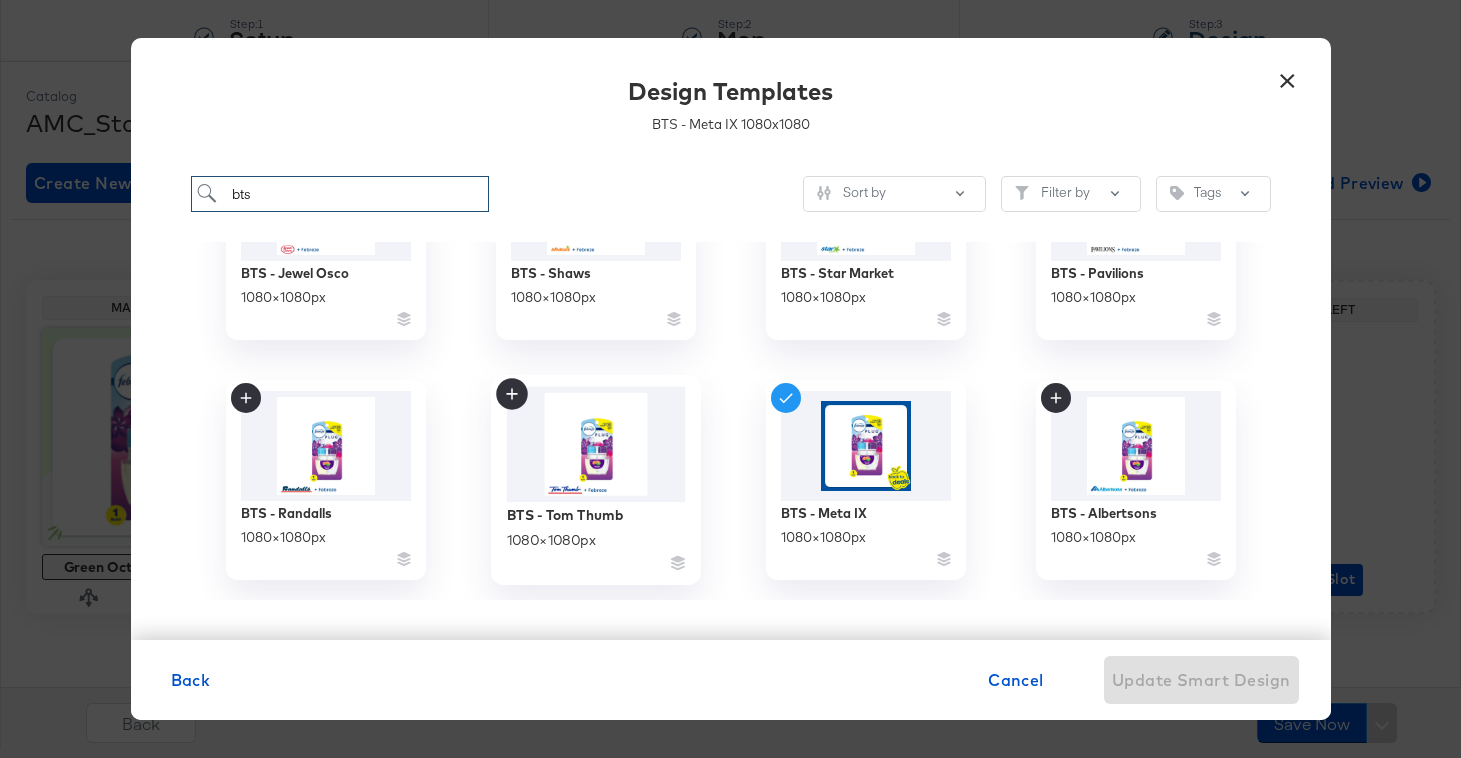 type on "bts" 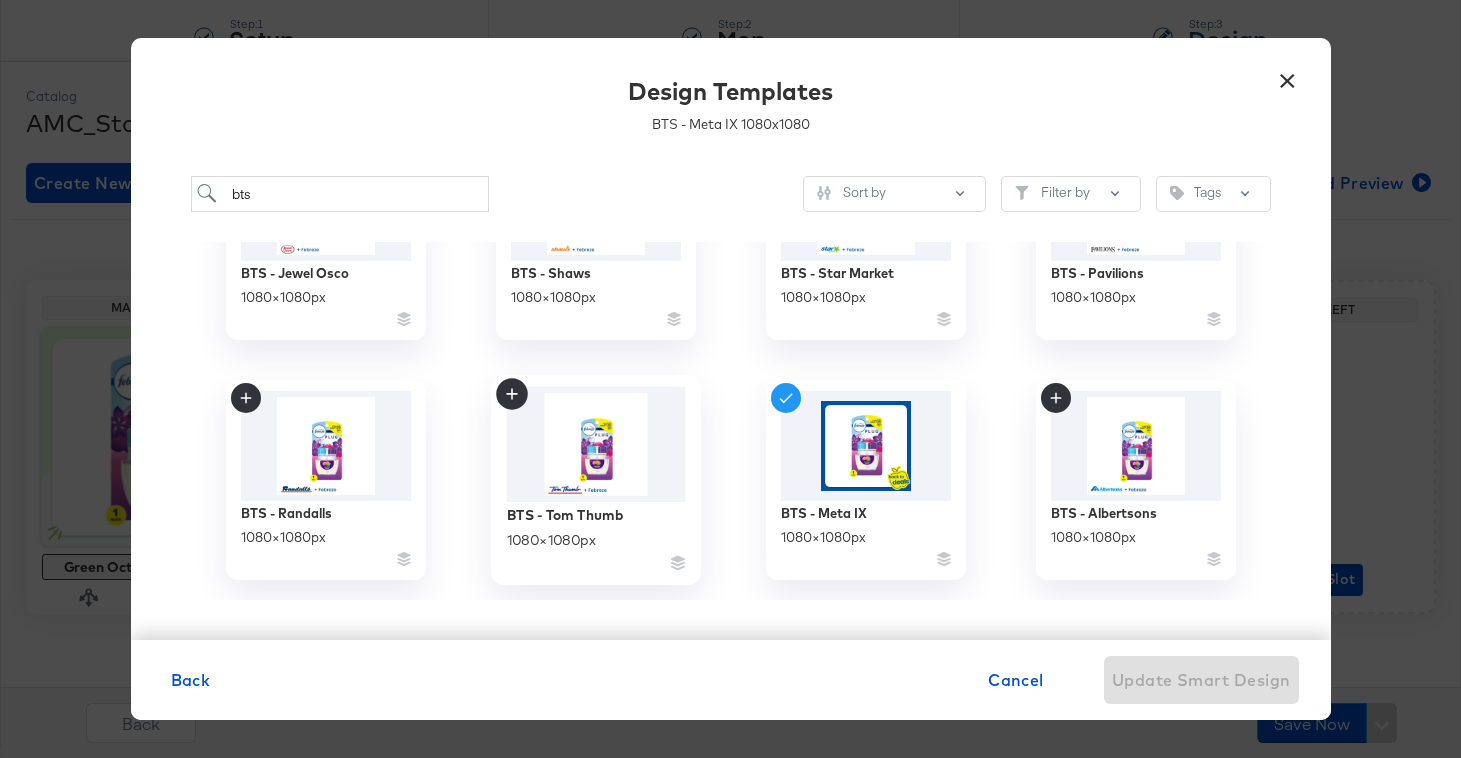 click at bounding box center [595, 444] 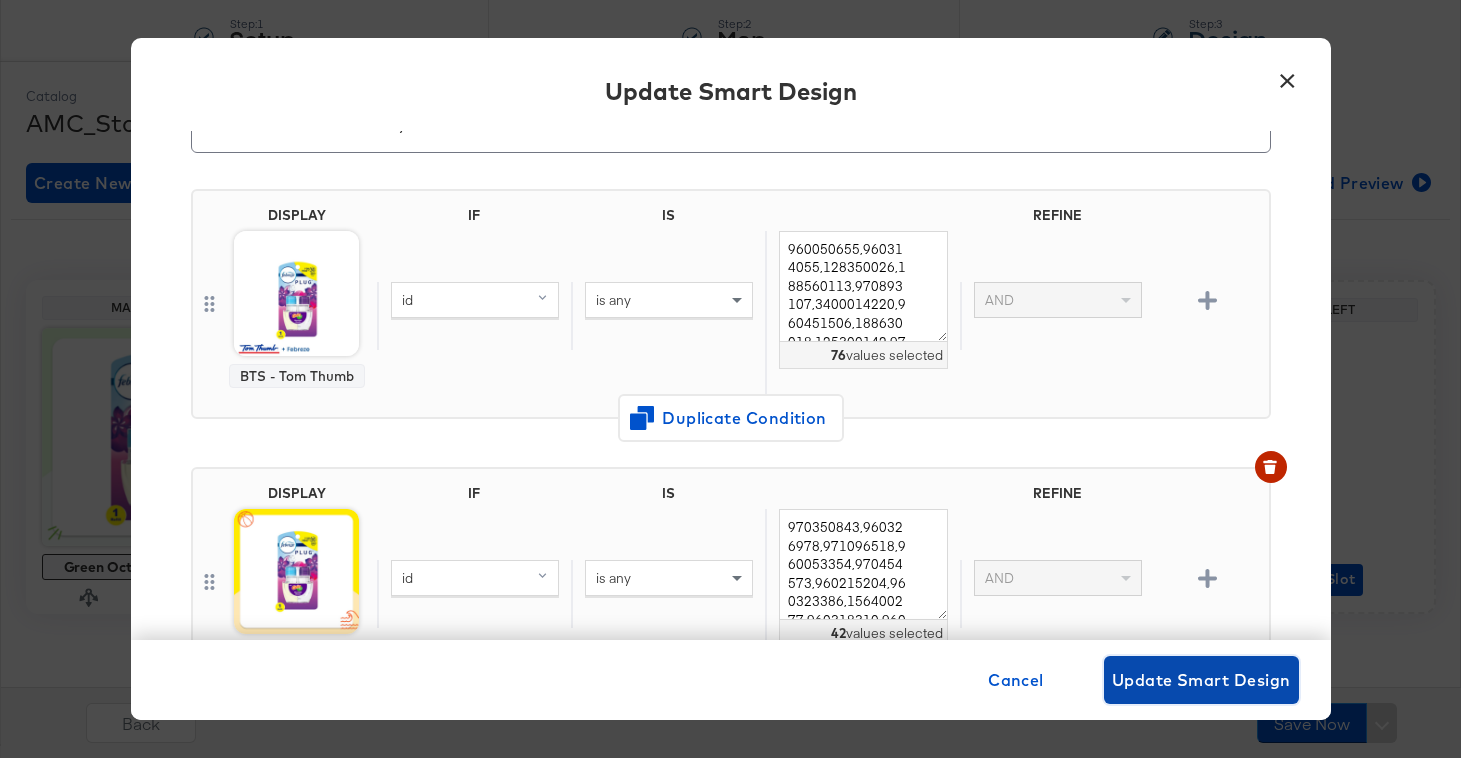 click on "Update Smart Design" at bounding box center [1201, 680] 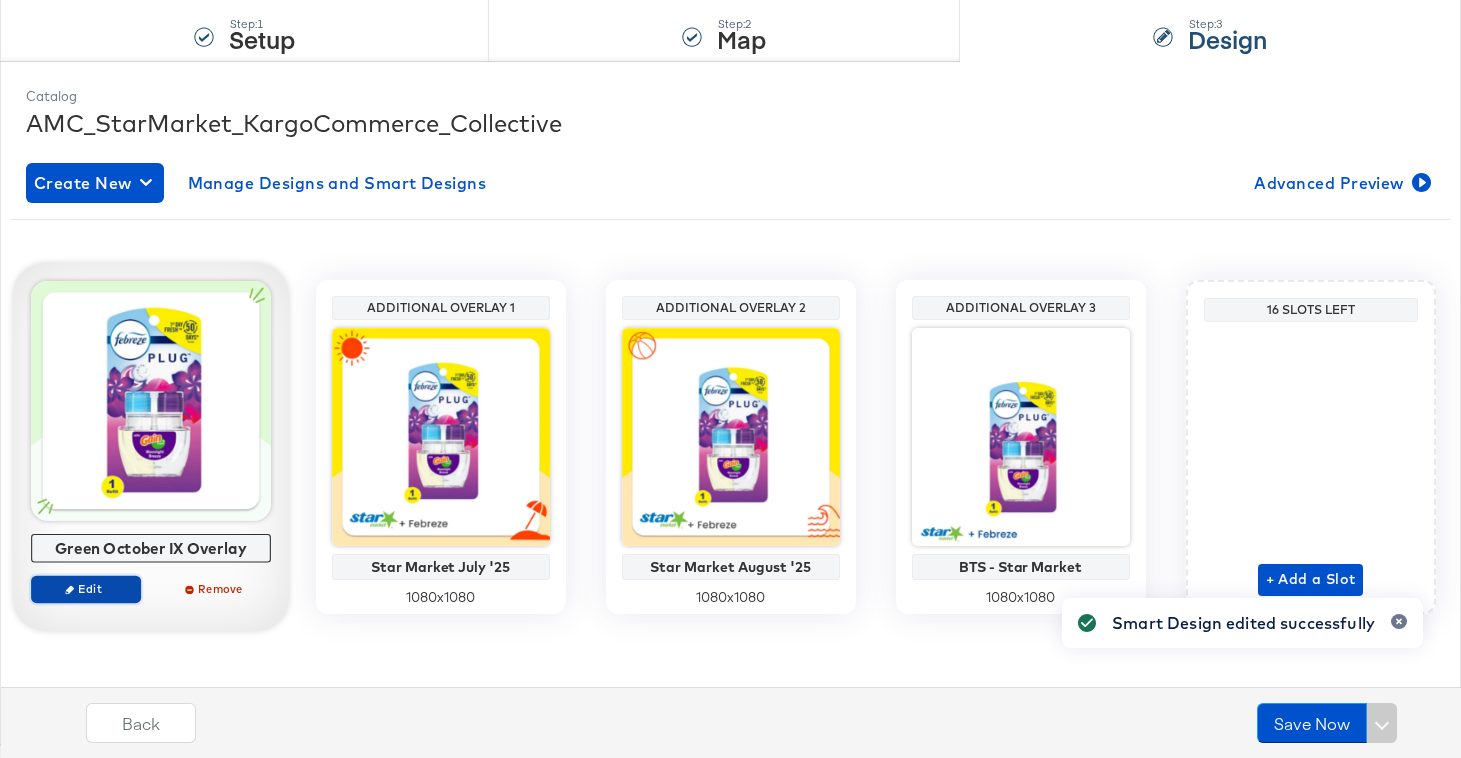 click on "Edit" at bounding box center [85, 588] 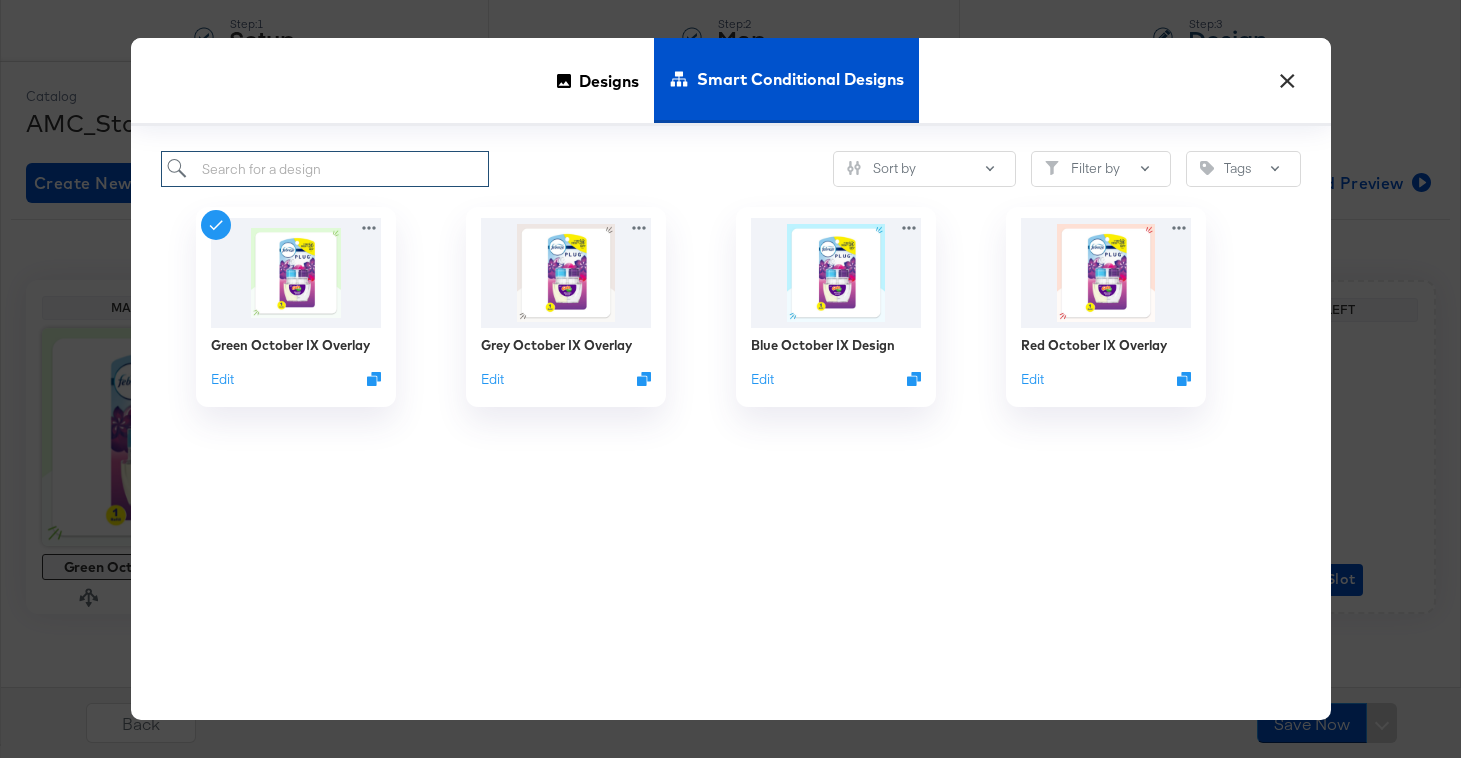 click at bounding box center (325, 169) 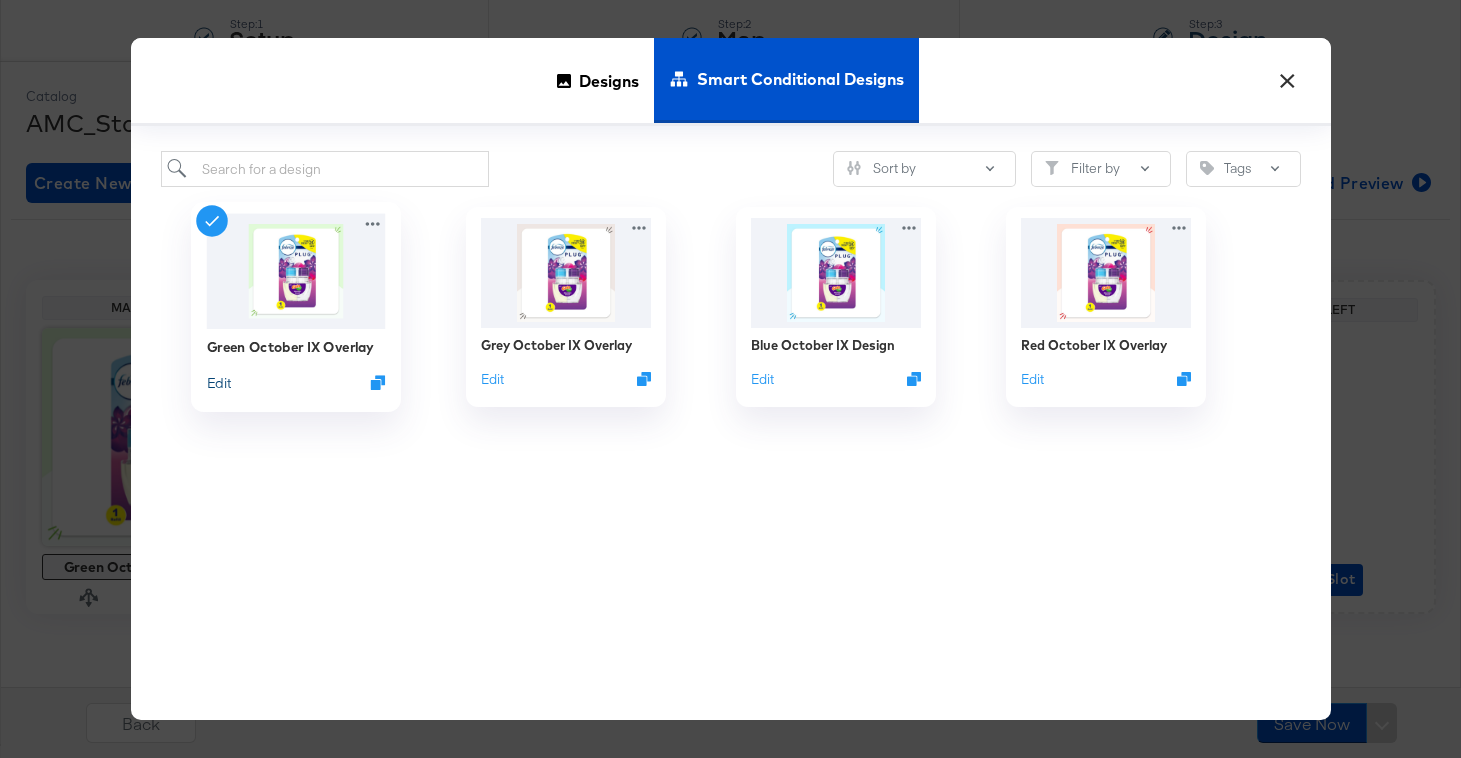 click on "Edit" at bounding box center (218, 382) 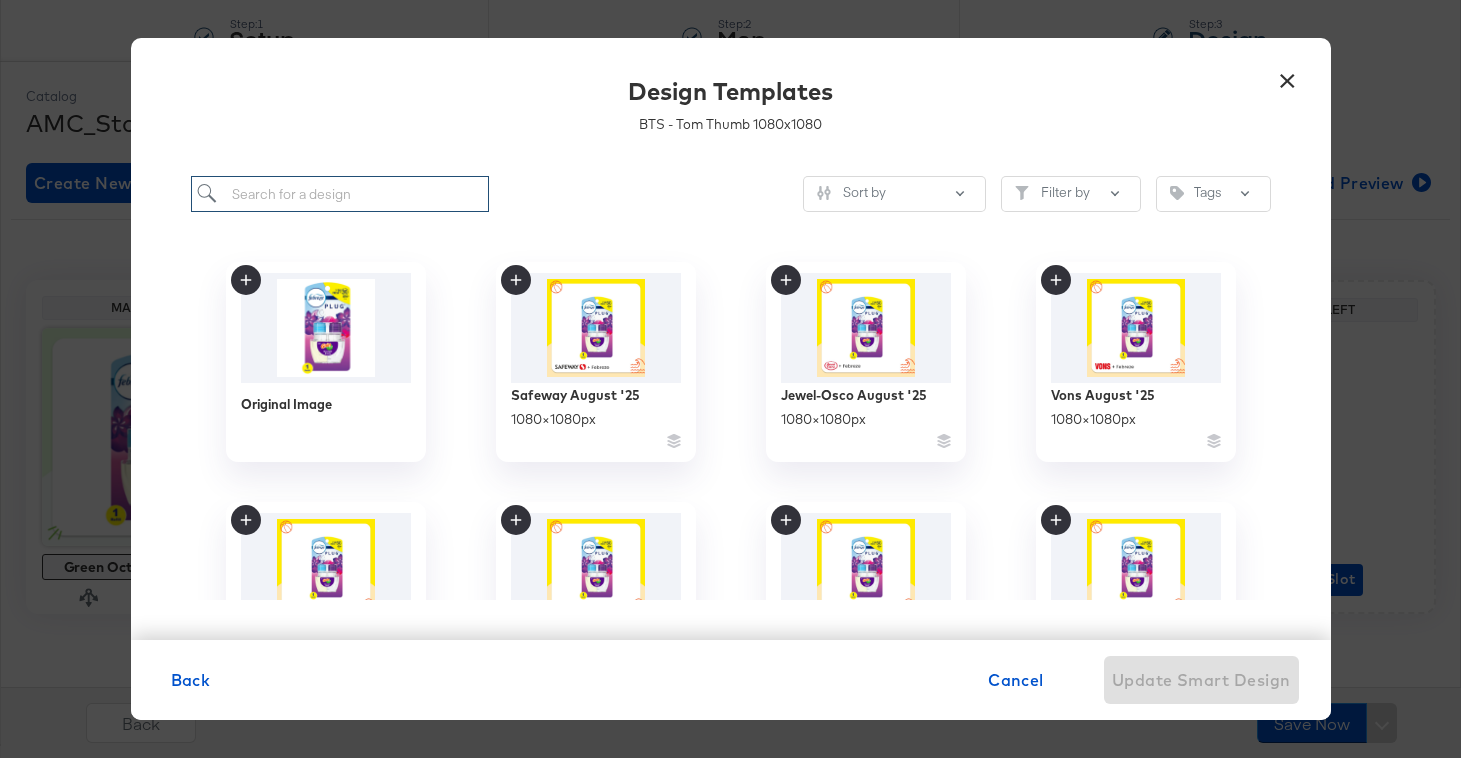 click at bounding box center [340, 194] 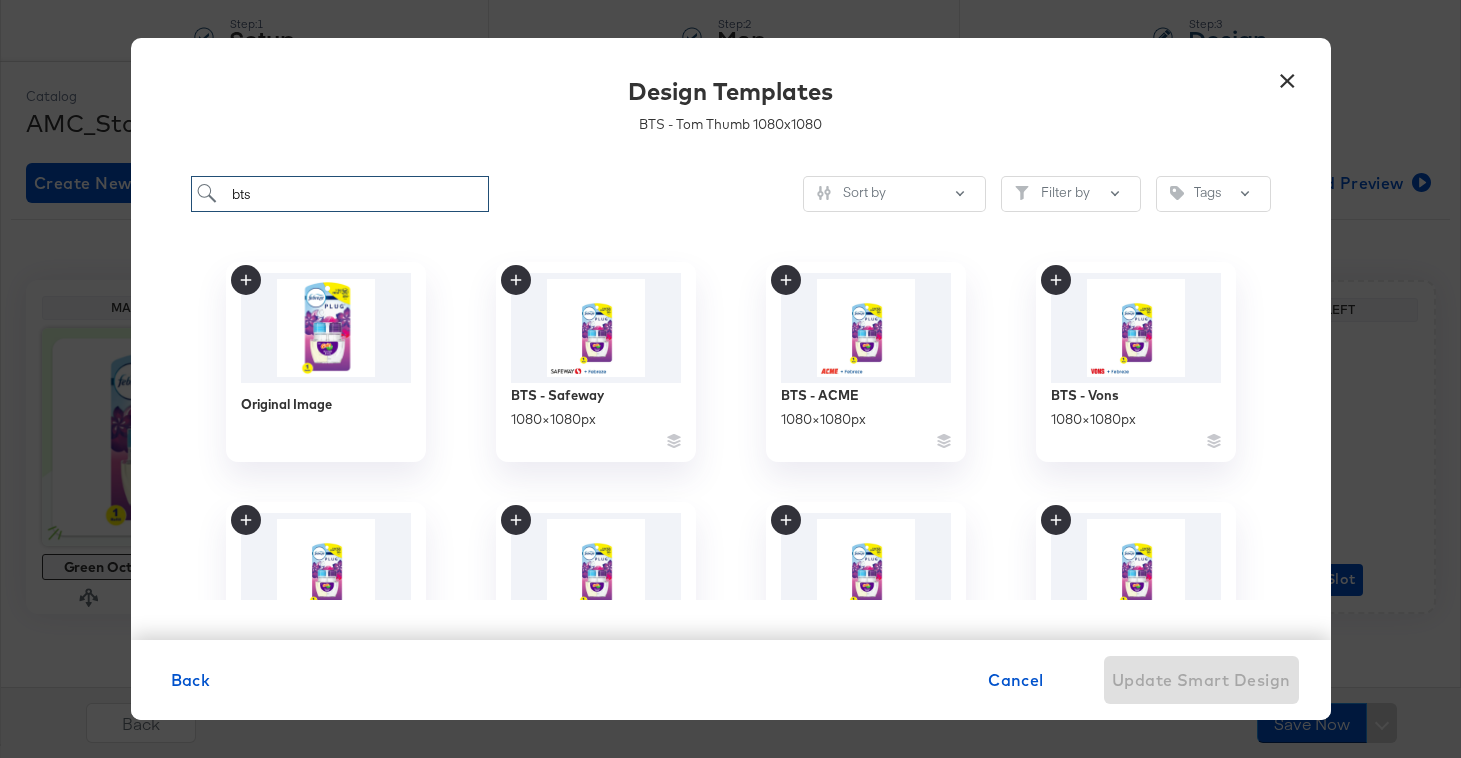 scroll, scrollTop: 362, scrollLeft: 0, axis: vertical 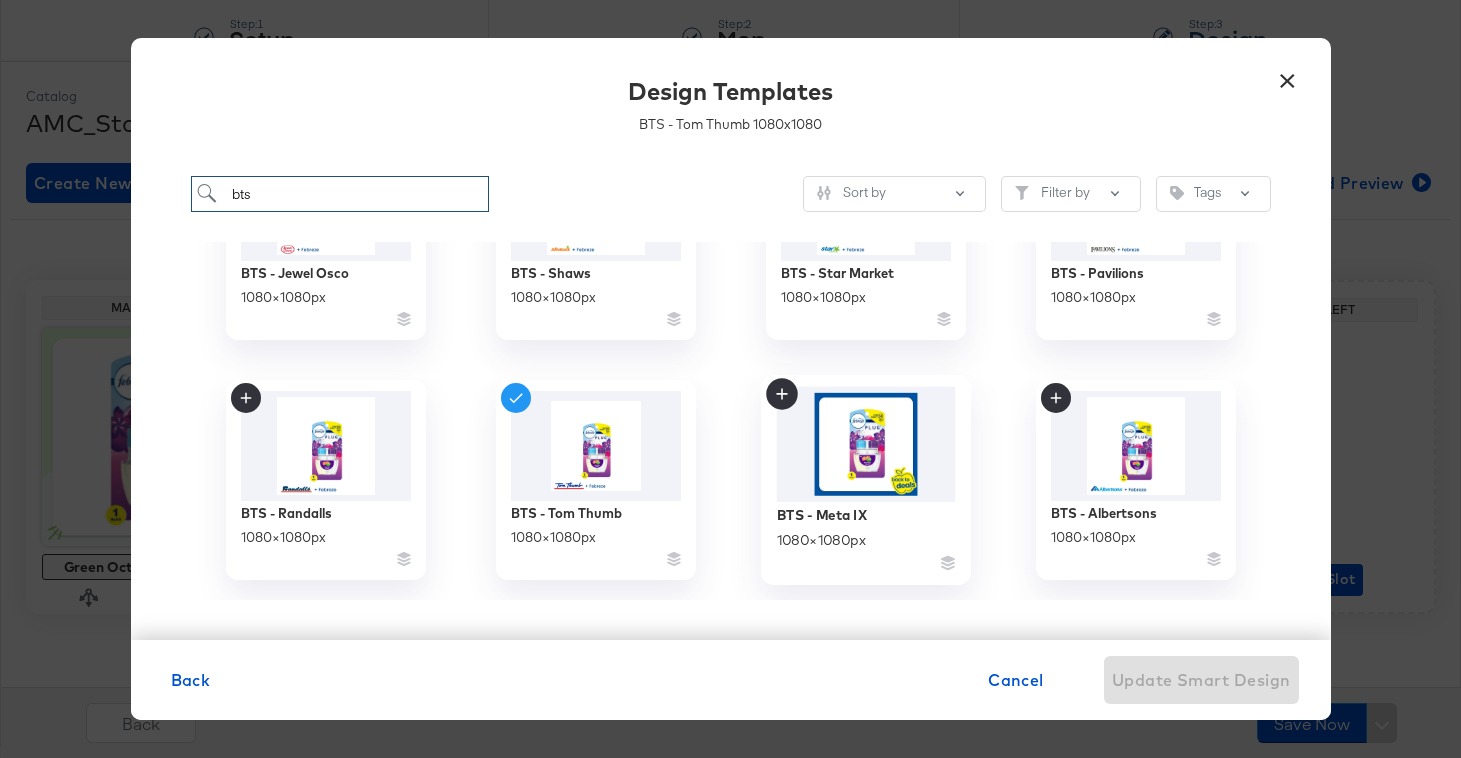 type on "bts" 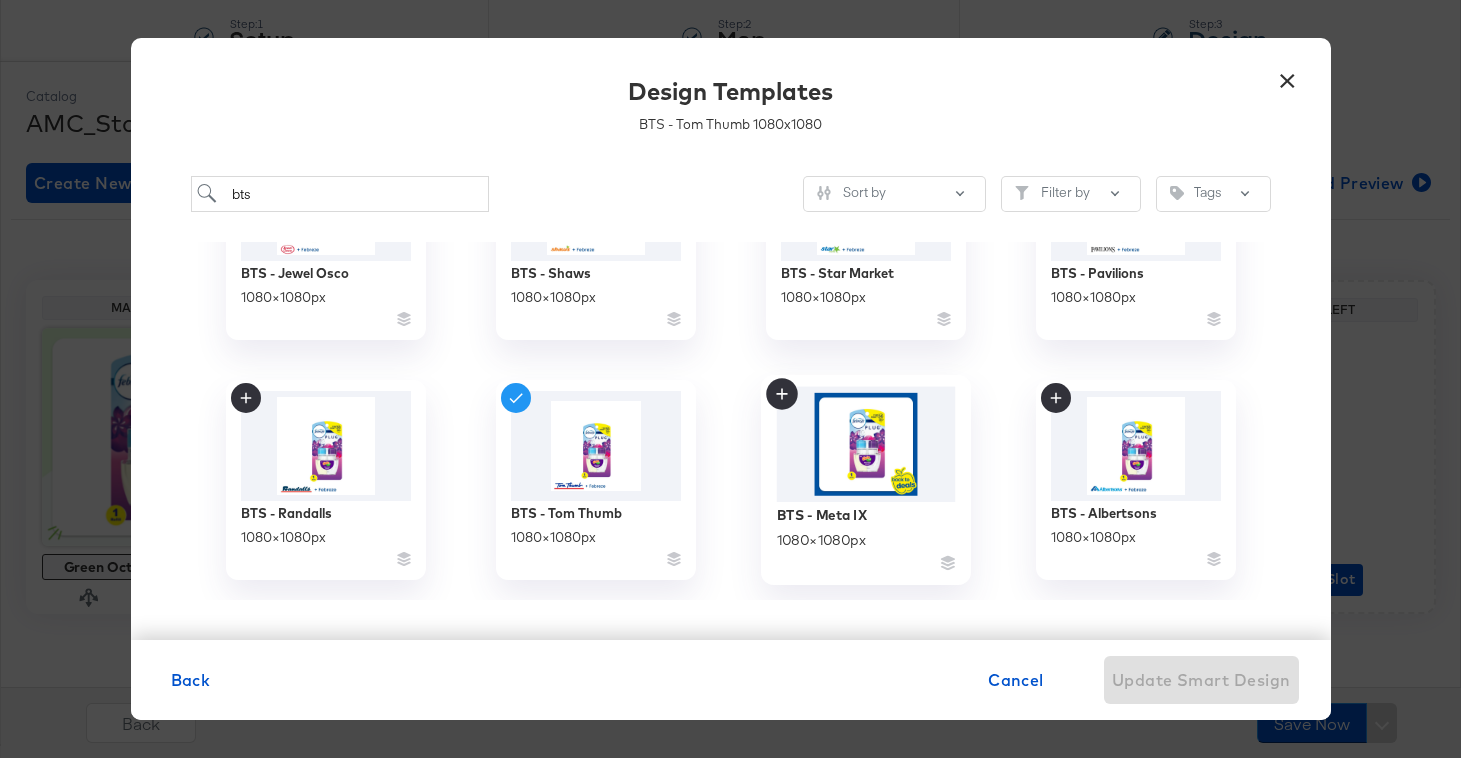 click at bounding box center (865, 444) 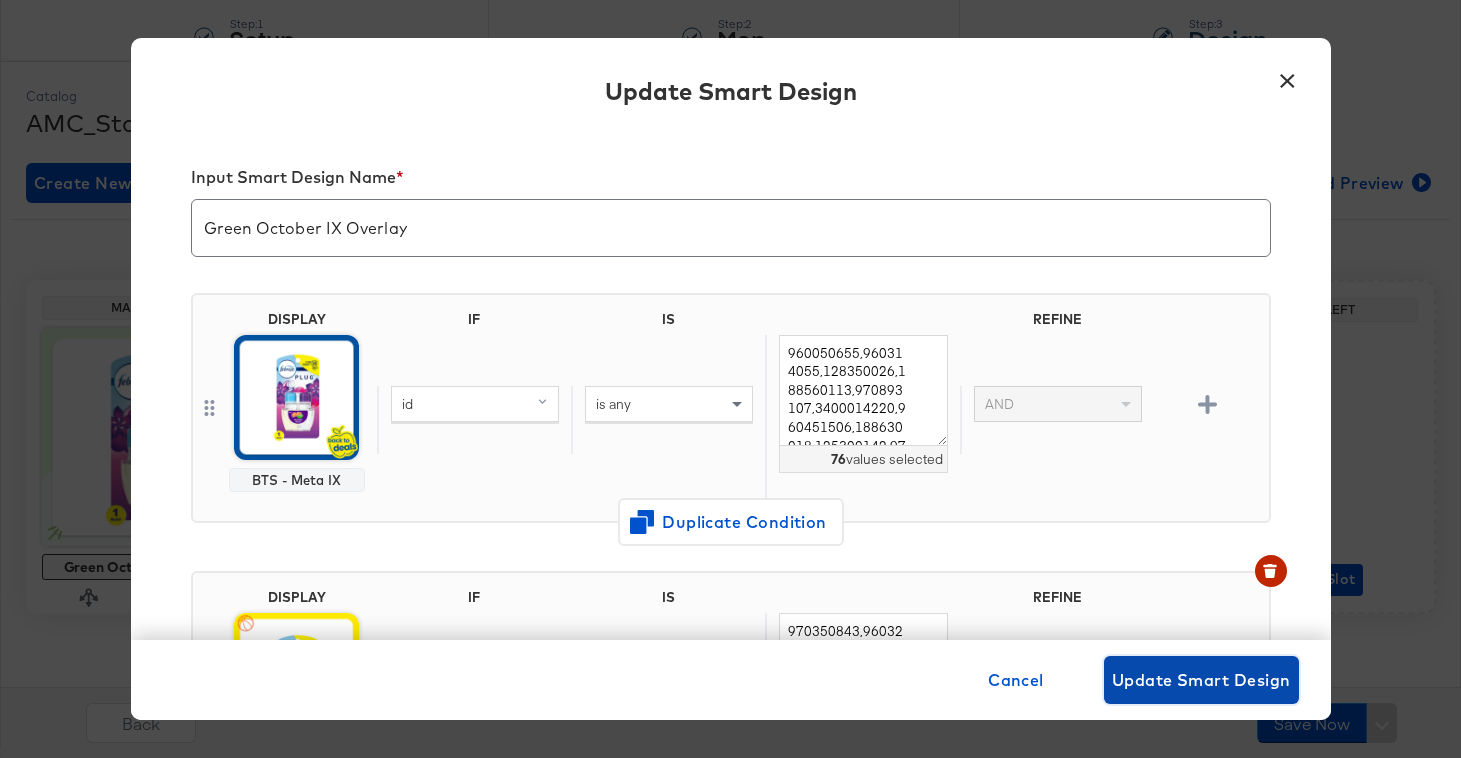 click on "Update Smart Design" at bounding box center [1201, 680] 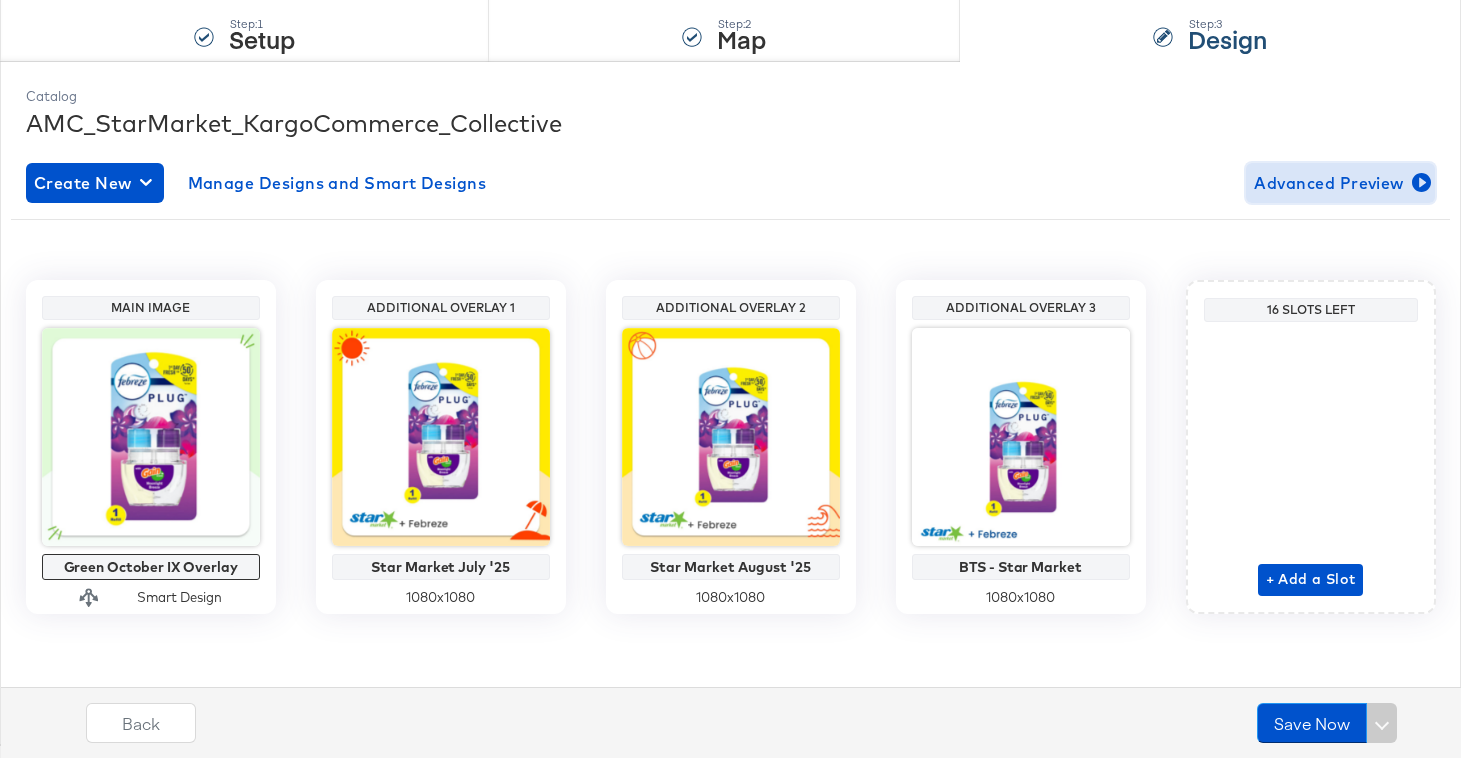 click on "Advanced Preview" at bounding box center (1340, 183) 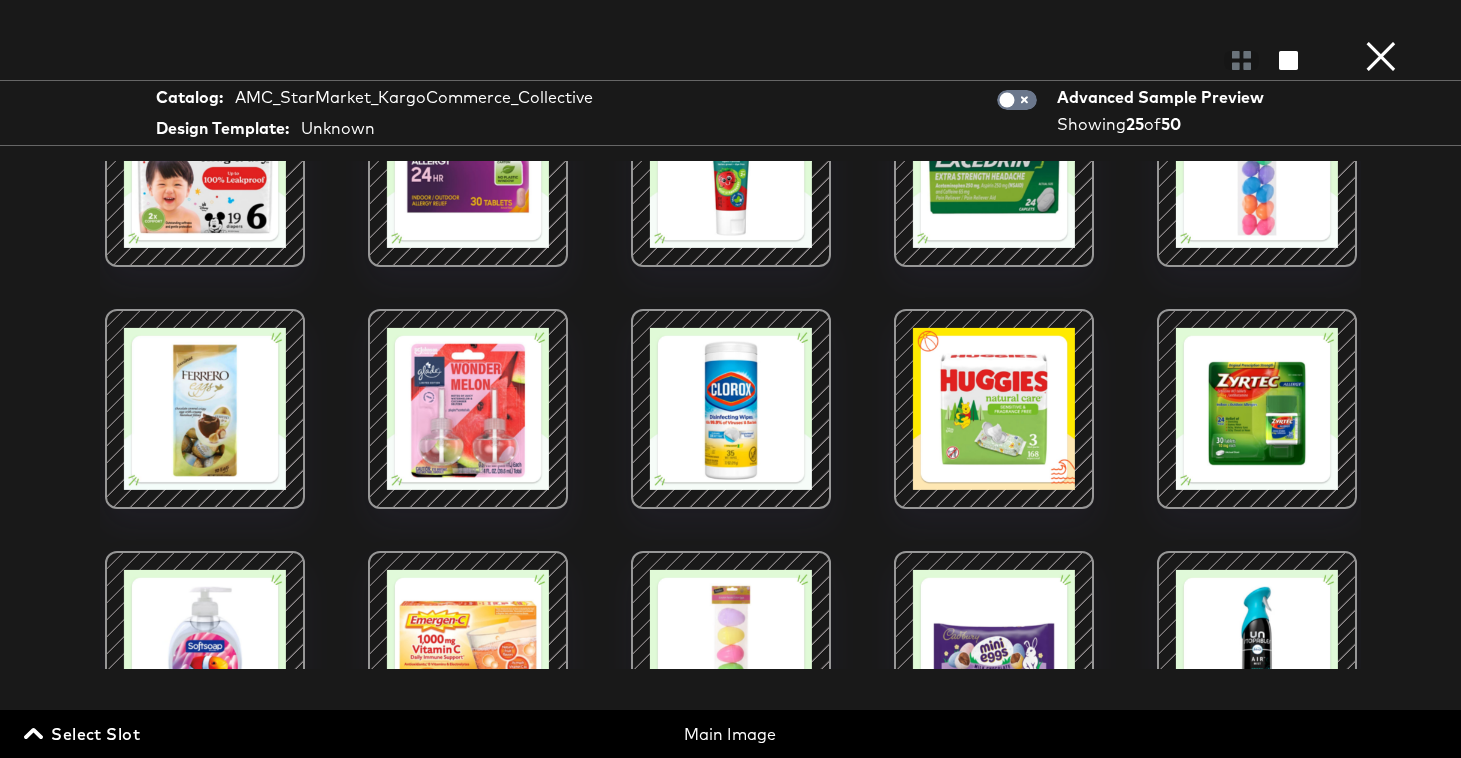 scroll, scrollTop: 742, scrollLeft: 0, axis: vertical 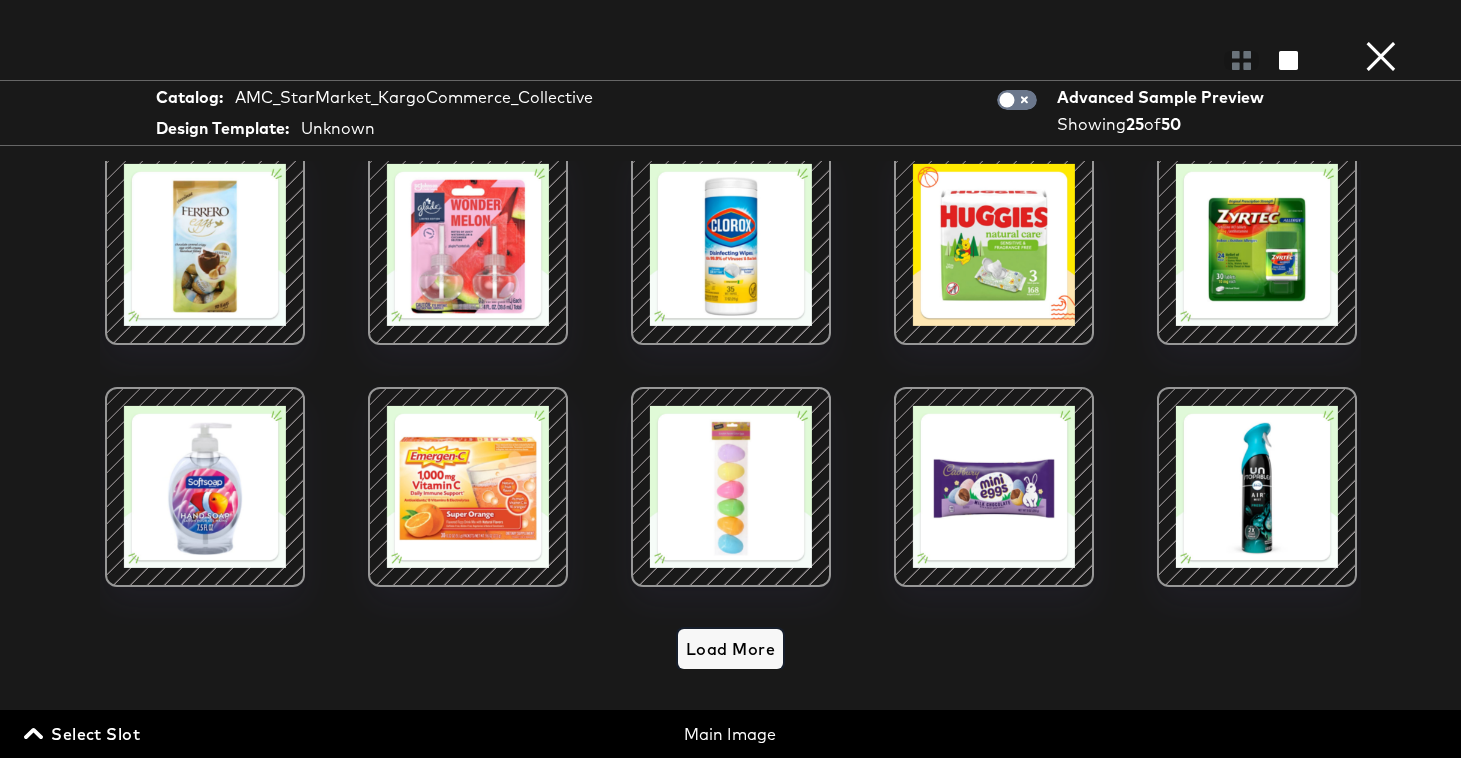 click on "Load More" at bounding box center [730, 649] 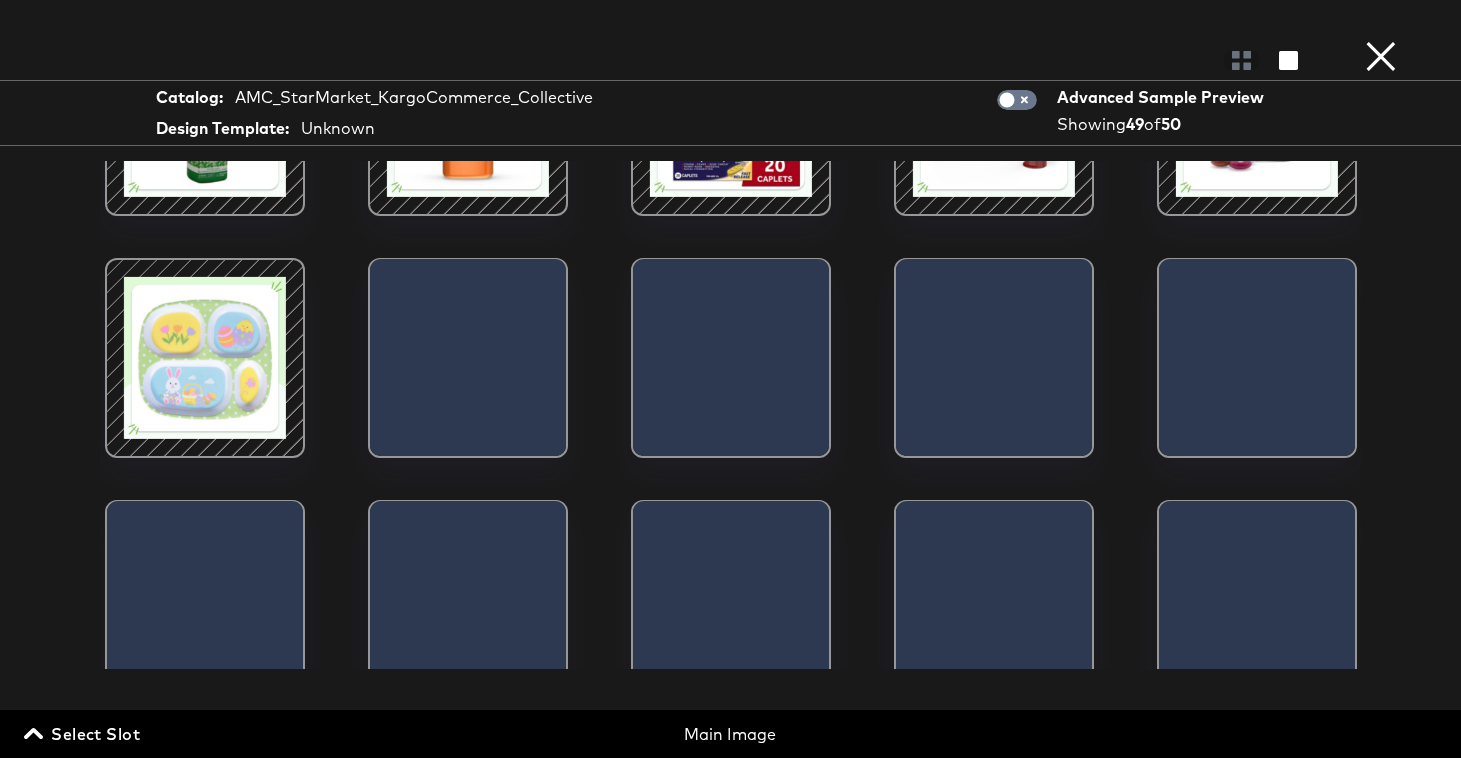 scroll, scrollTop: 1870, scrollLeft: 0, axis: vertical 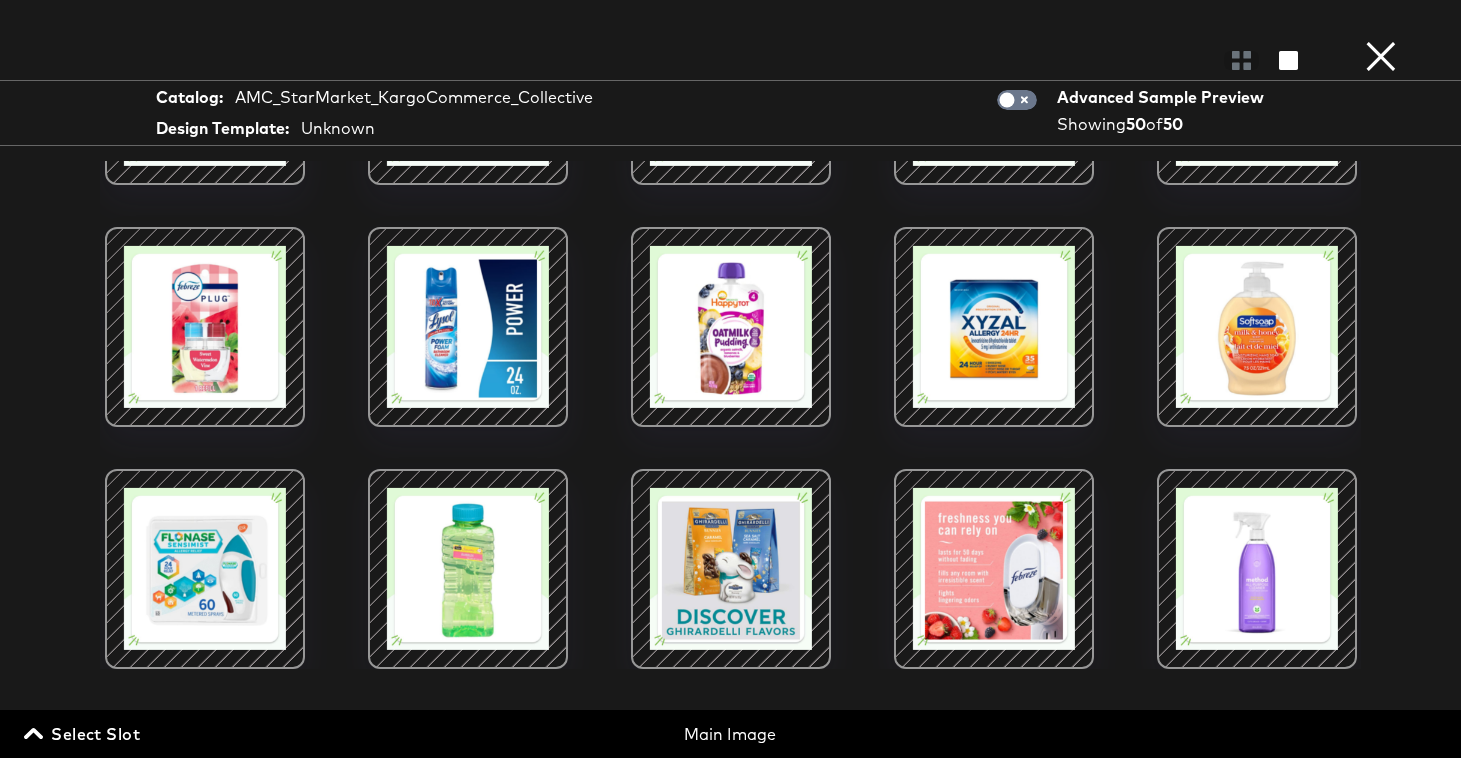 click on "×" at bounding box center [1381, 20] 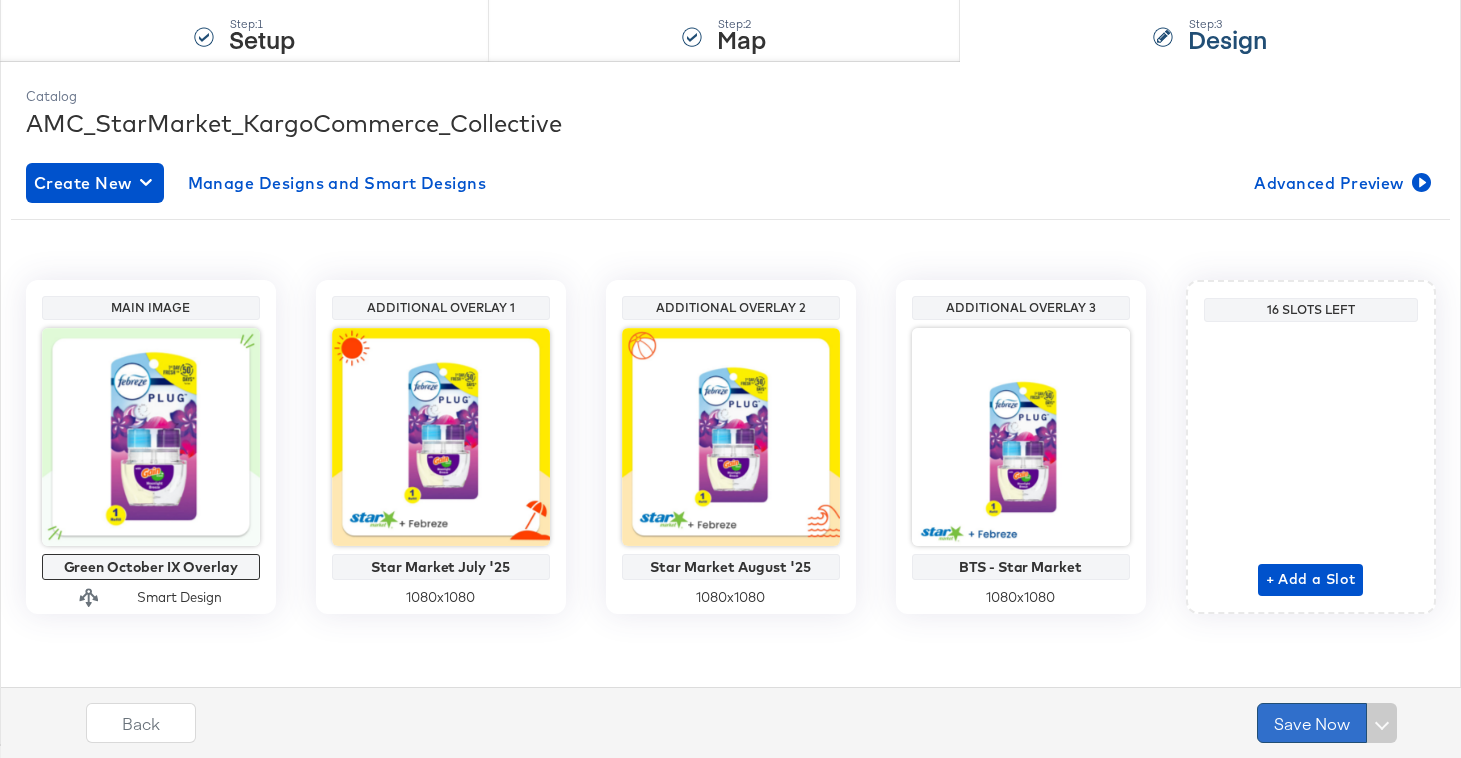 click on "Save Now" at bounding box center (1312, 723) 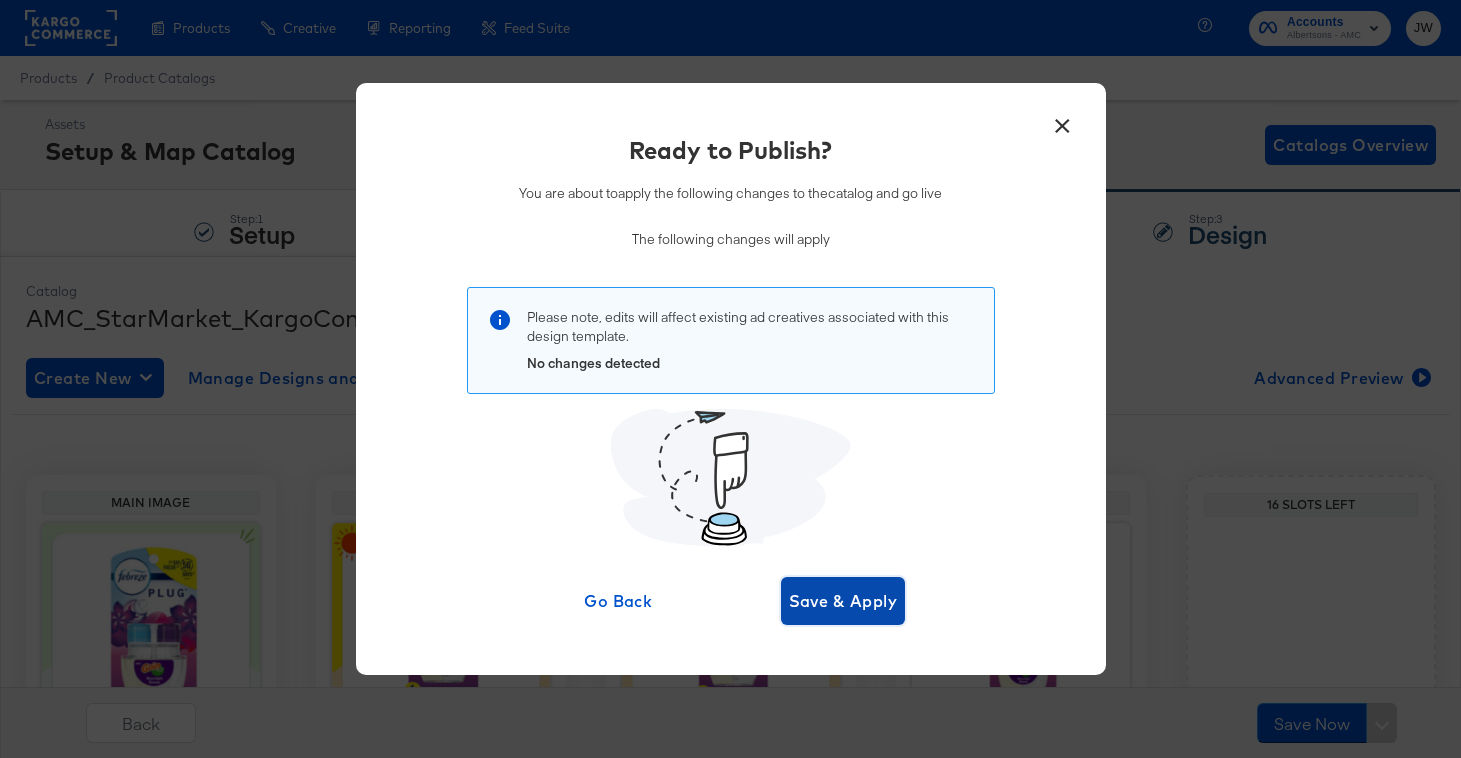 click on "Save & Apply" at bounding box center [843, 601] 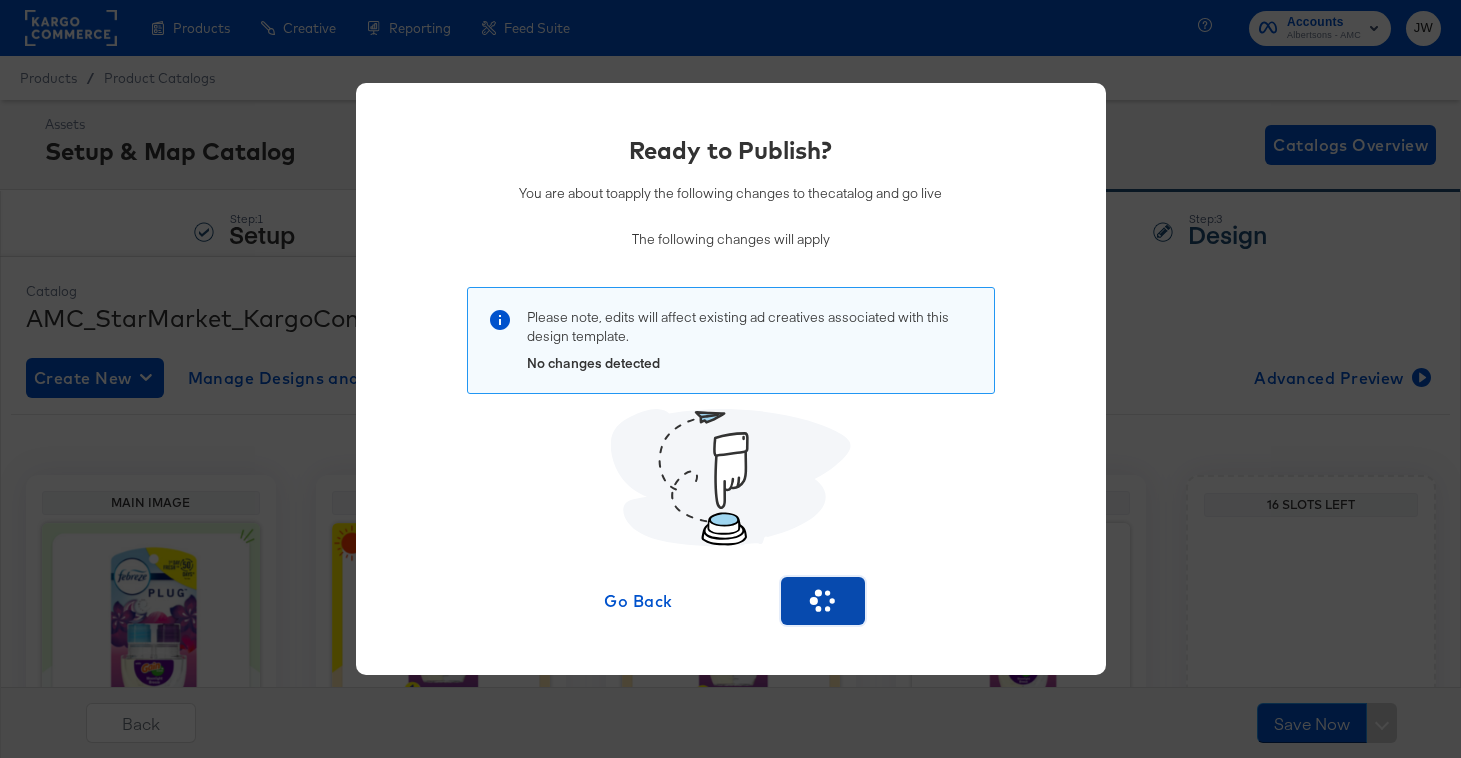 type 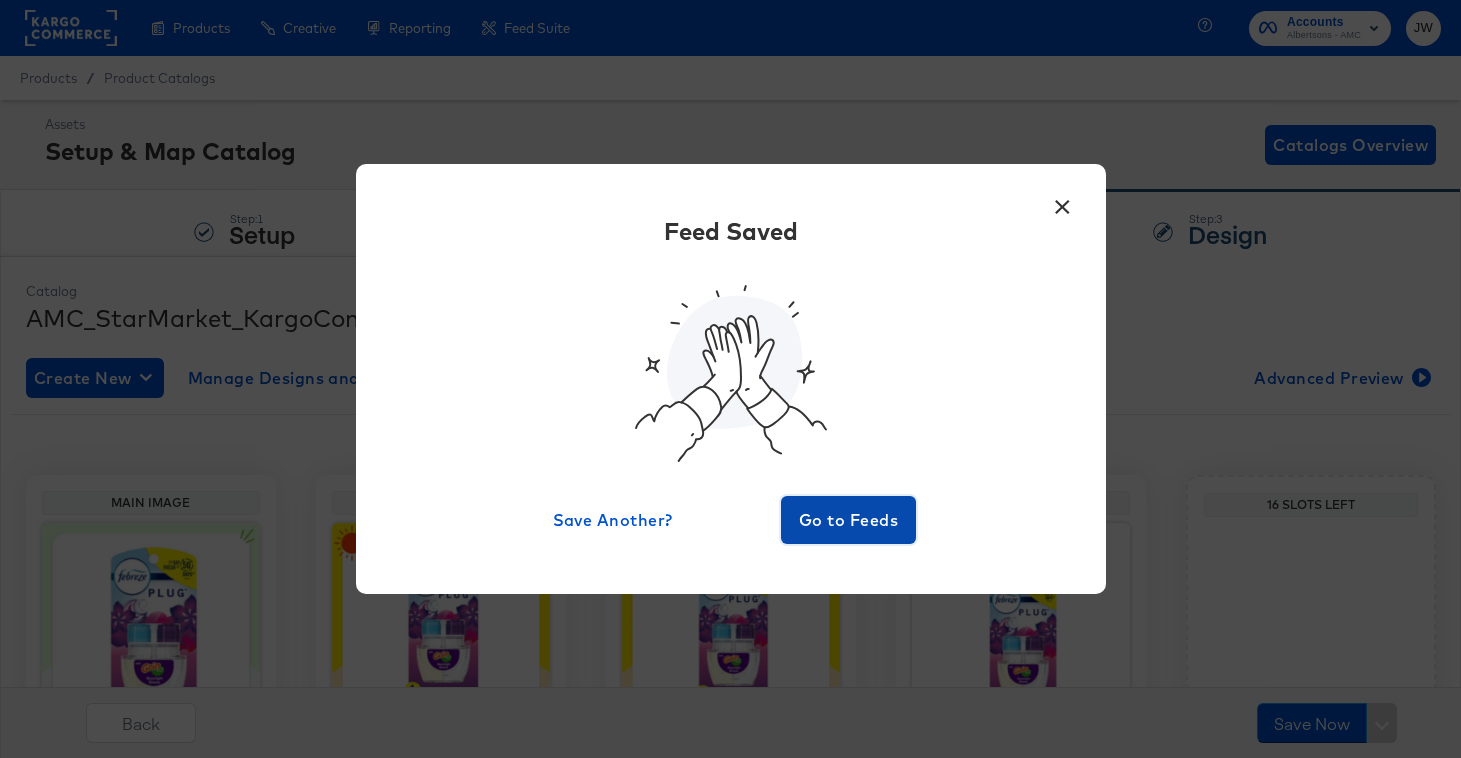 click on "Go to Feeds" at bounding box center (849, 520) 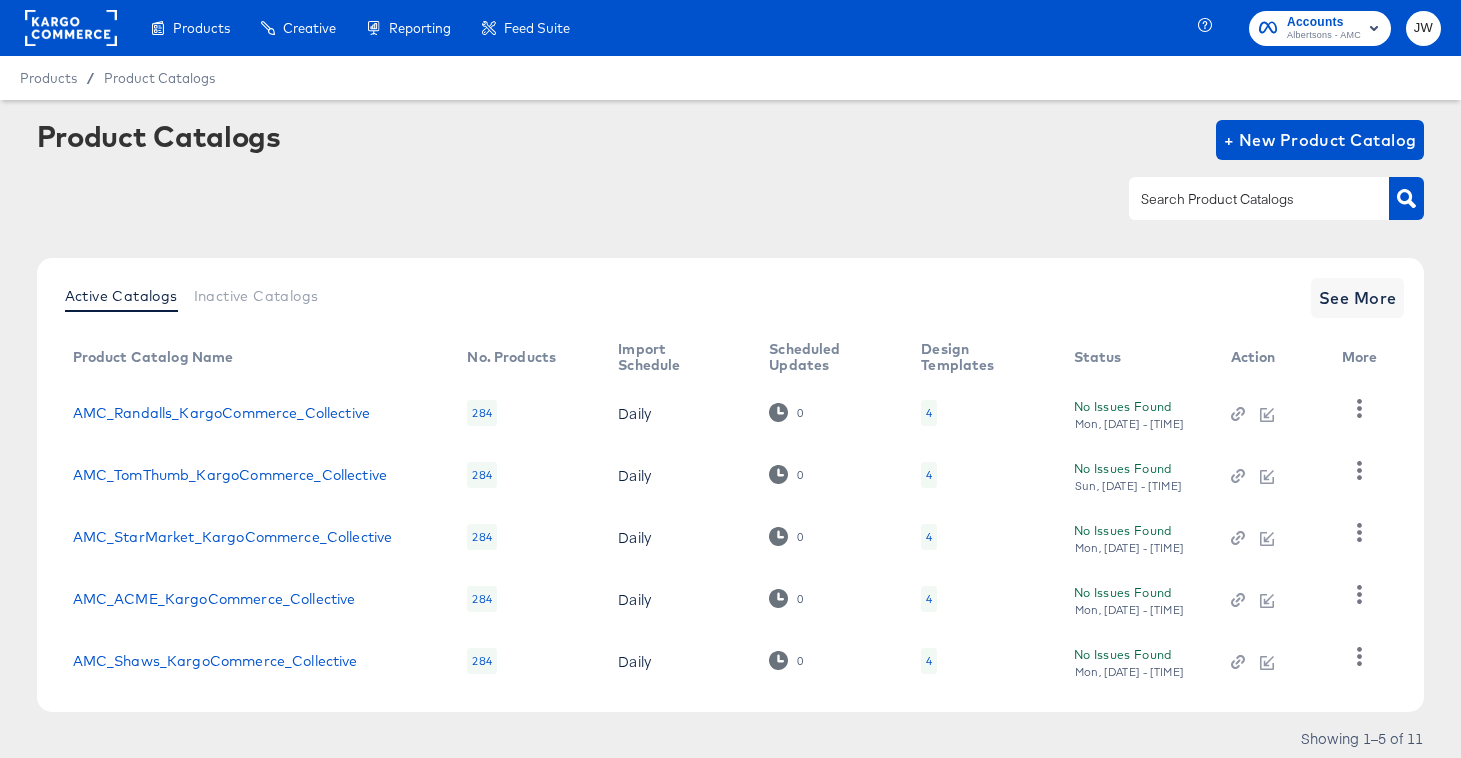 click at bounding box center [1243, 199] 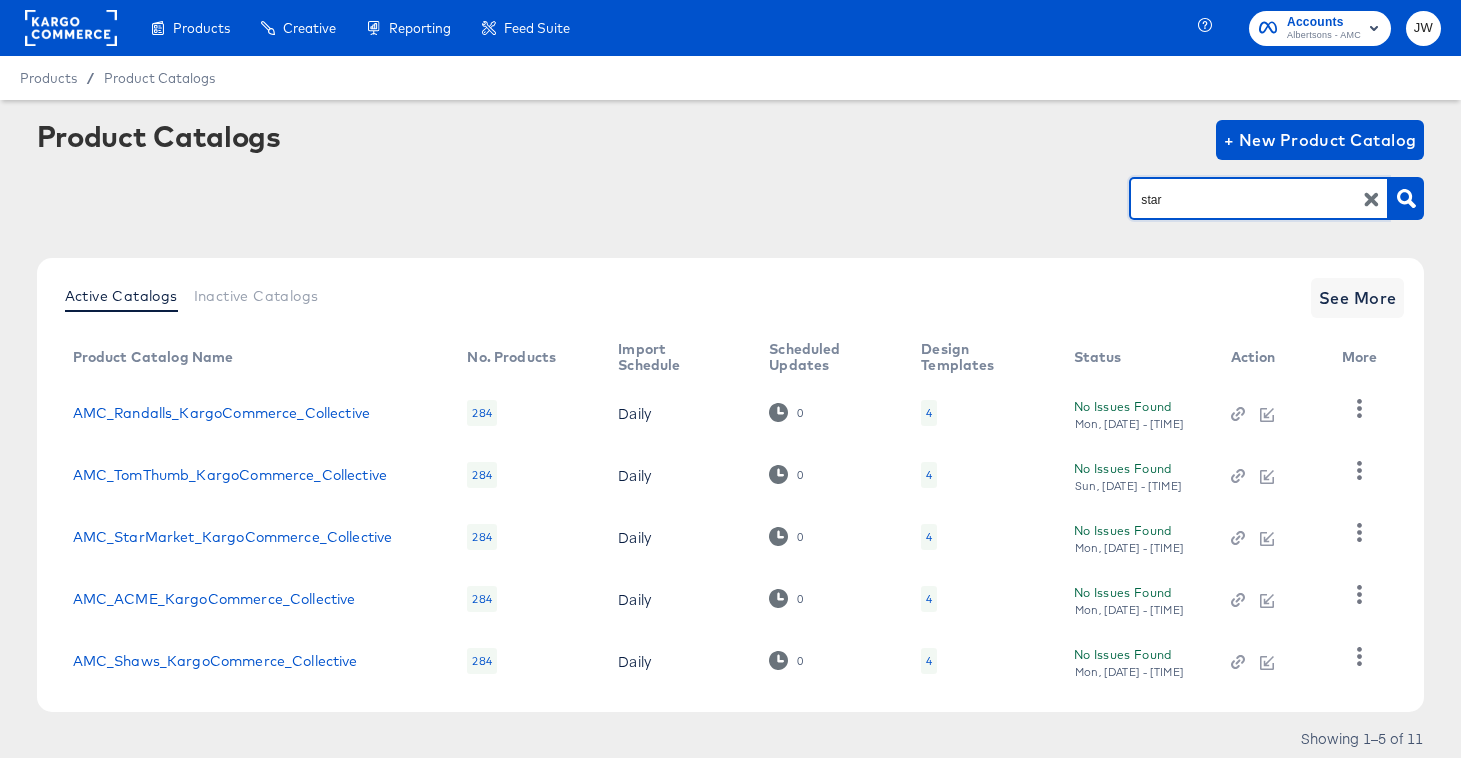 type on "star" 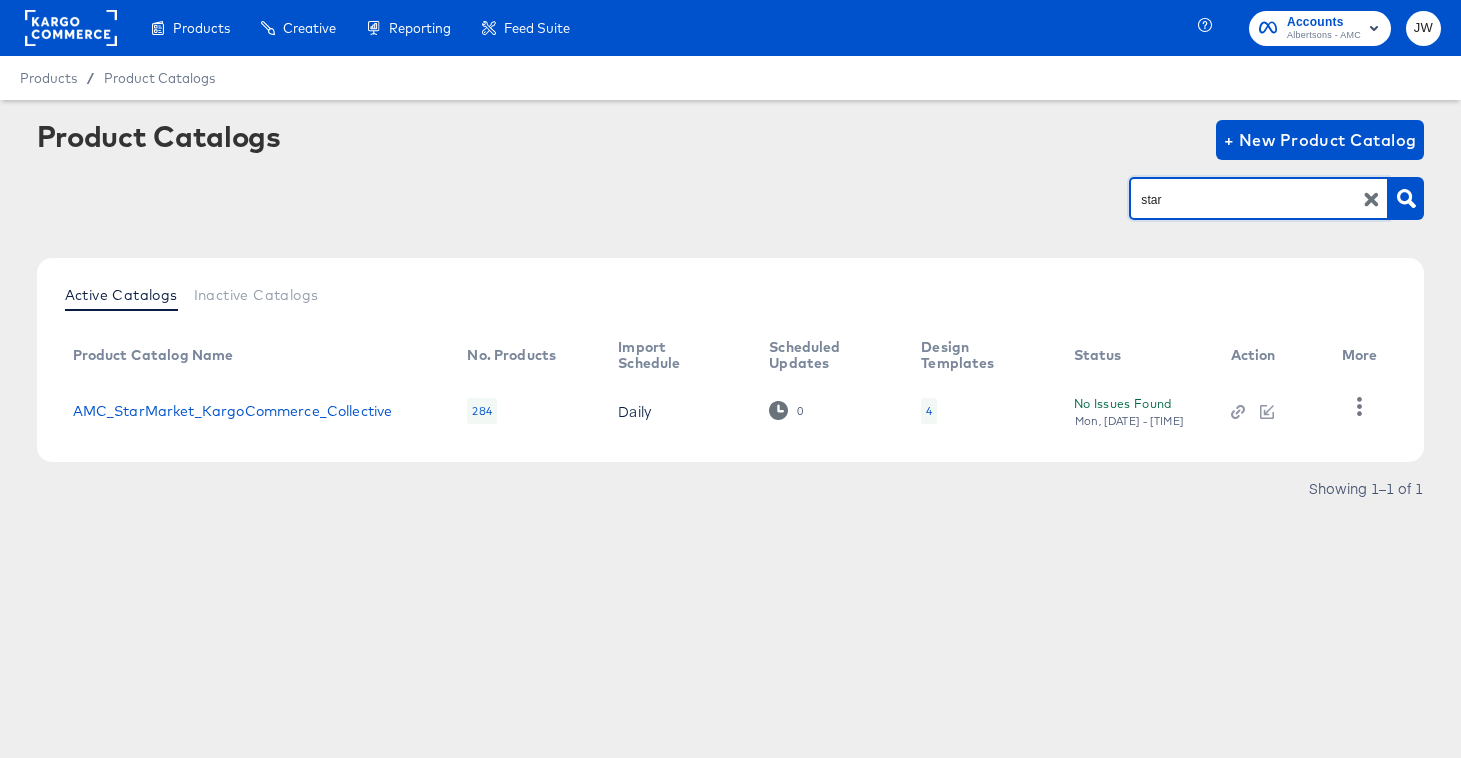 click on "4" at bounding box center [929, 411] 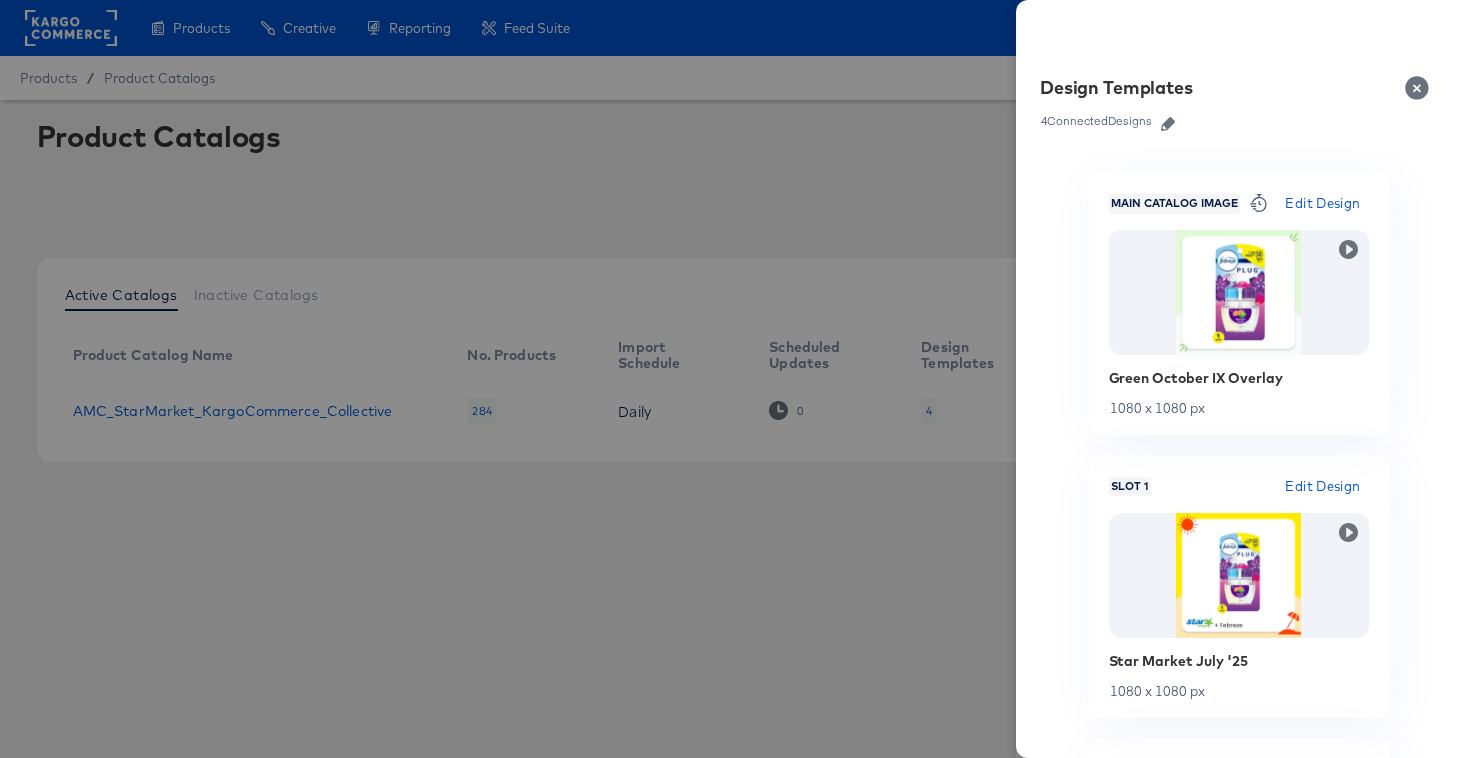 click 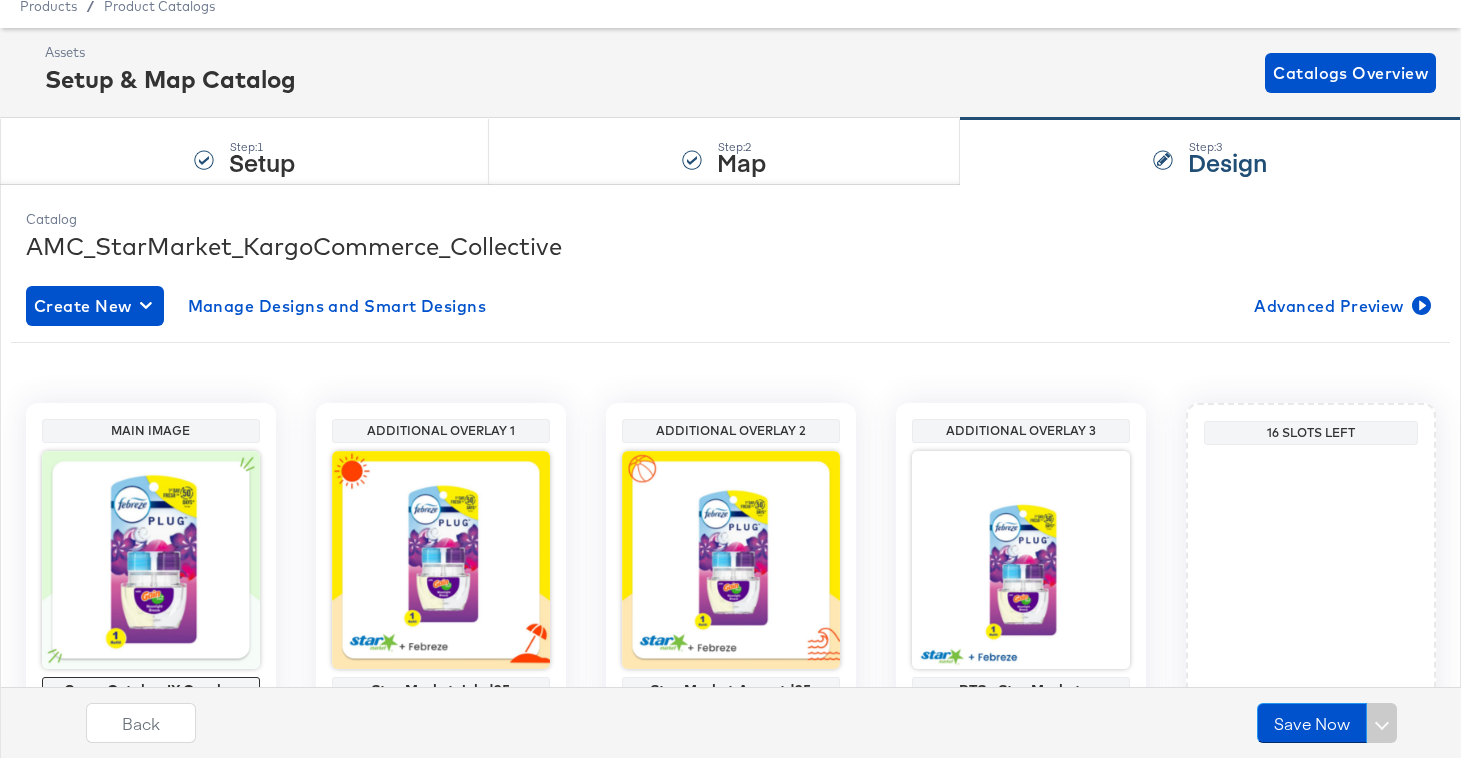 scroll, scrollTop: 195, scrollLeft: 0, axis: vertical 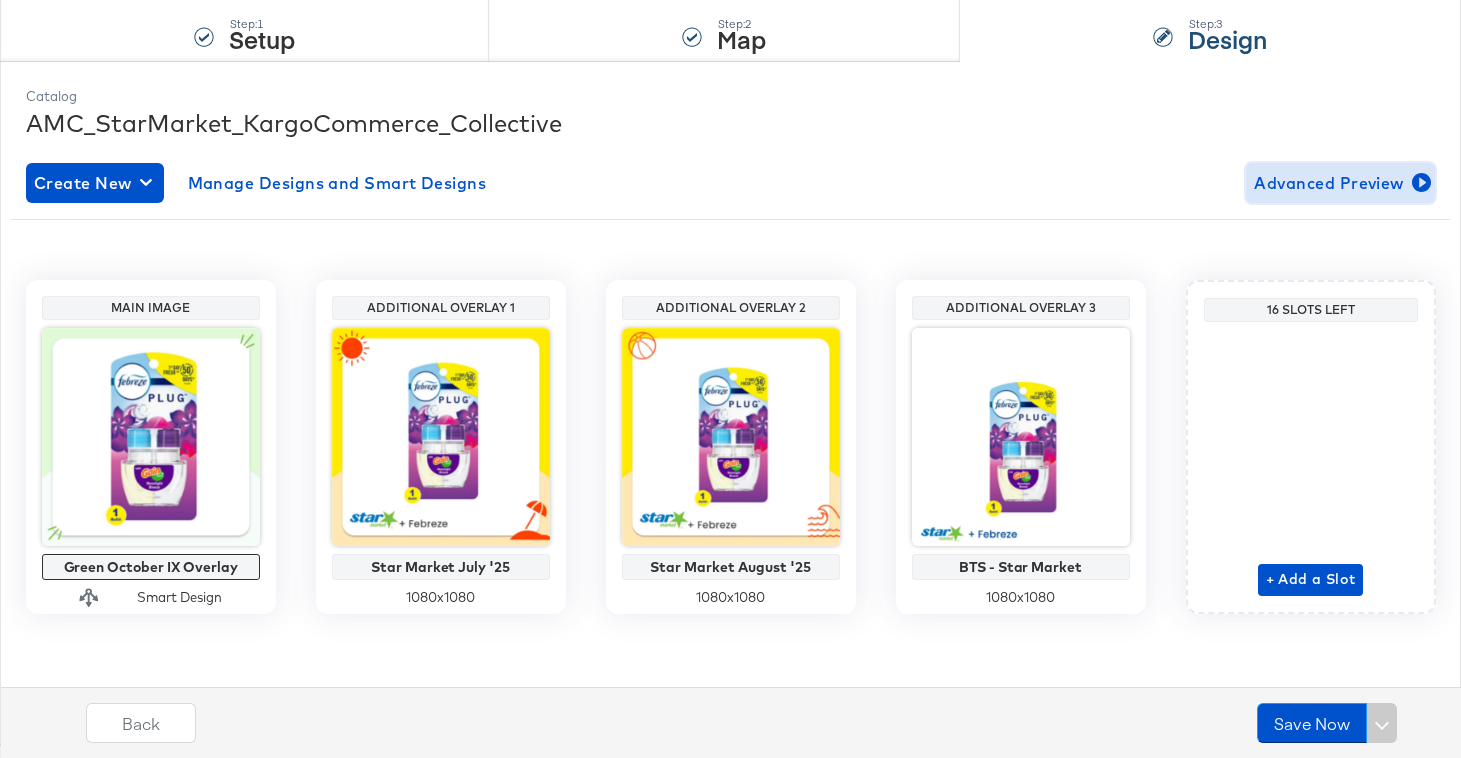 click on "Advanced Preview" at bounding box center (1340, 183) 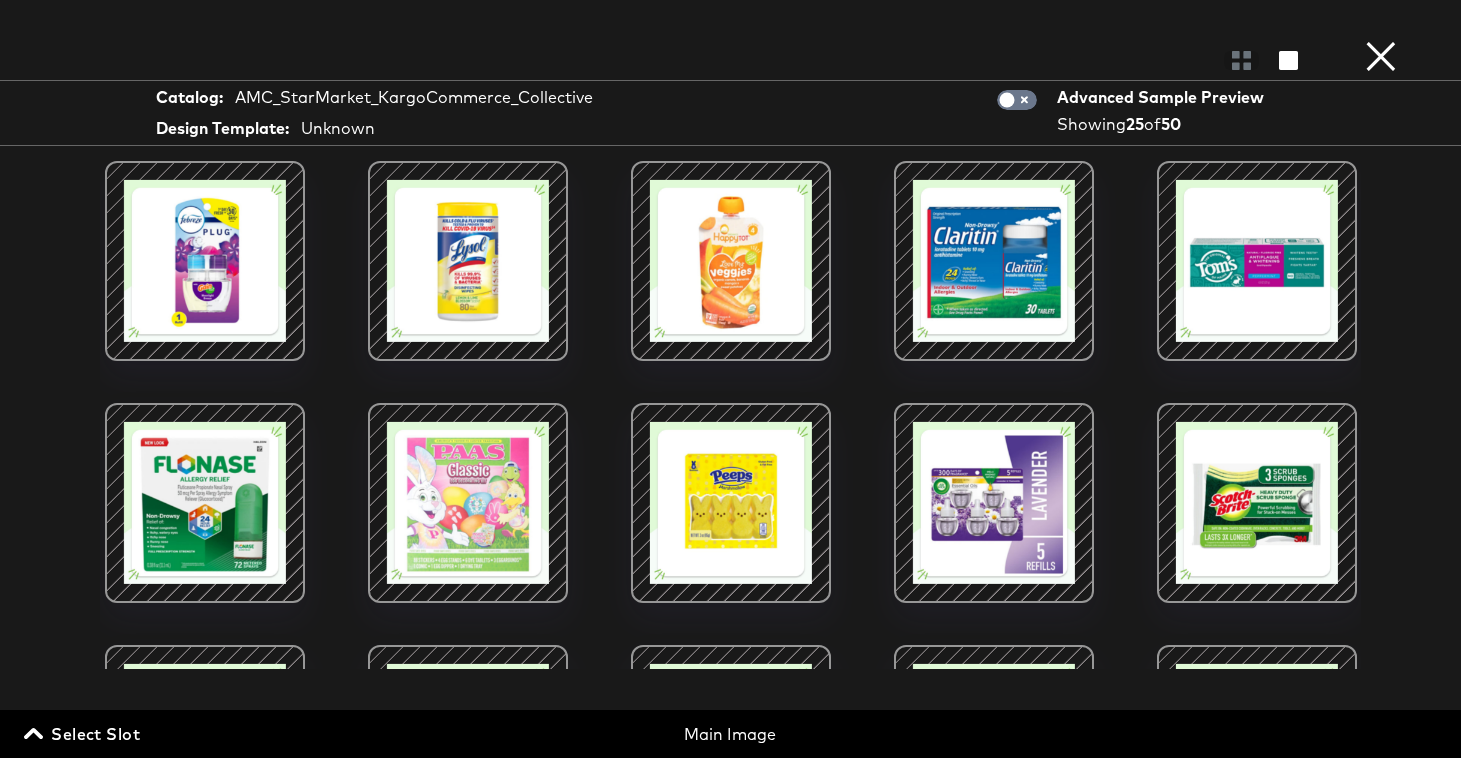 scroll, scrollTop: 742, scrollLeft: 0, axis: vertical 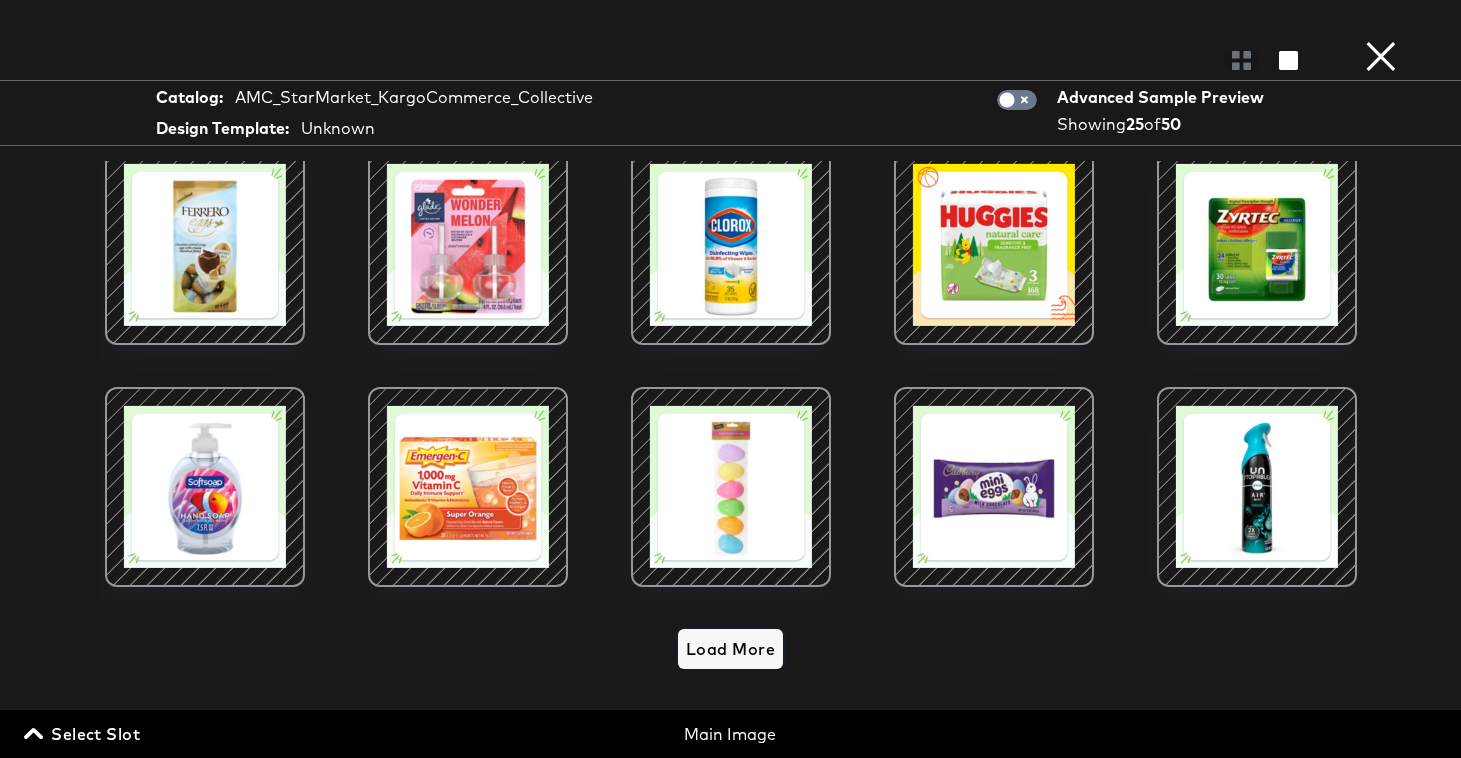 click on "Load More" at bounding box center (730, 440) 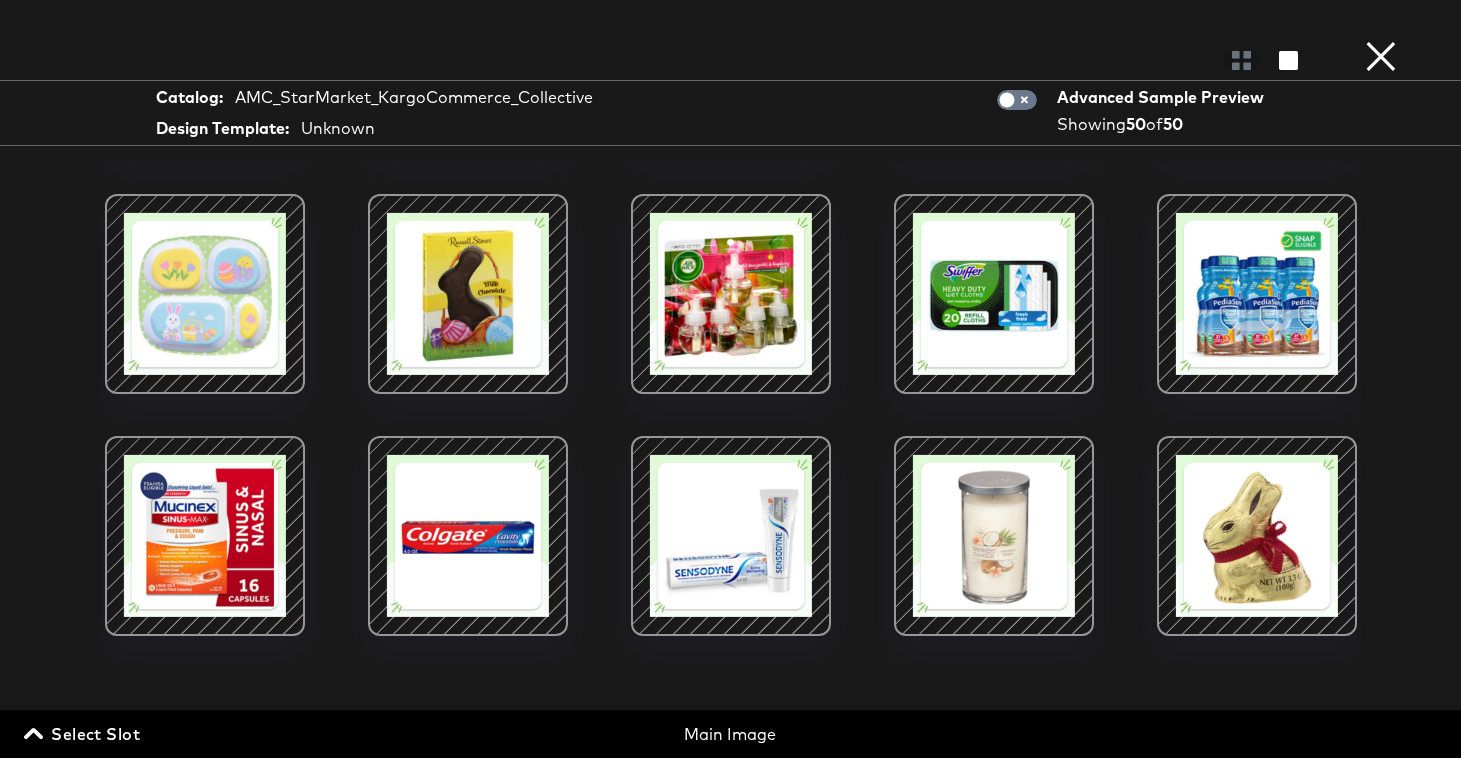 scroll, scrollTop: 1870, scrollLeft: 0, axis: vertical 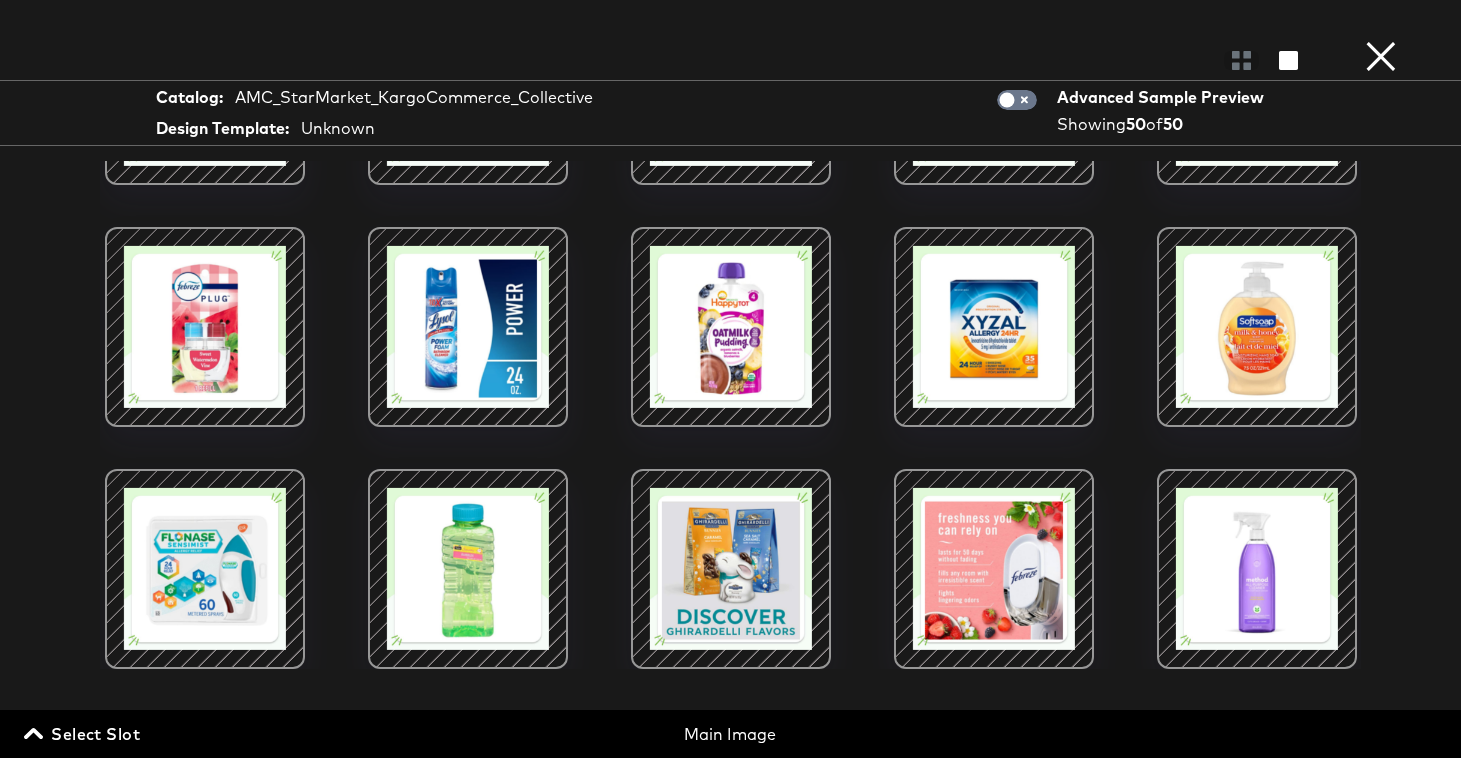 click on "×" at bounding box center (1381, 20) 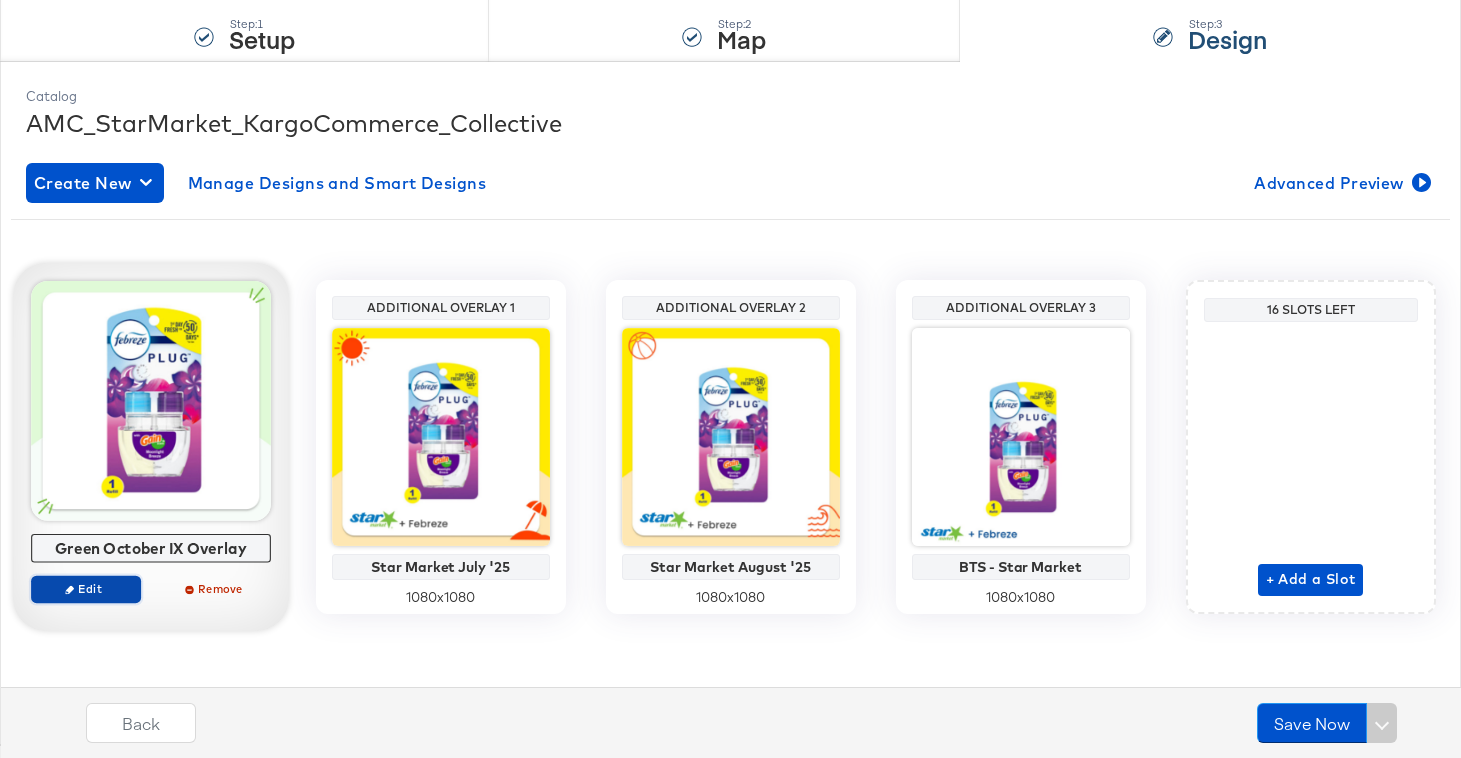 click on "Edit" at bounding box center (85, 588) 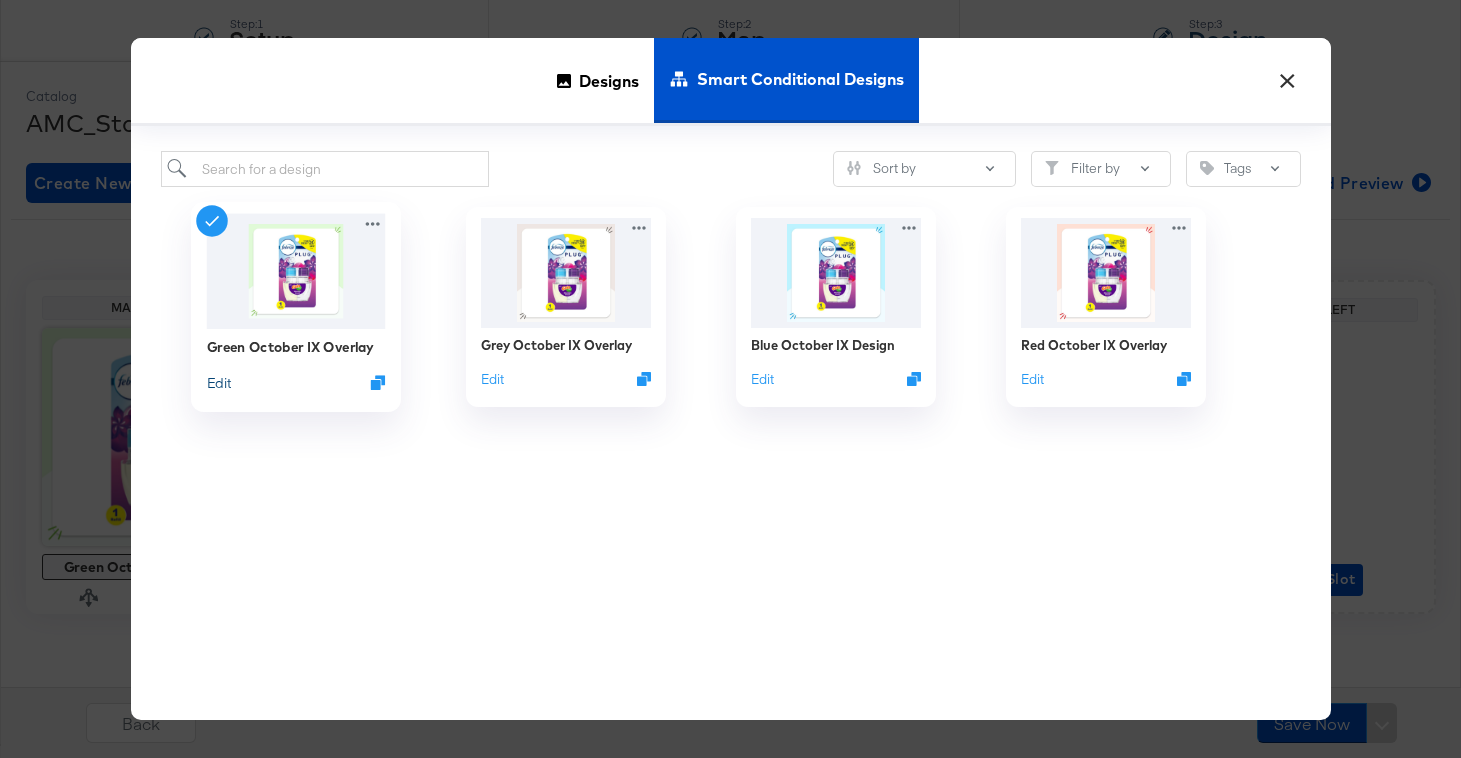 click on "Edit" at bounding box center (218, 382) 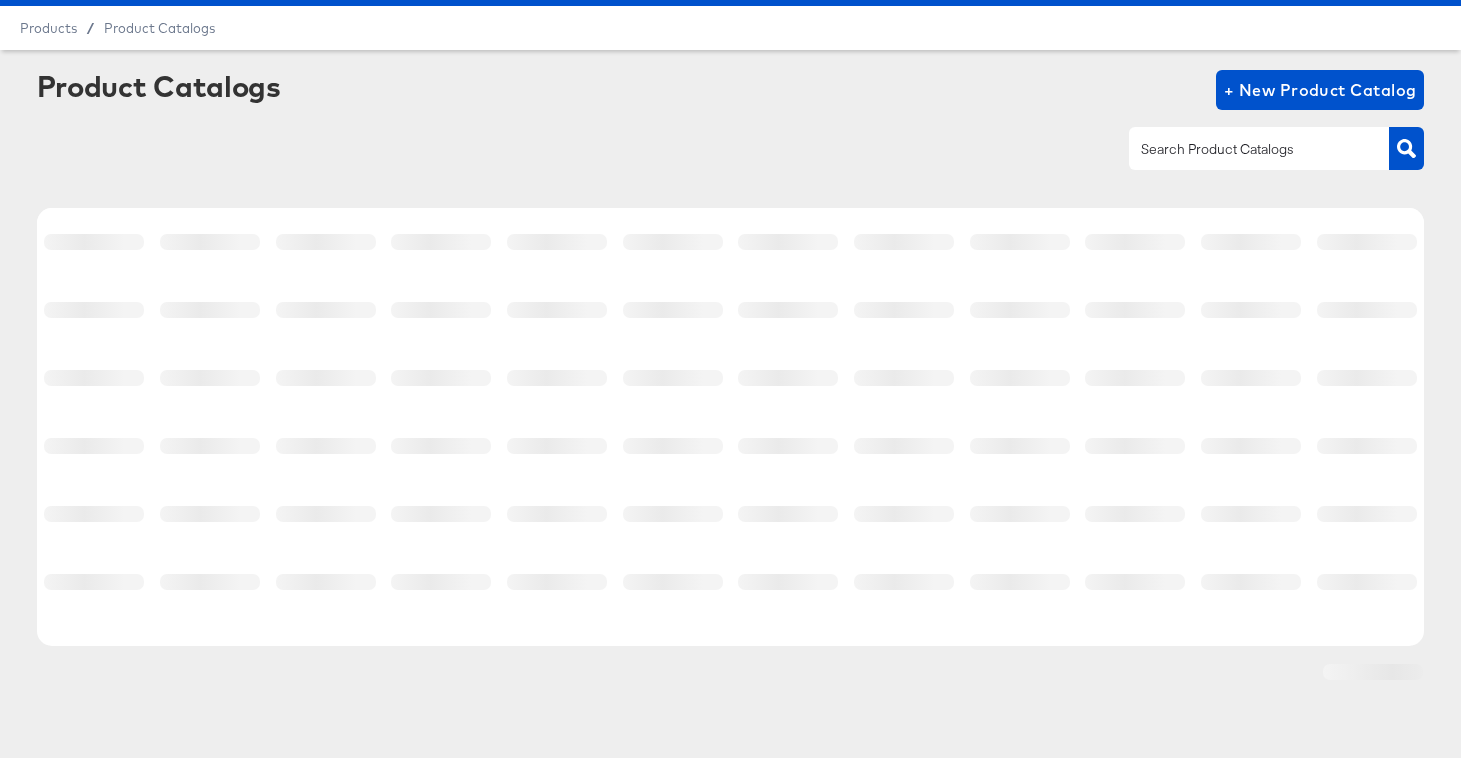 scroll, scrollTop: 0, scrollLeft: 0, axis: both 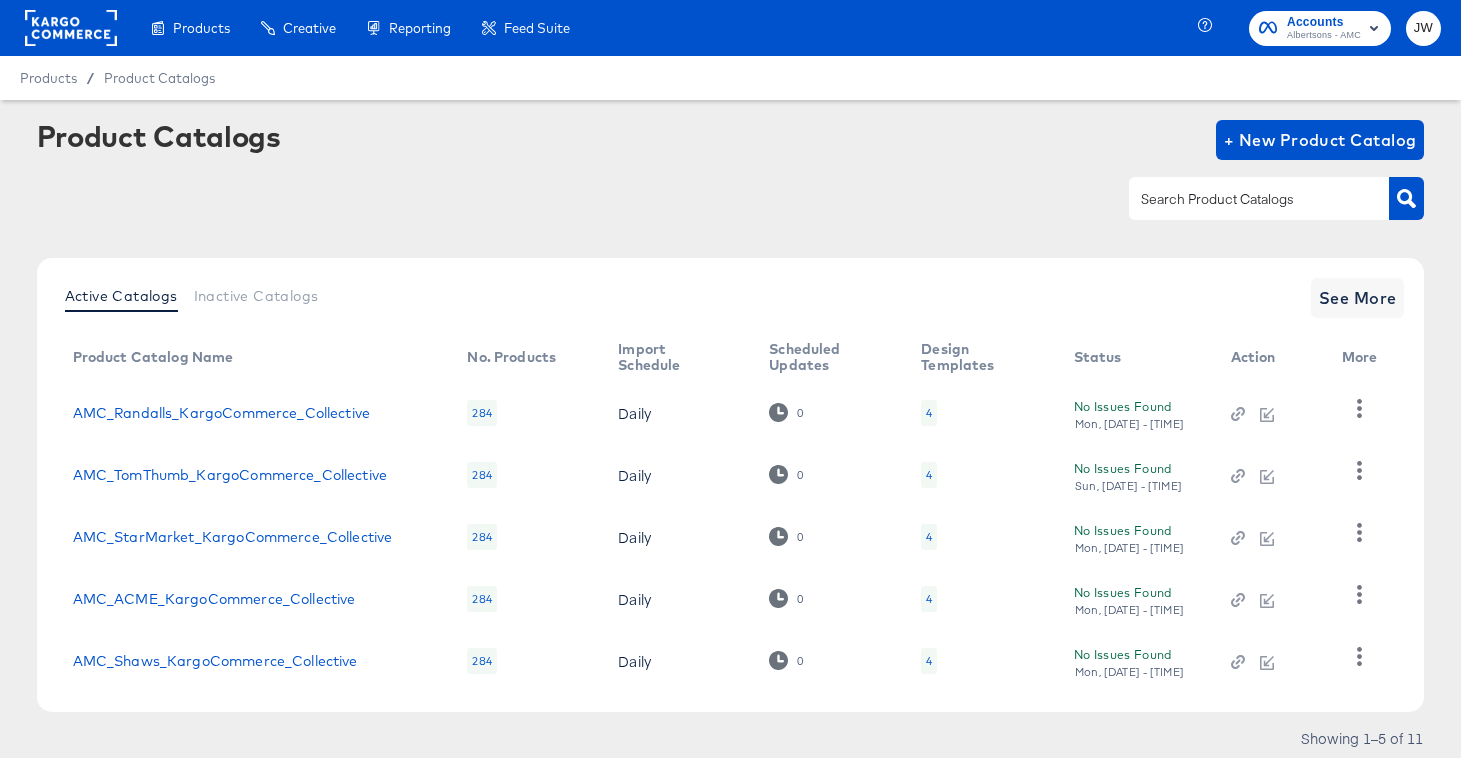 click at bounding box center (1259, 198) 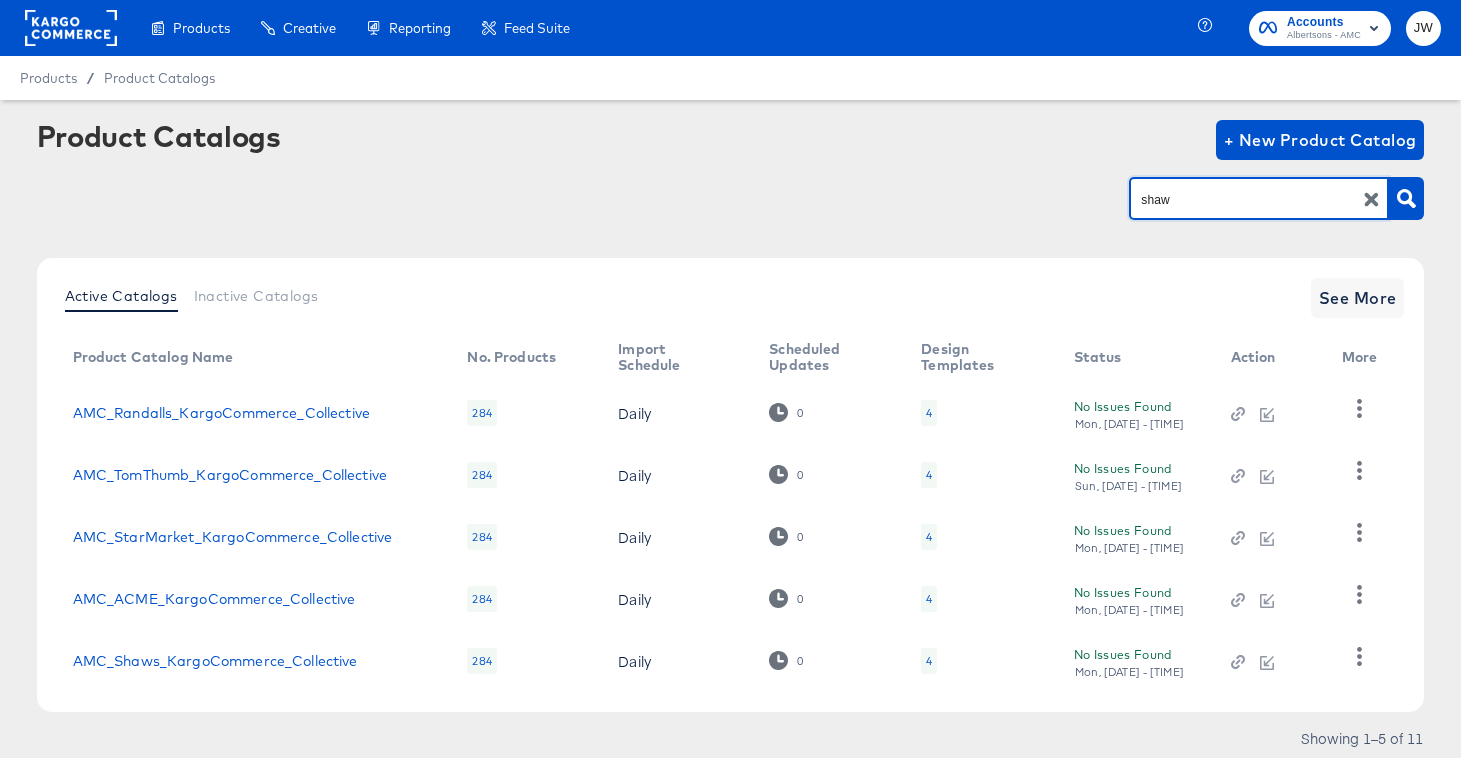 type on "shaw" 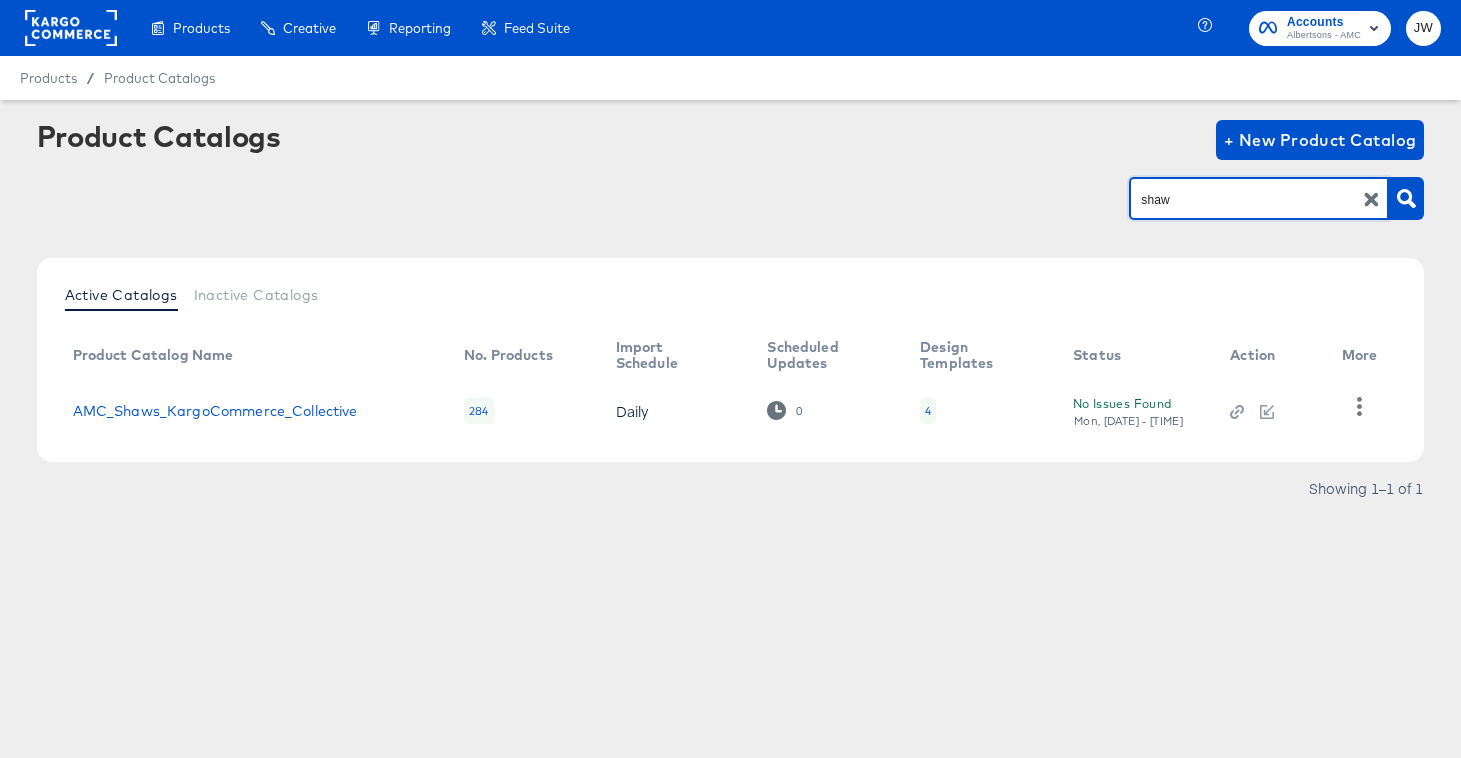 click on "4" at bounding box center [928, 411] 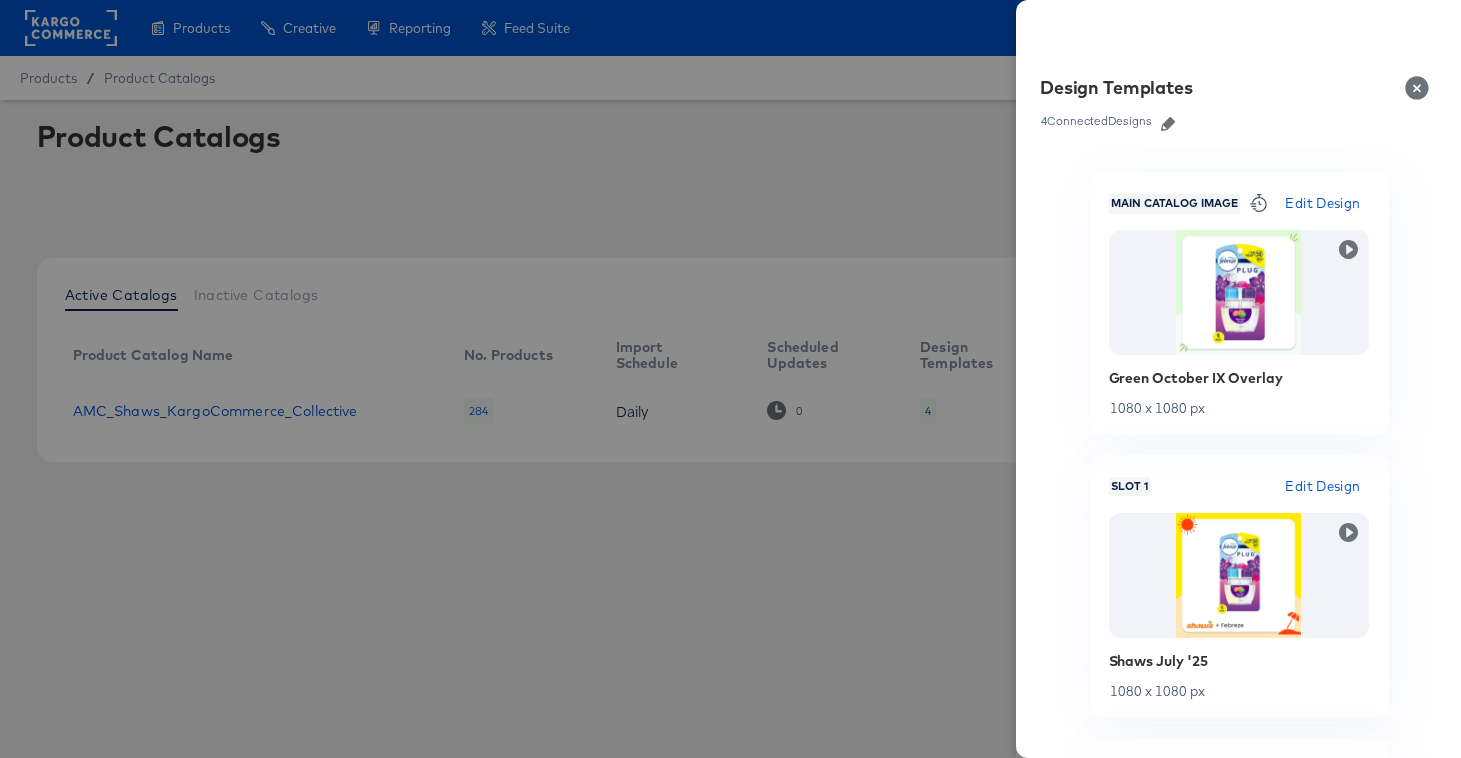 click 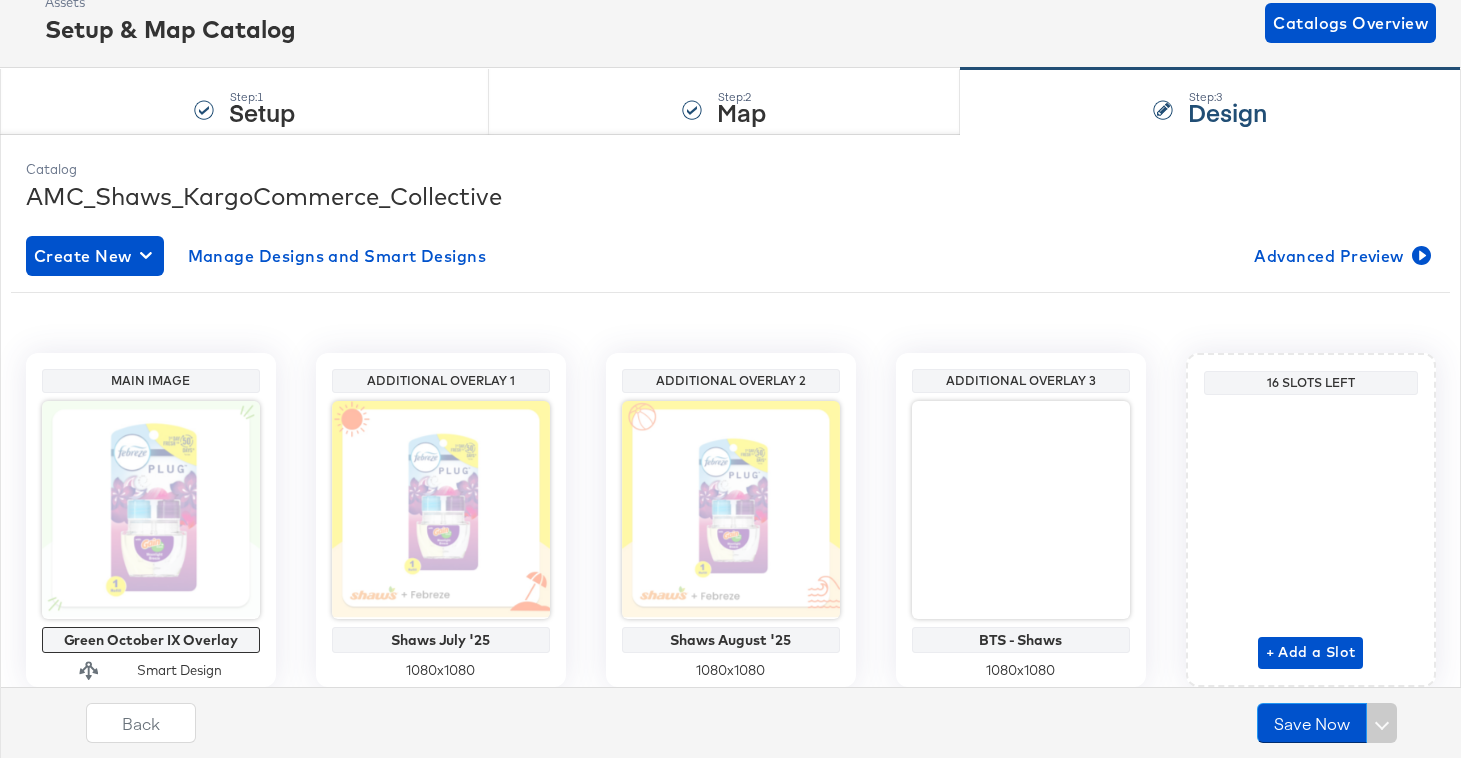 scroll, scrollTop: 195, scrollLeft: 0, axis: vertical 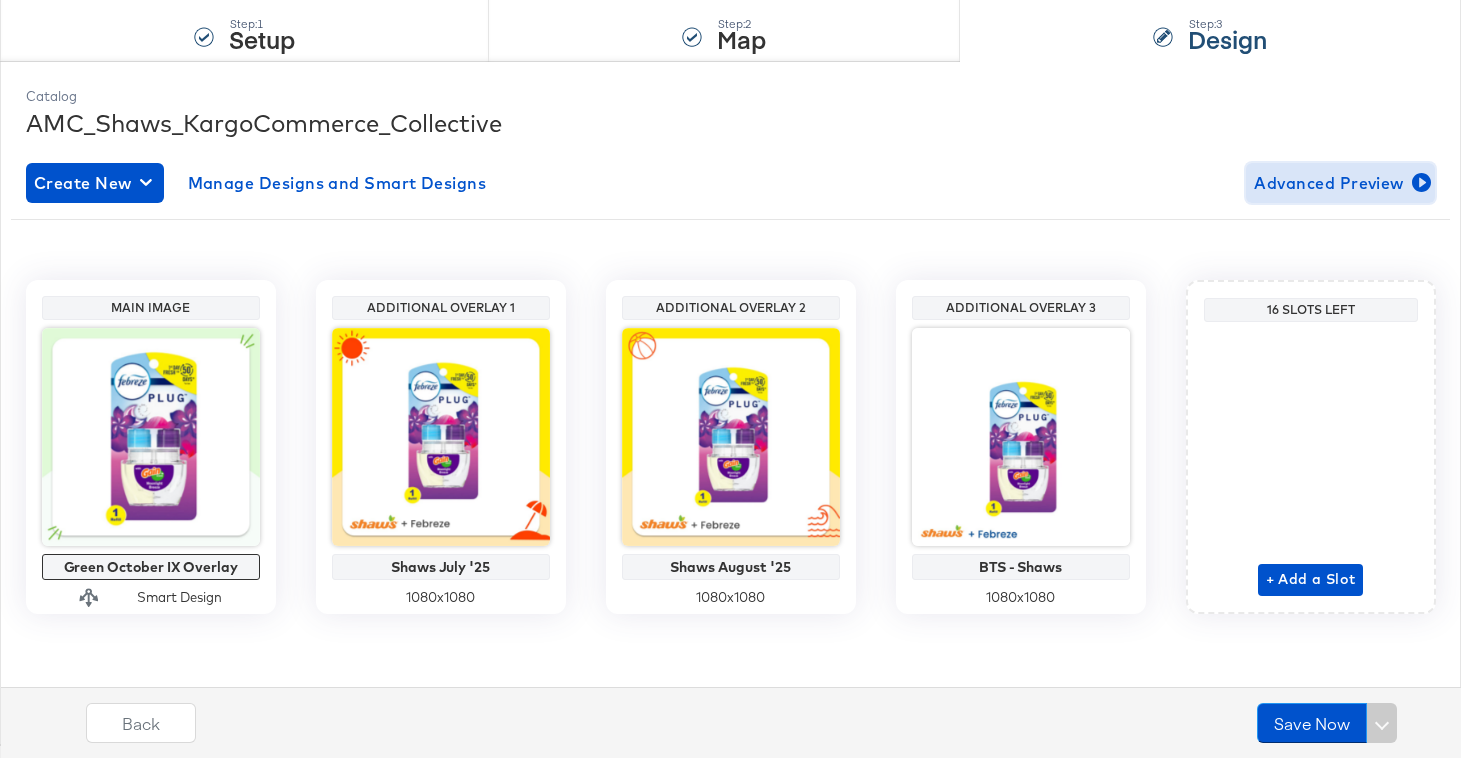 click on "Advanced Preview" at bounding box center (1340, 183) 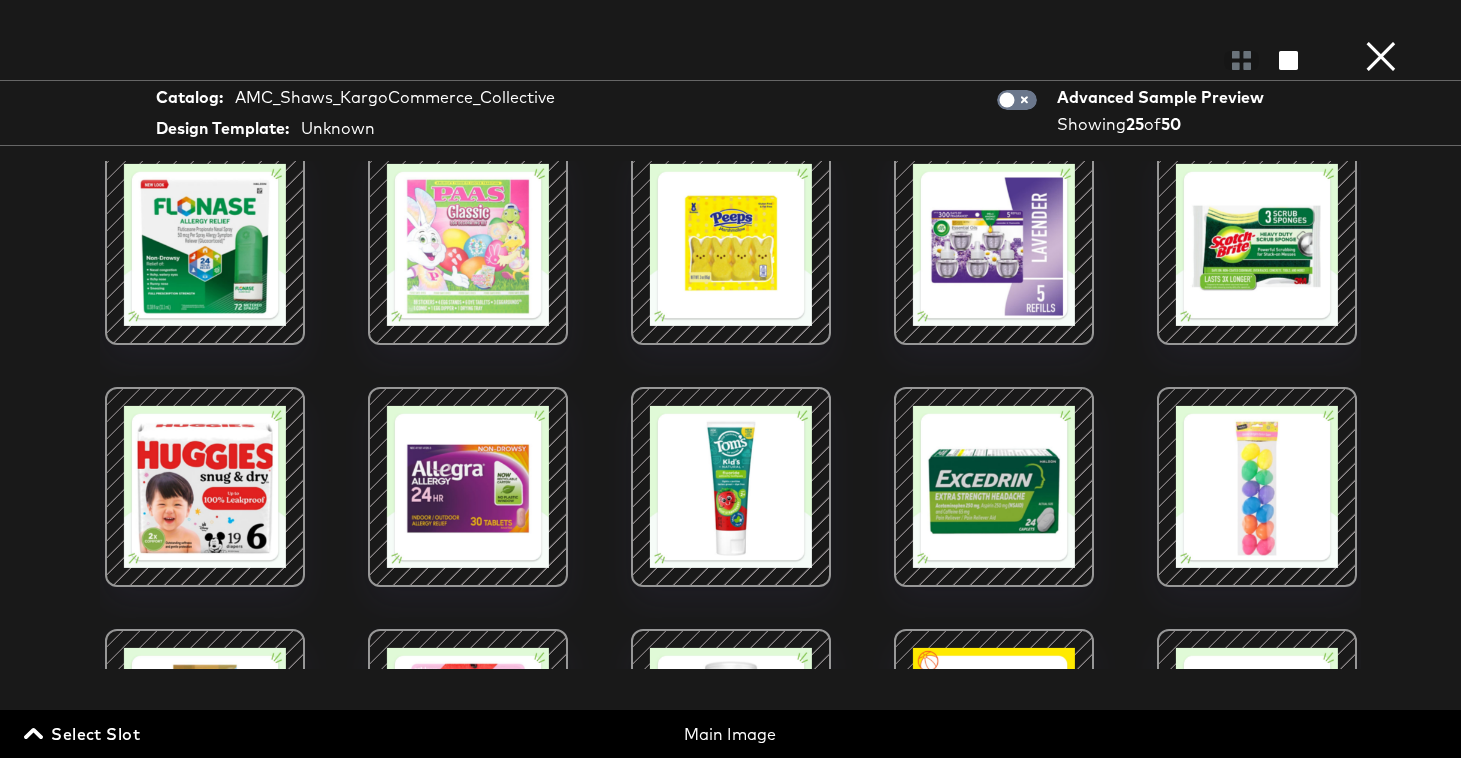 scroll, scrollTop: 0, scrollLeft: 0, axis: both 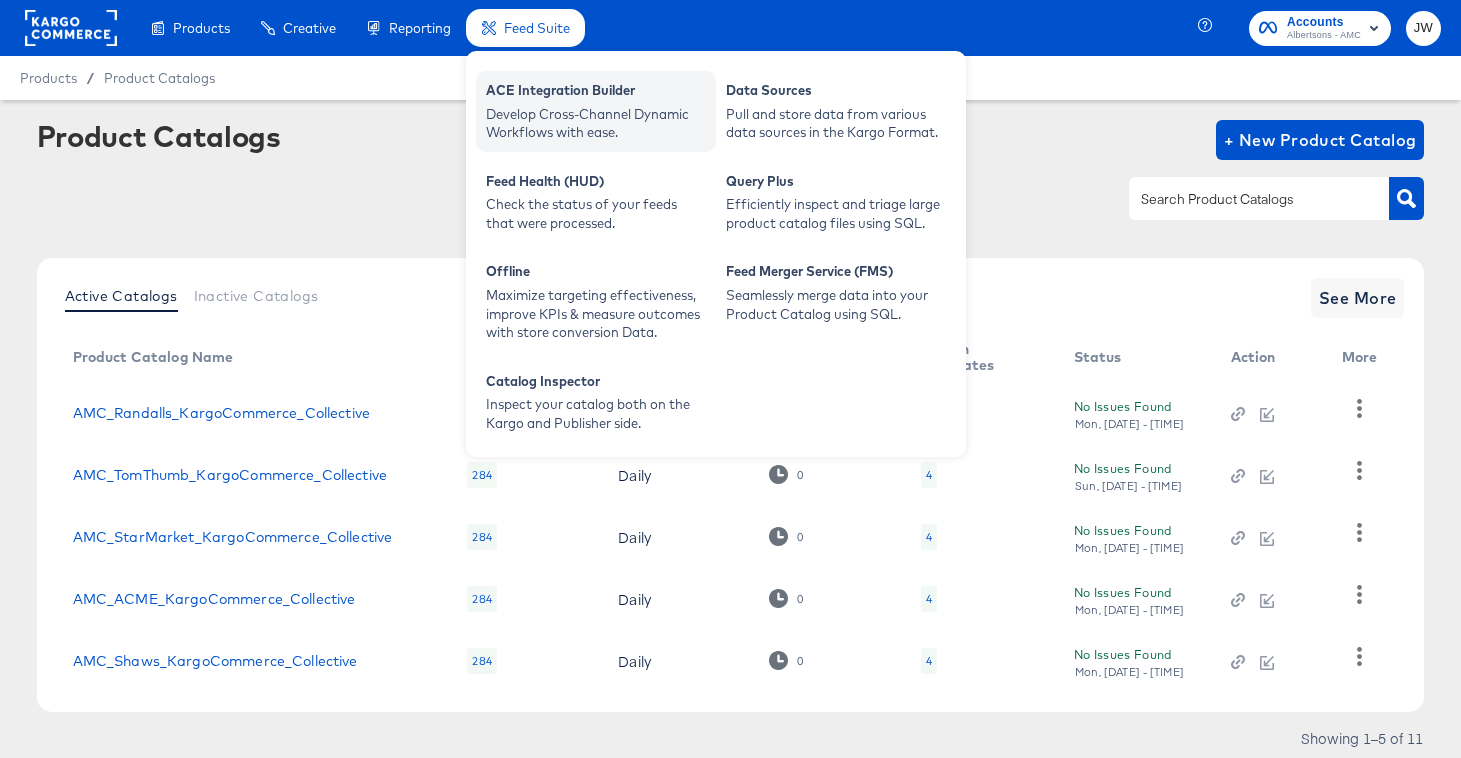 click on "ACE Integration Builder" at bounding box center (596, 93) 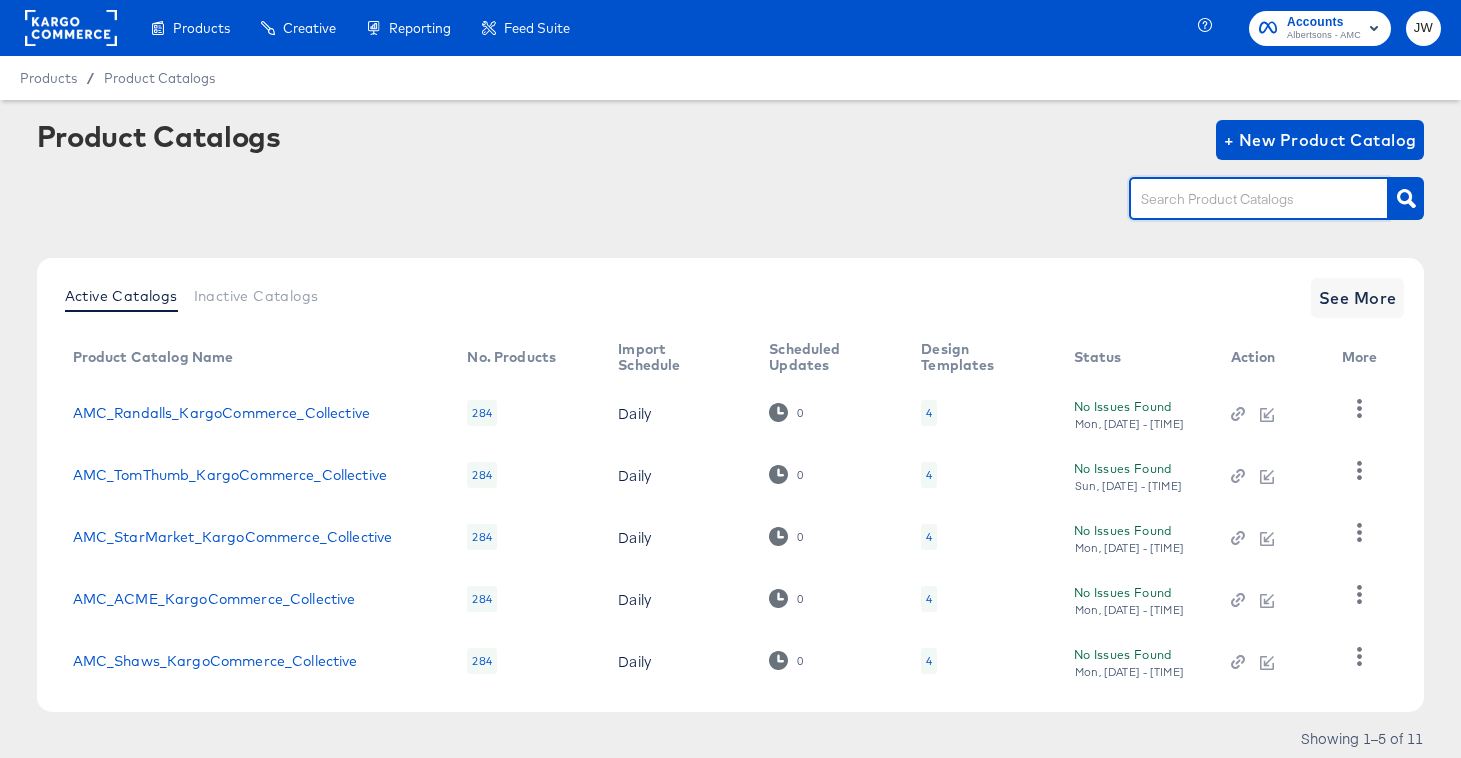 click at bounding box center [1243, 199] 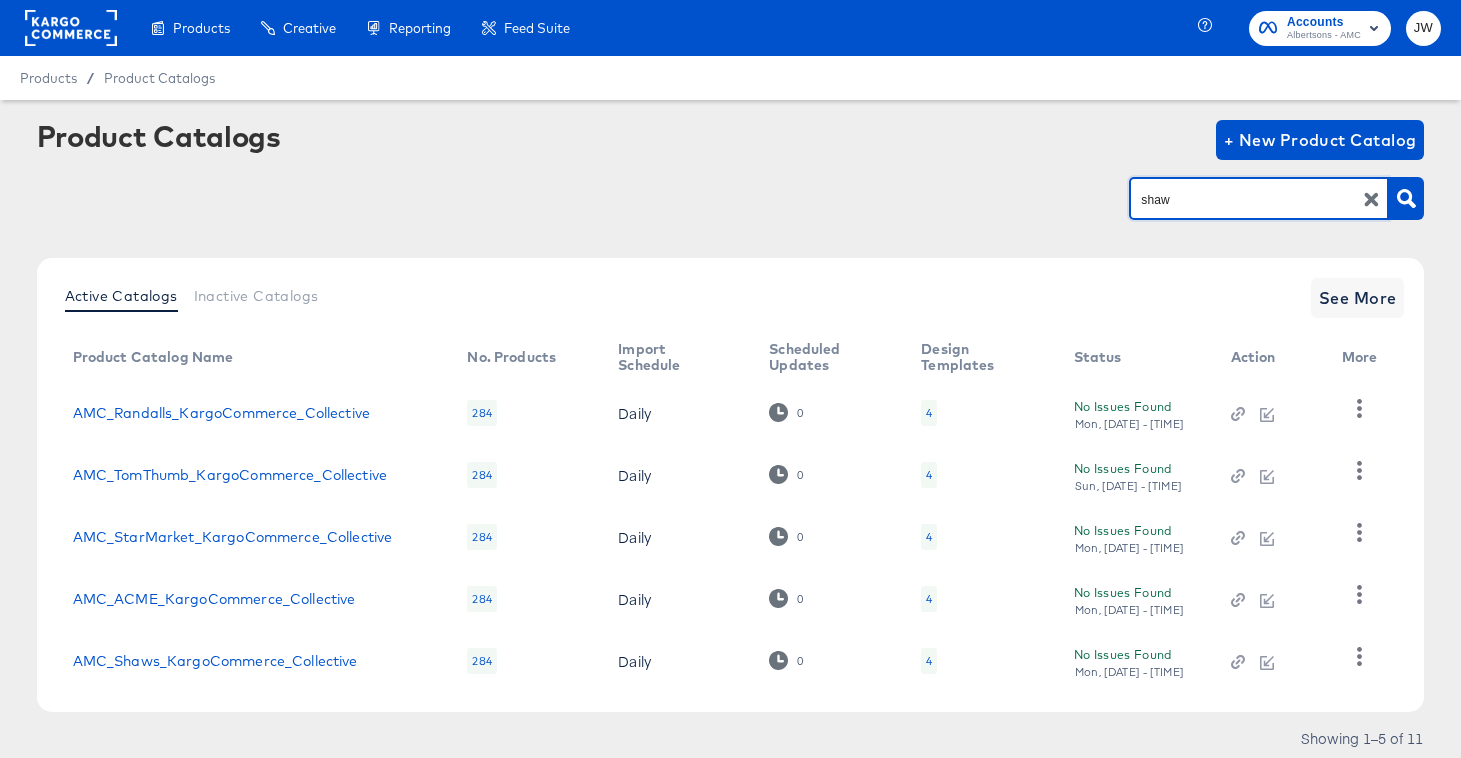 type on "shaw" 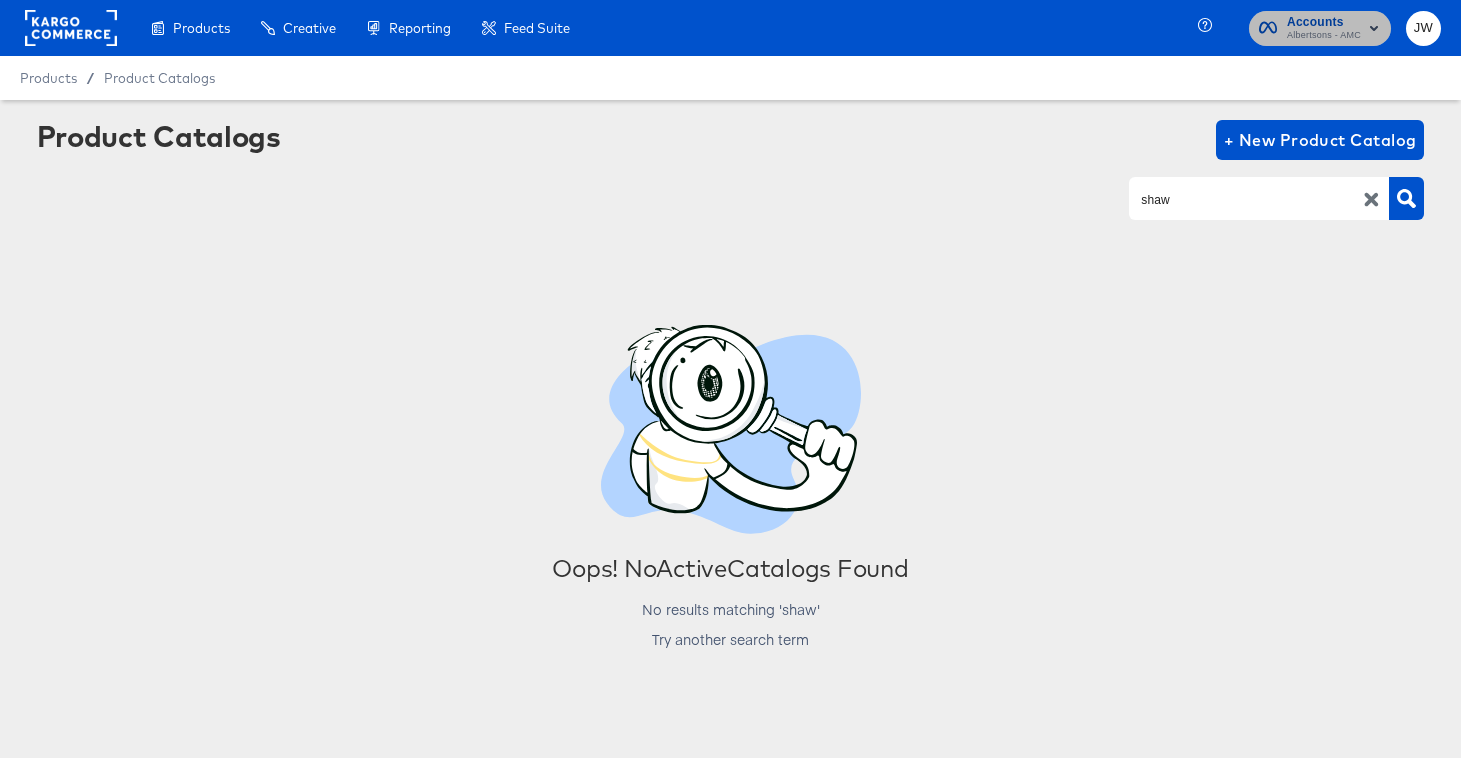 click 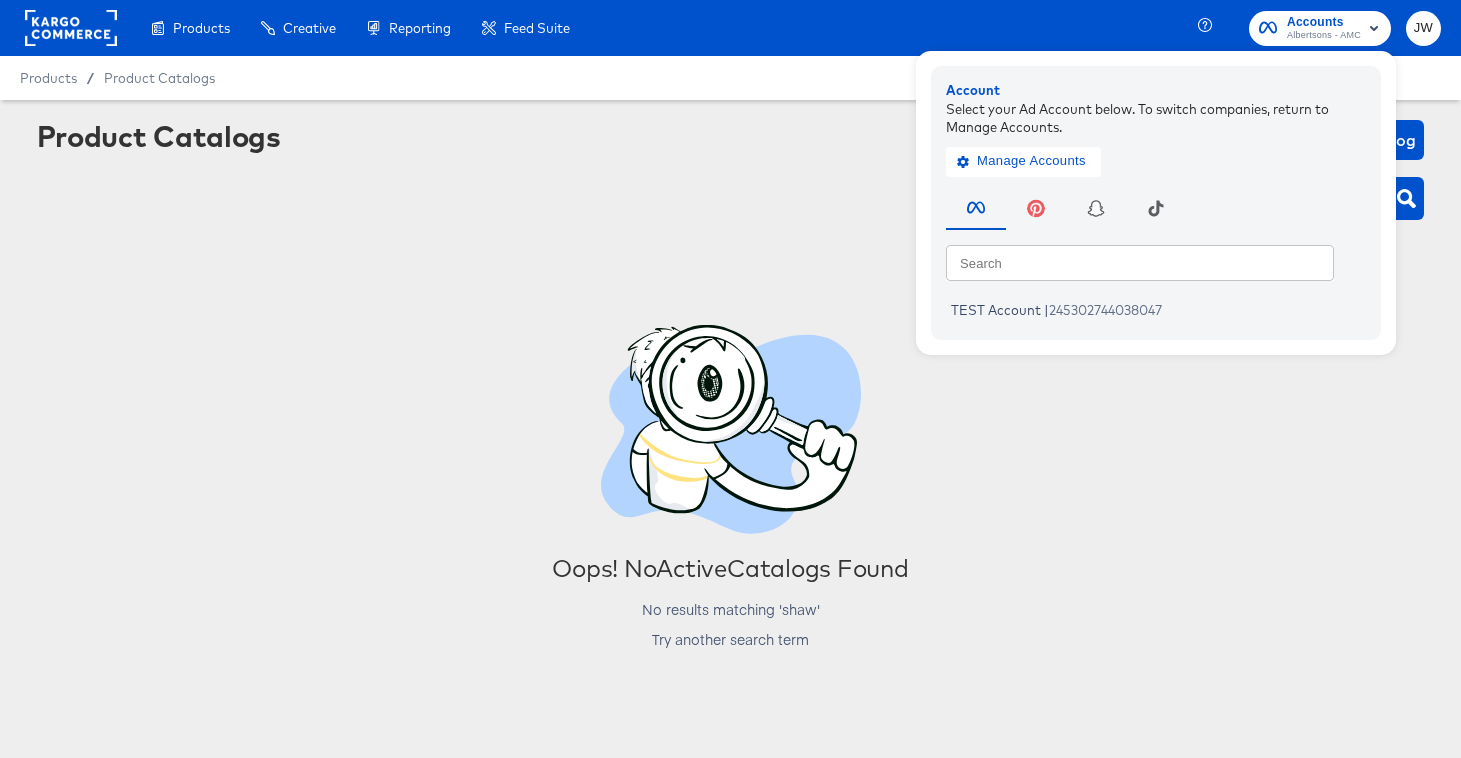 click 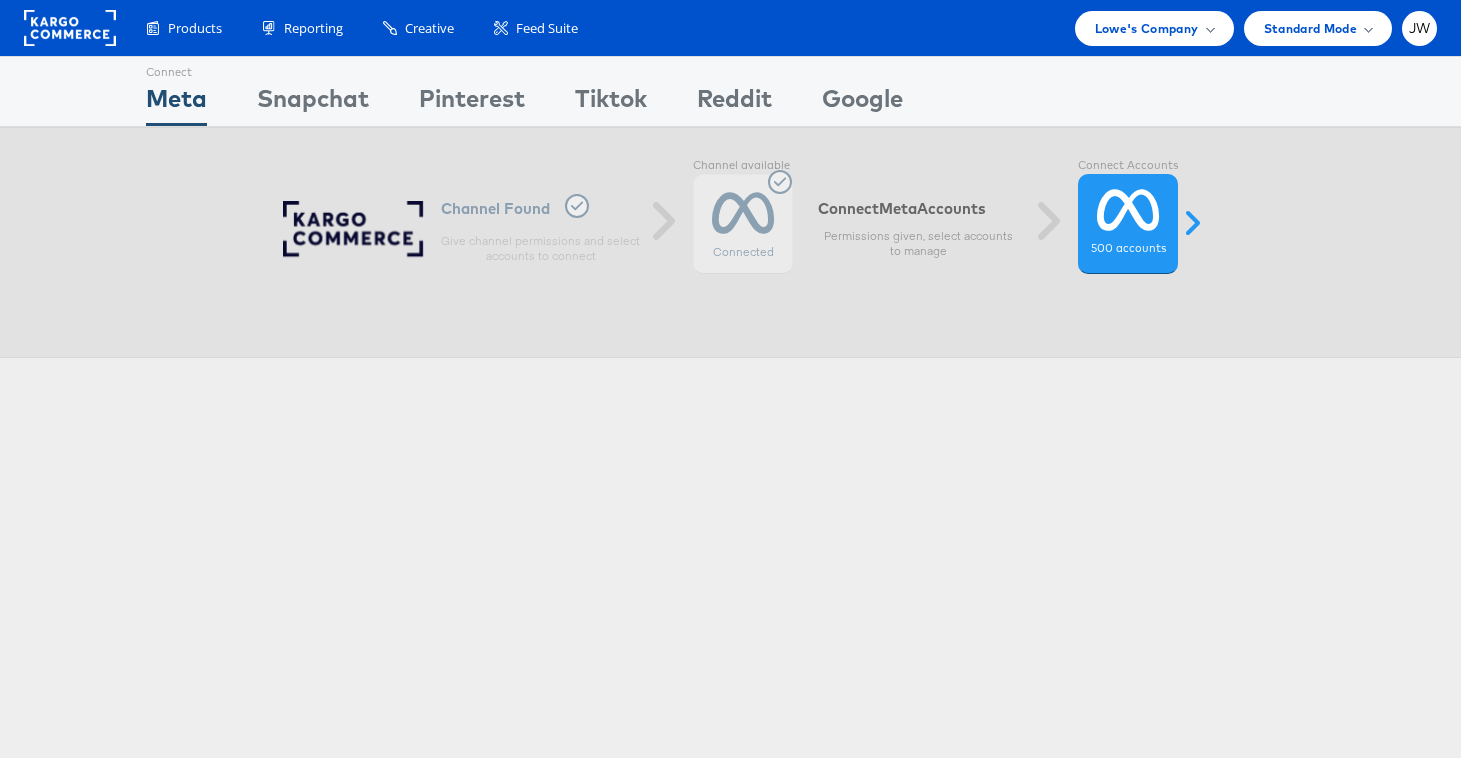 scroll, scrollTop: 0, scrollLeft: 0, axis: both 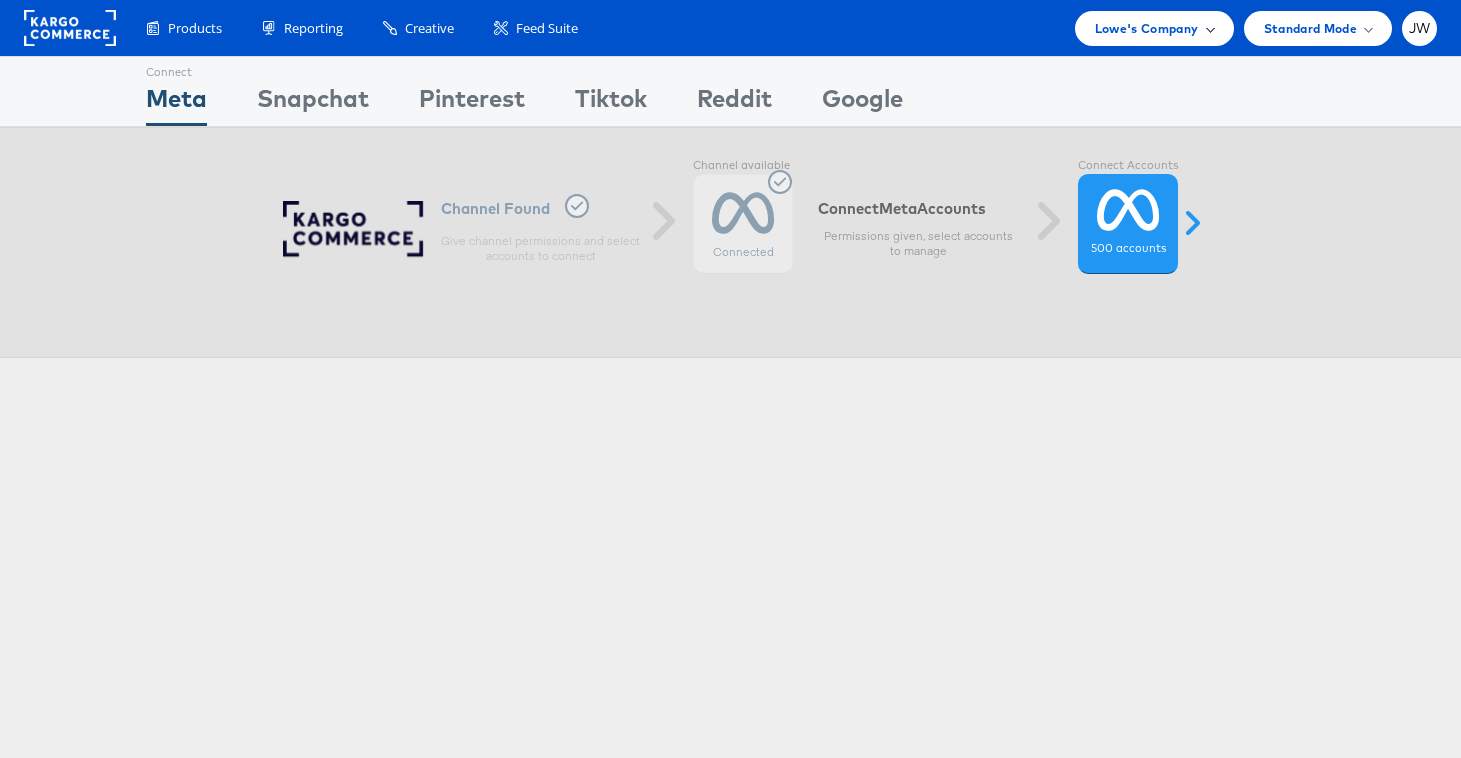 click on "Lowe's Company" at bounding box center (1147, 28) 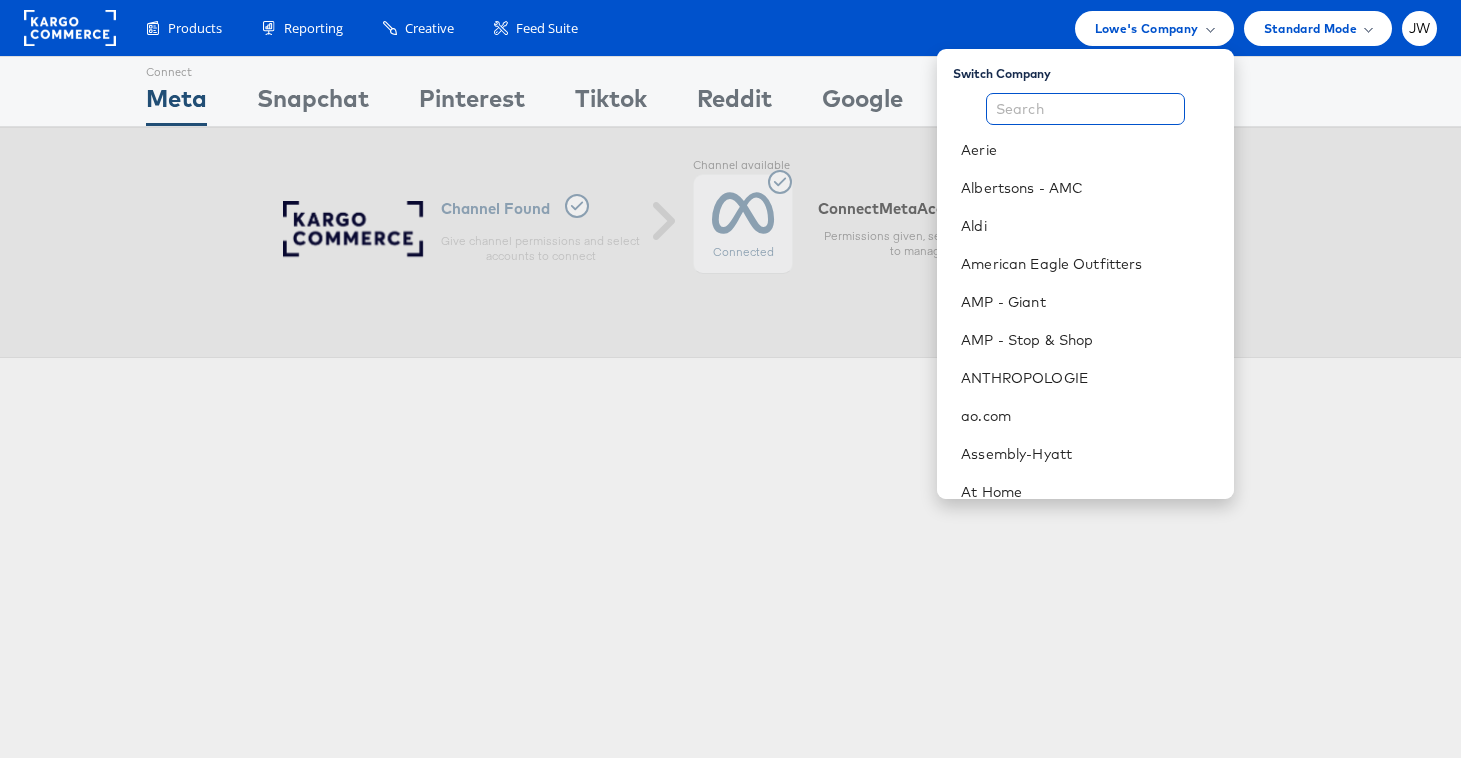 click at bounding box center [1085, 109] 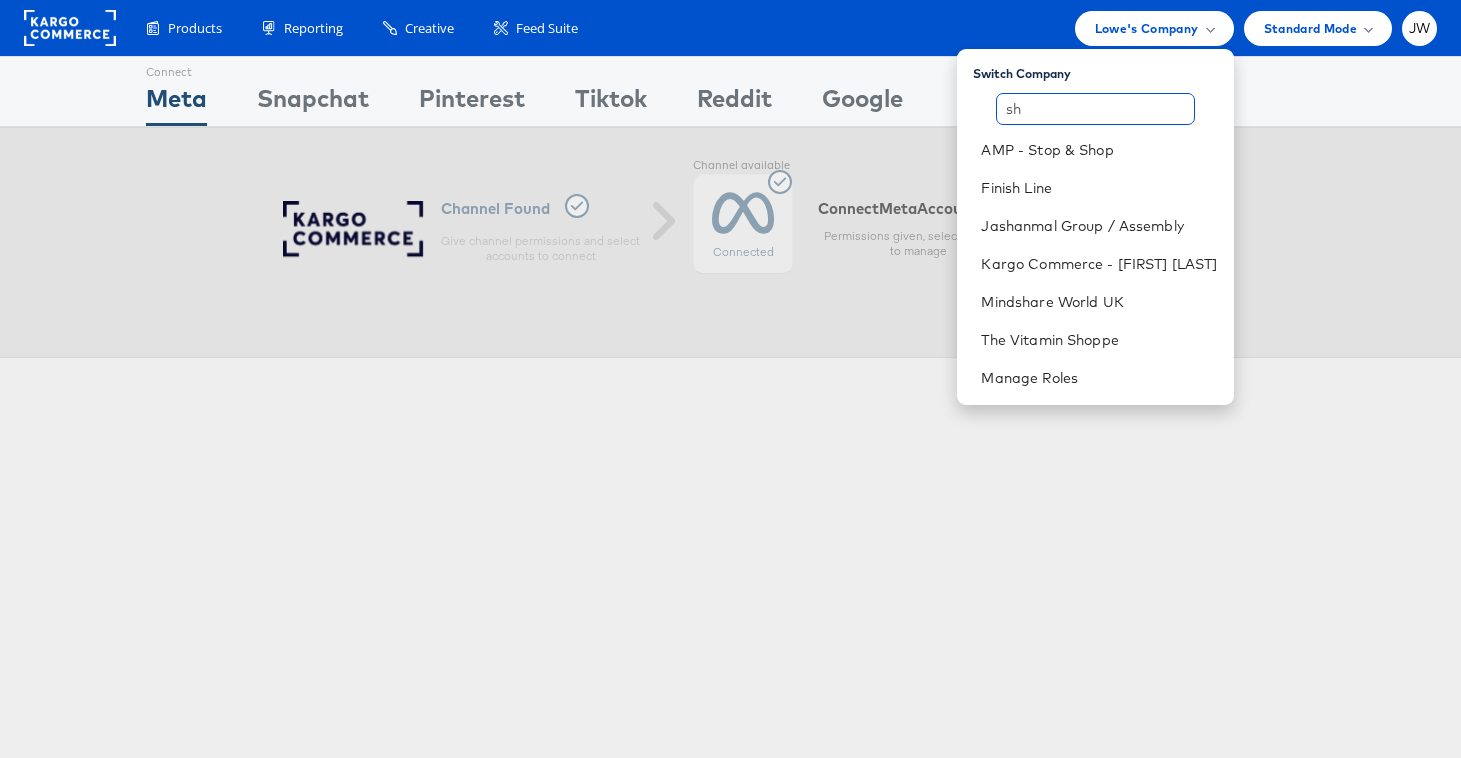 type on "s" 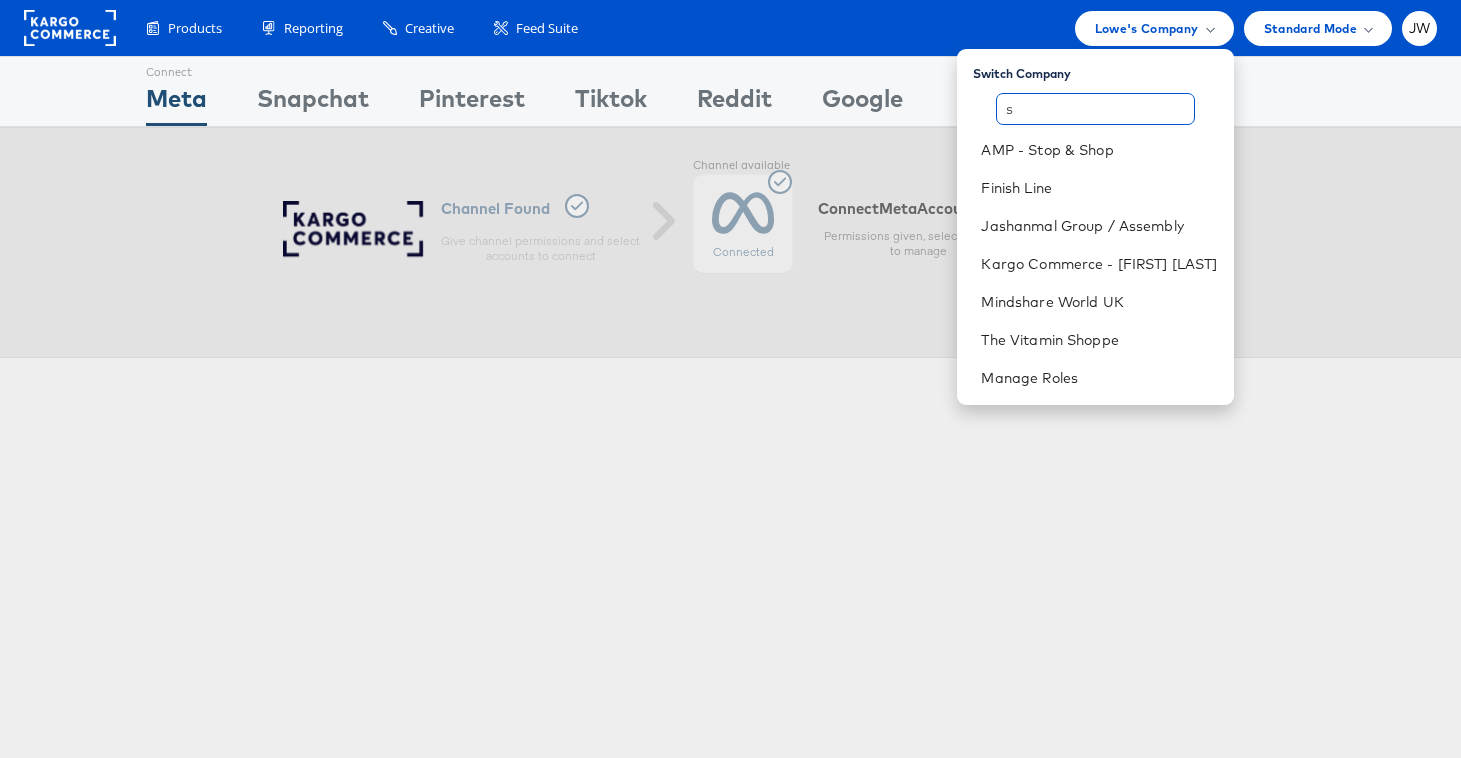 type 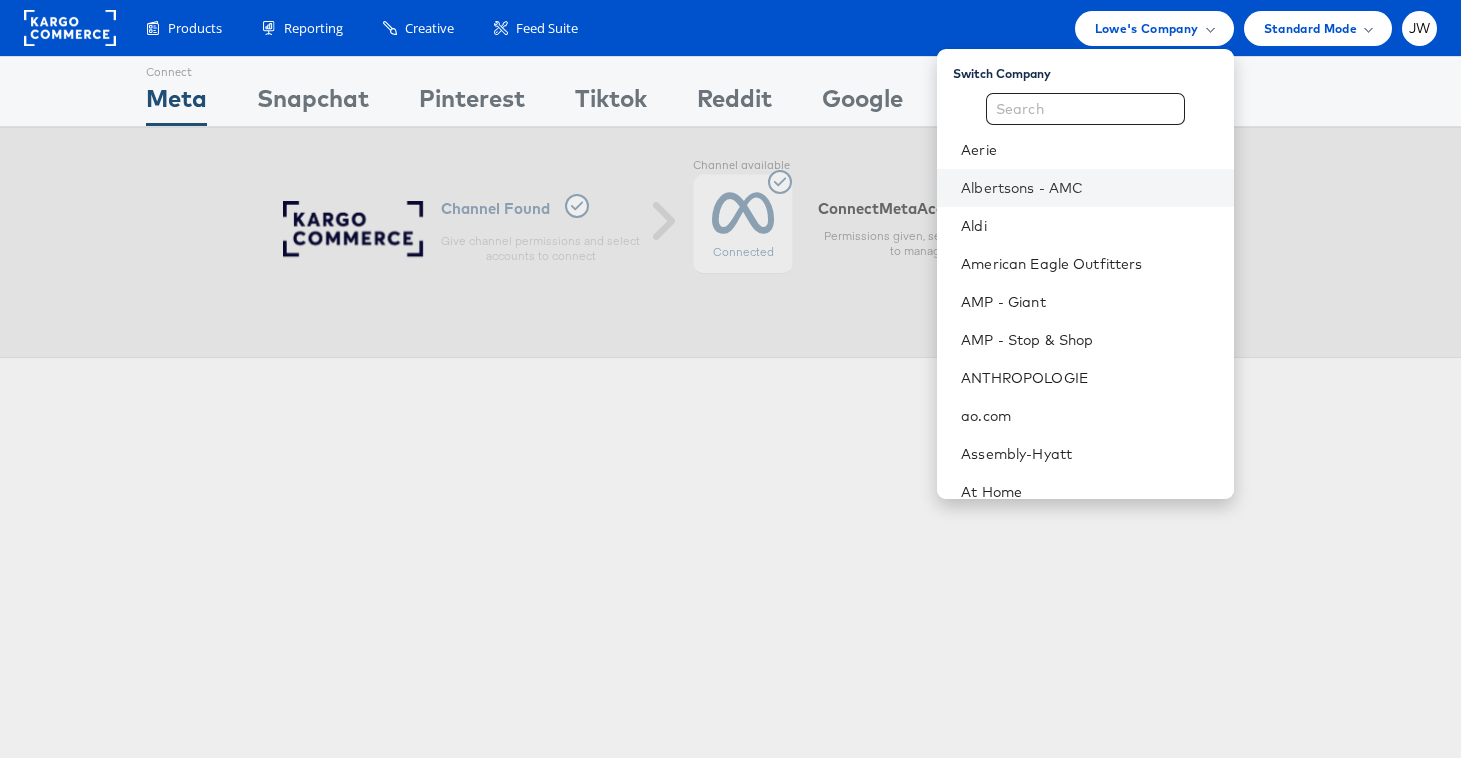 click on "Albertsons - AMC" at bounding box center (1085, 188) 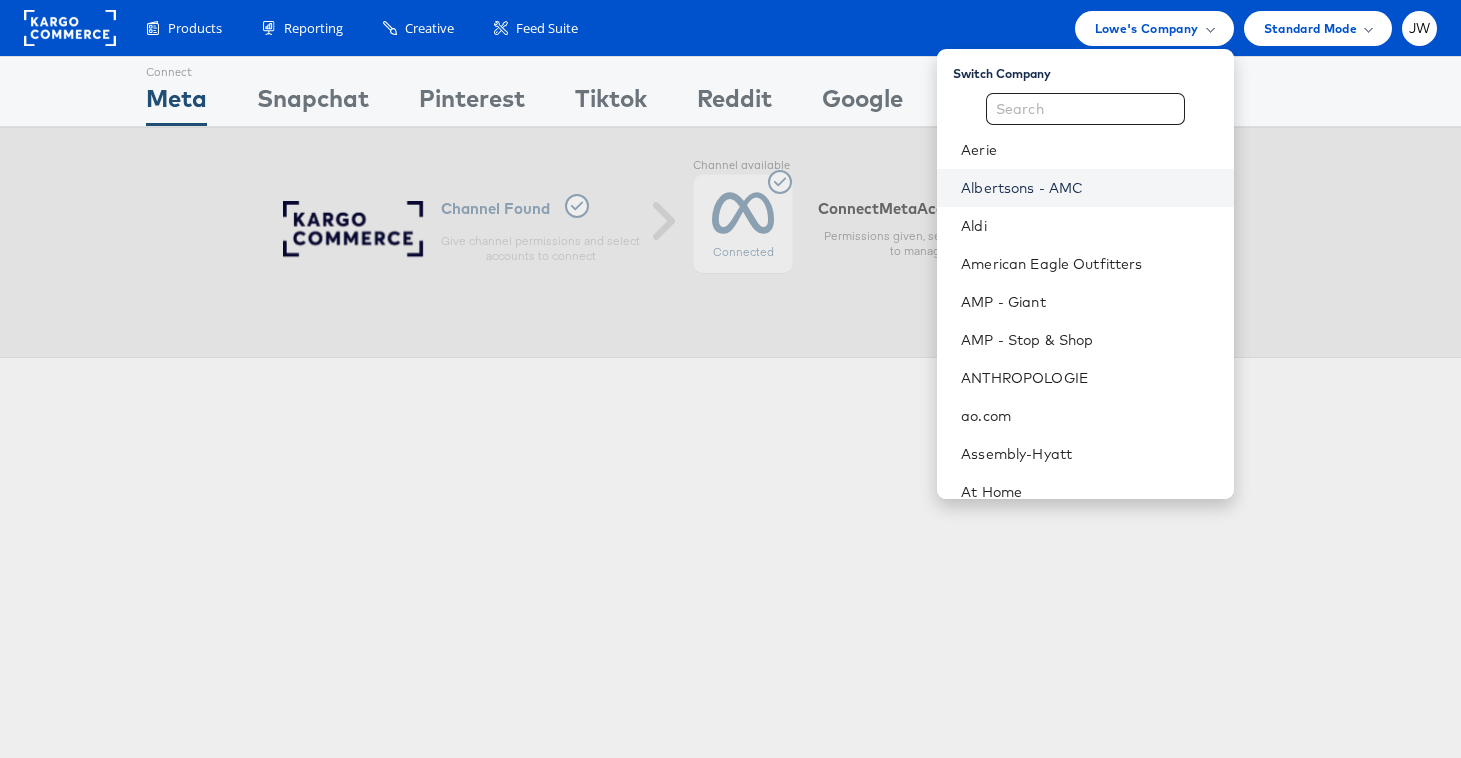 click on "Albertsons - AMC" at bounding box center (1089, 188) 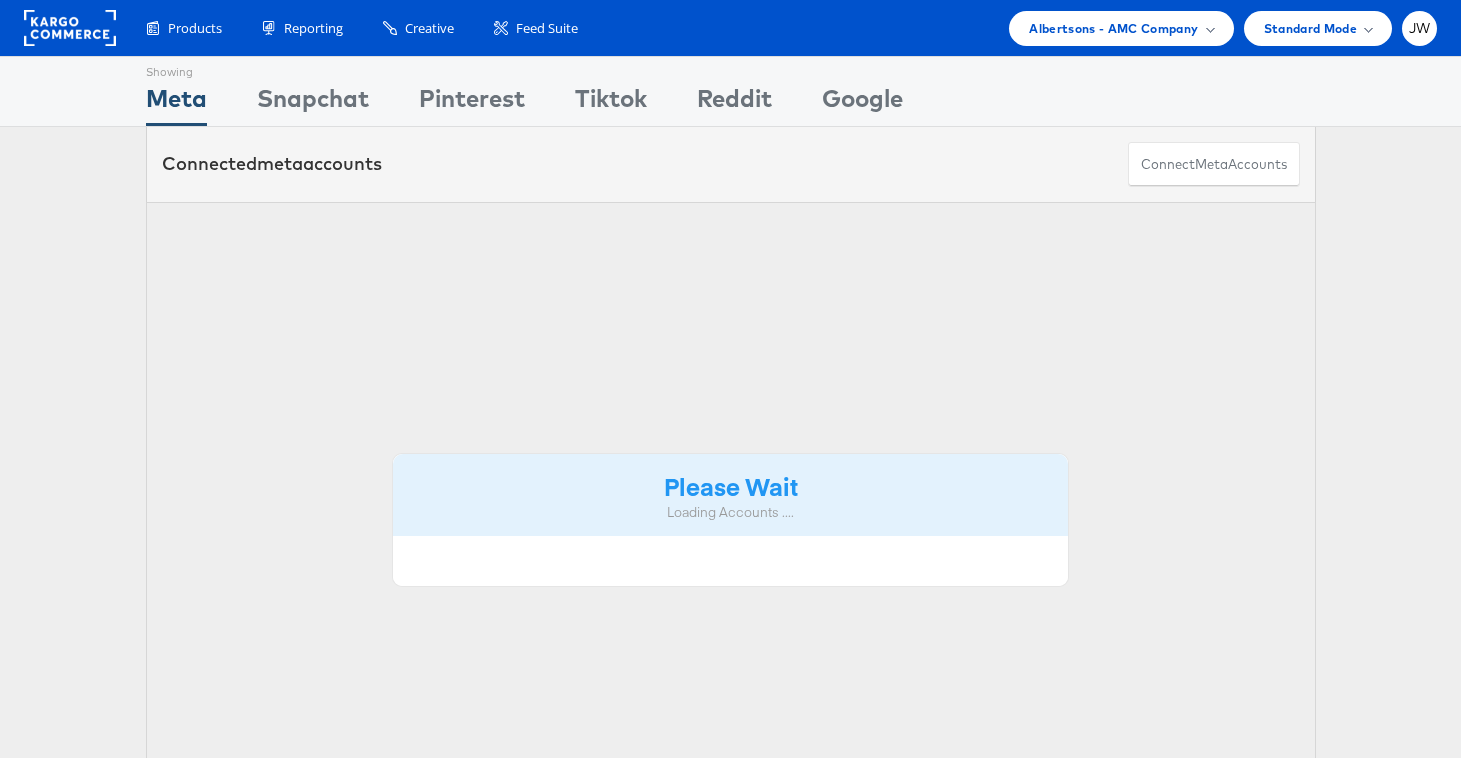 scroll, scrollTop: 0, scrollLeft: 0, axis: both 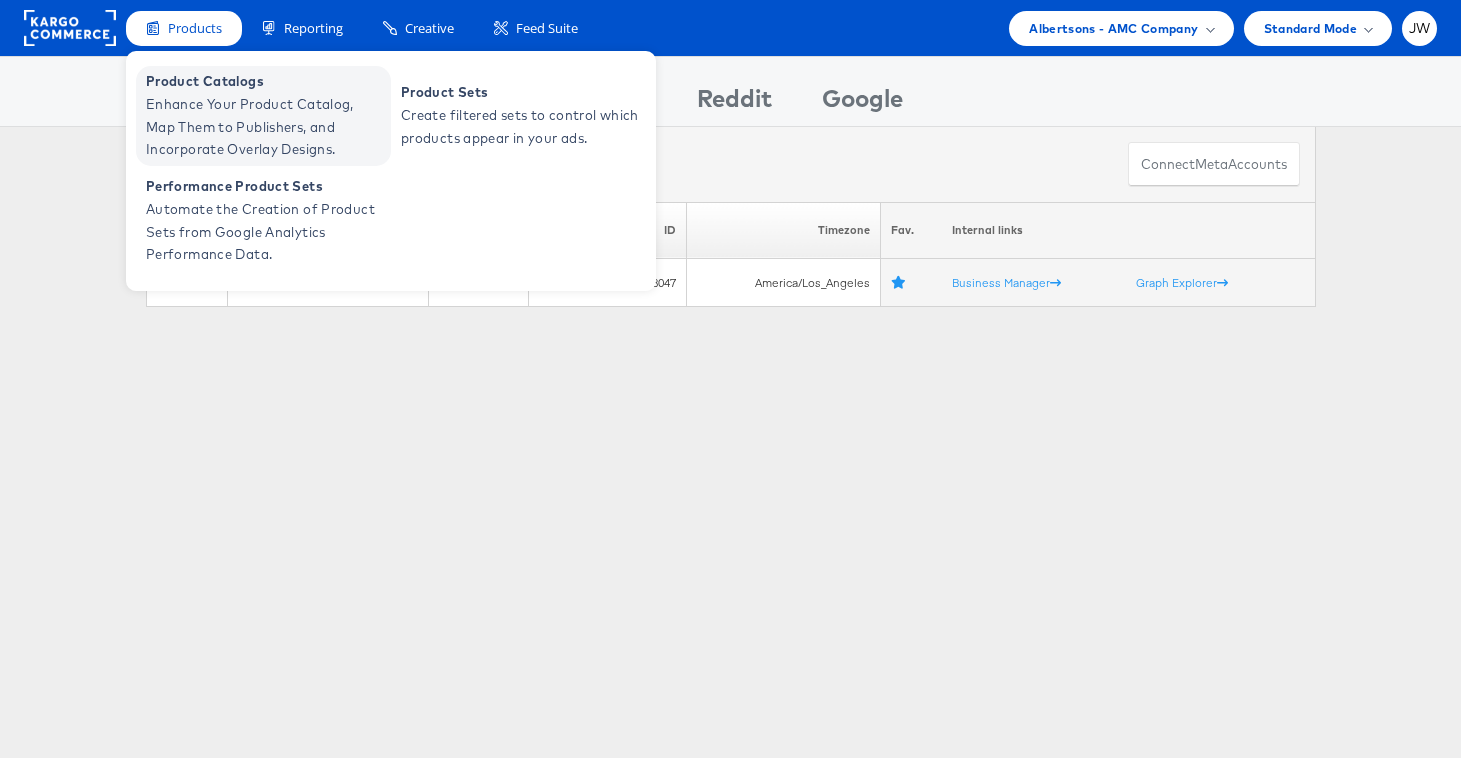 click on "Product Catalogs" at bounding box center (266, 81) 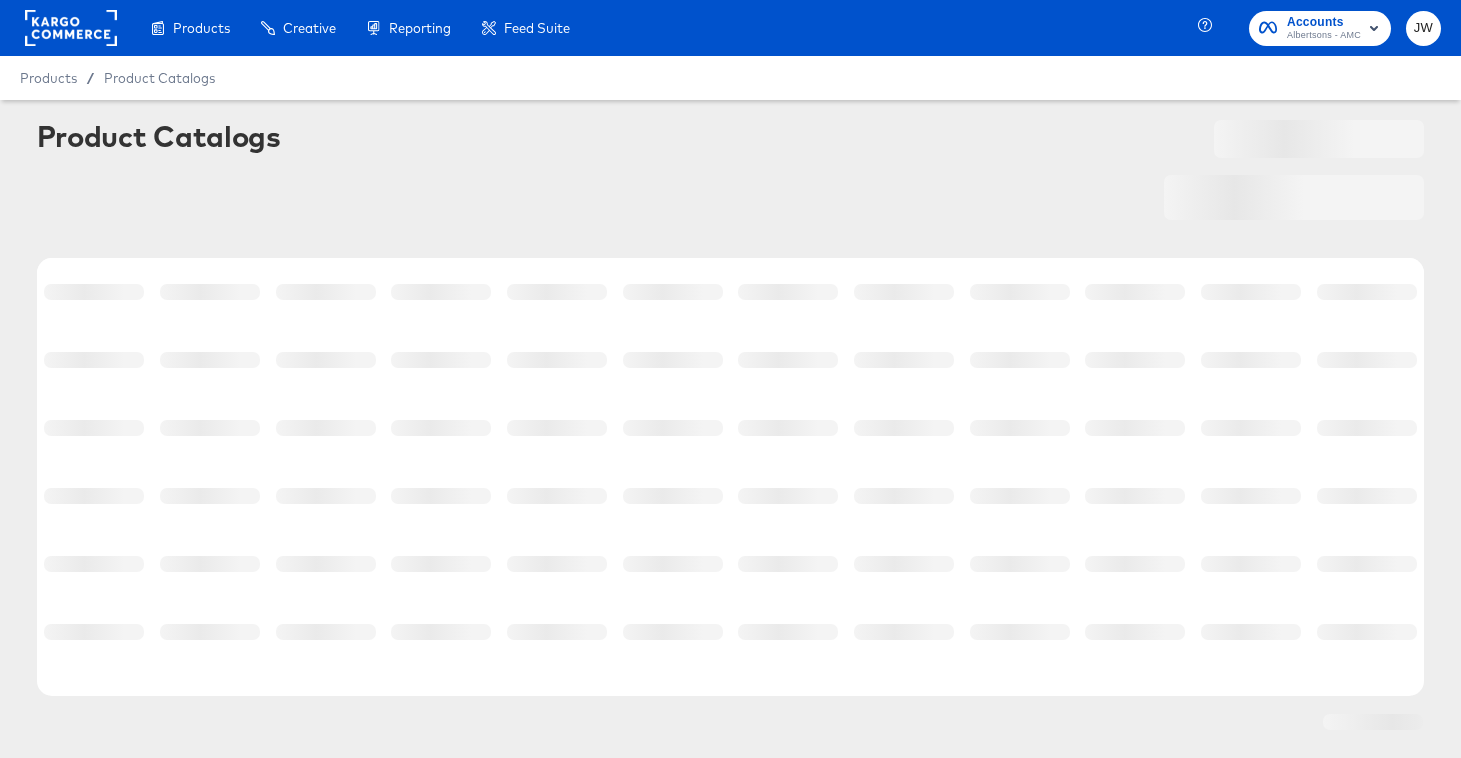 scroll, scrollTop: 0, scrollLeft: 0, axis: both 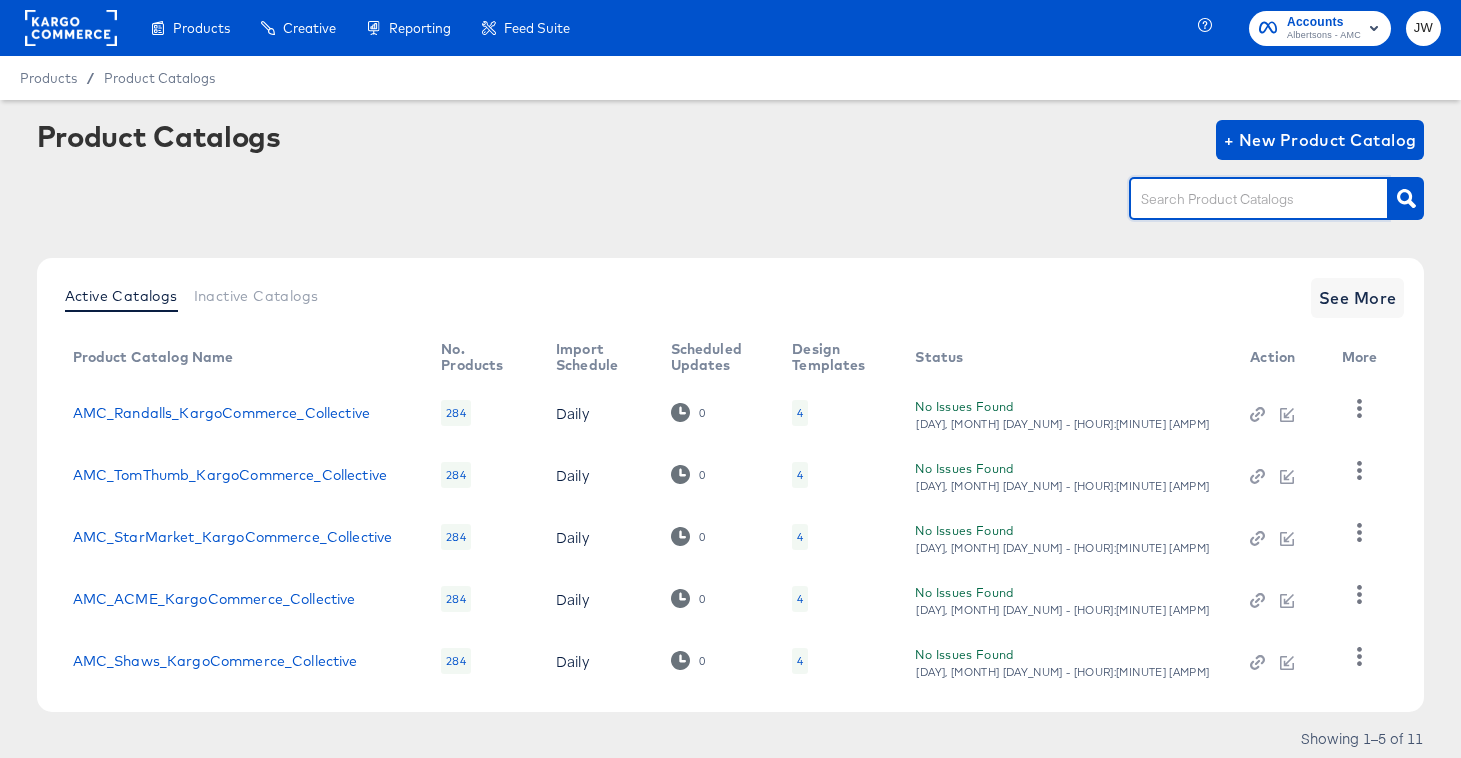 click at bounding box center [1243, 199] 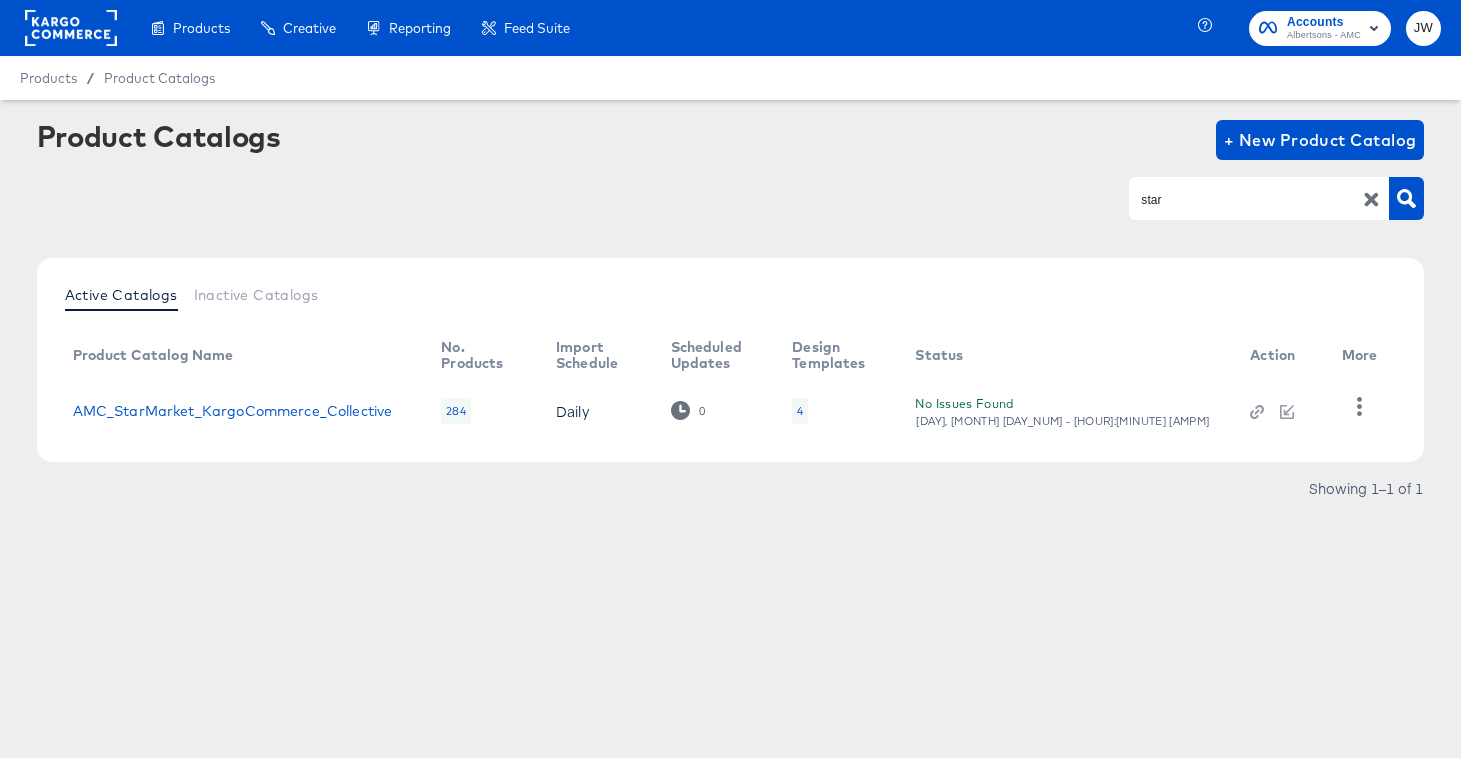 click on "4" at bounding box center [800, 411] 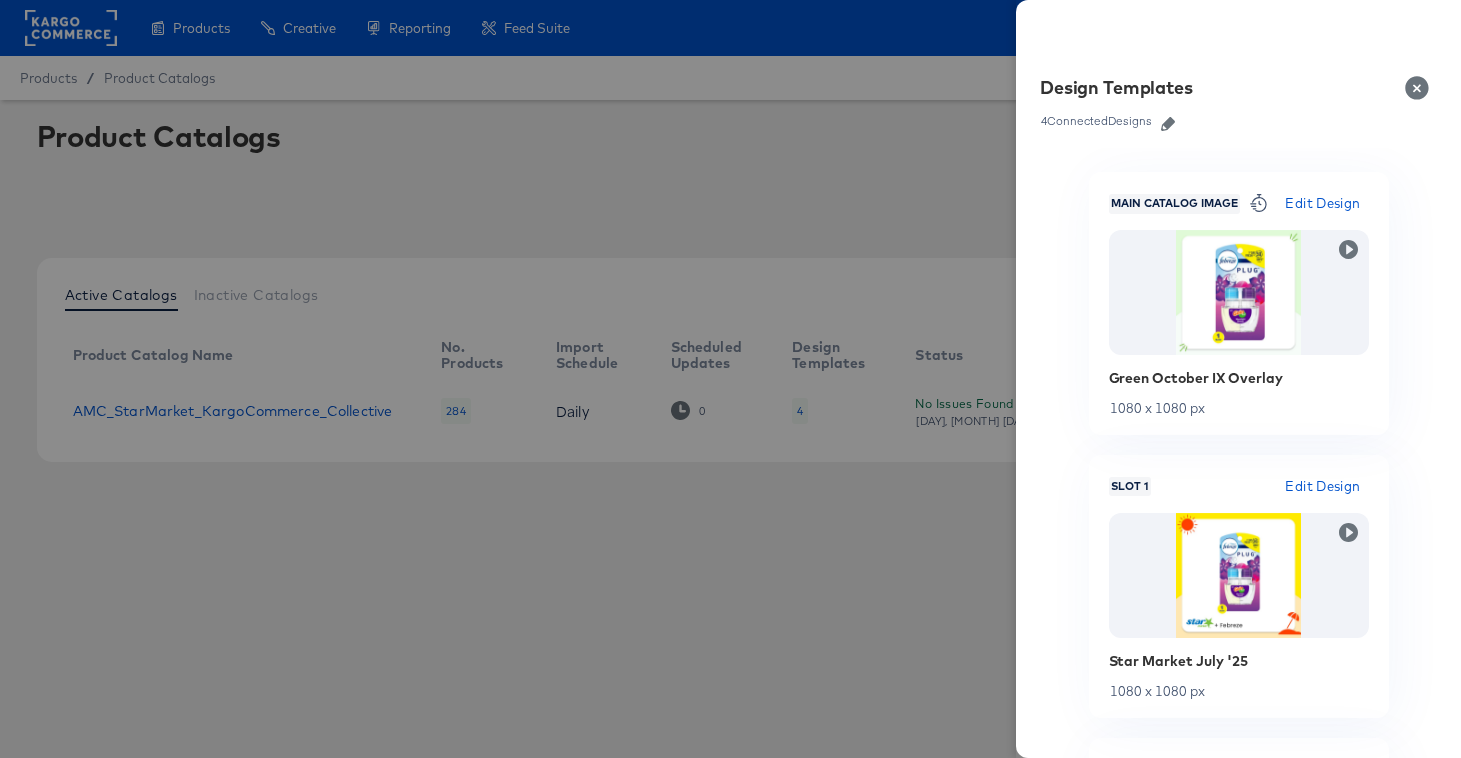 click at bounding box center [730, 379] 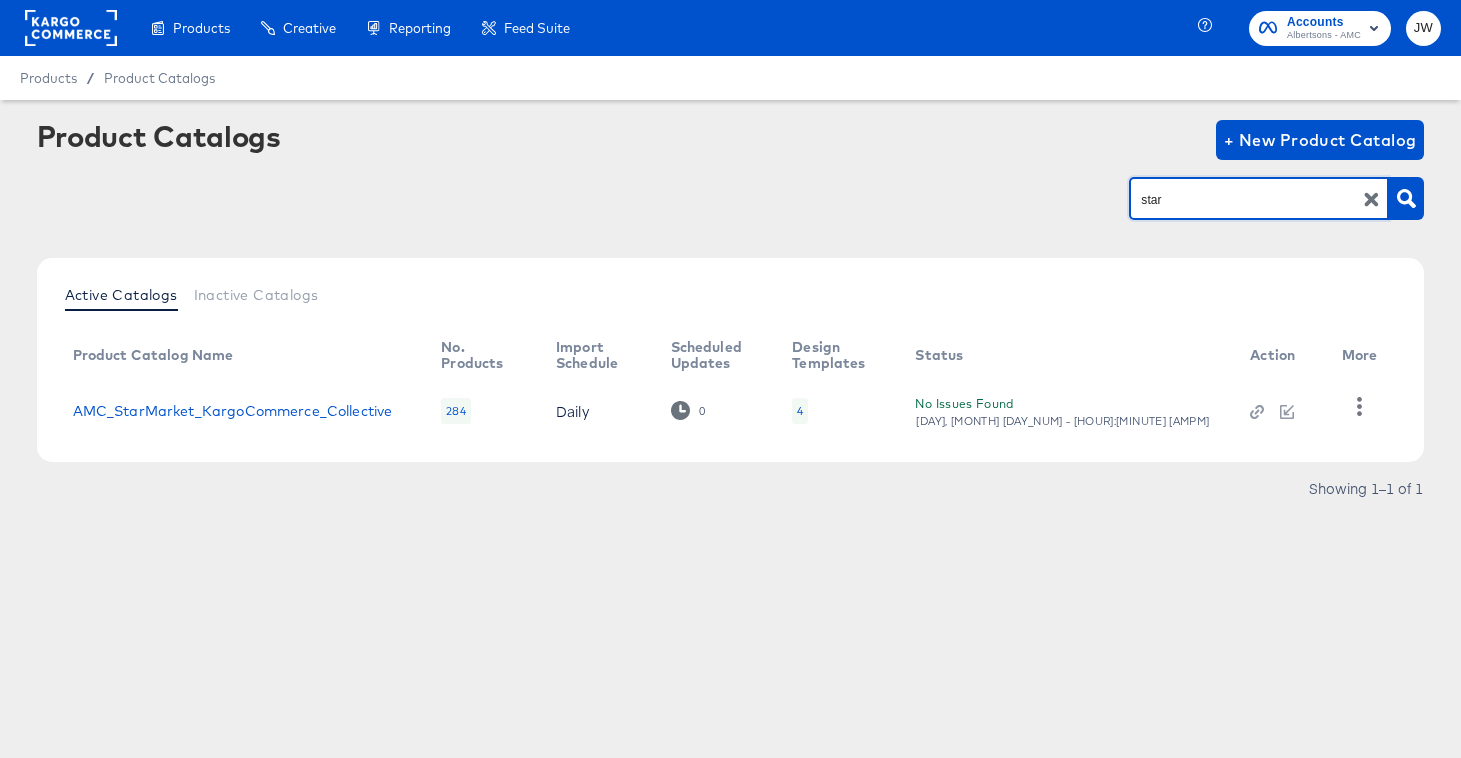 click on "star" at bounding box center (1243, 199) 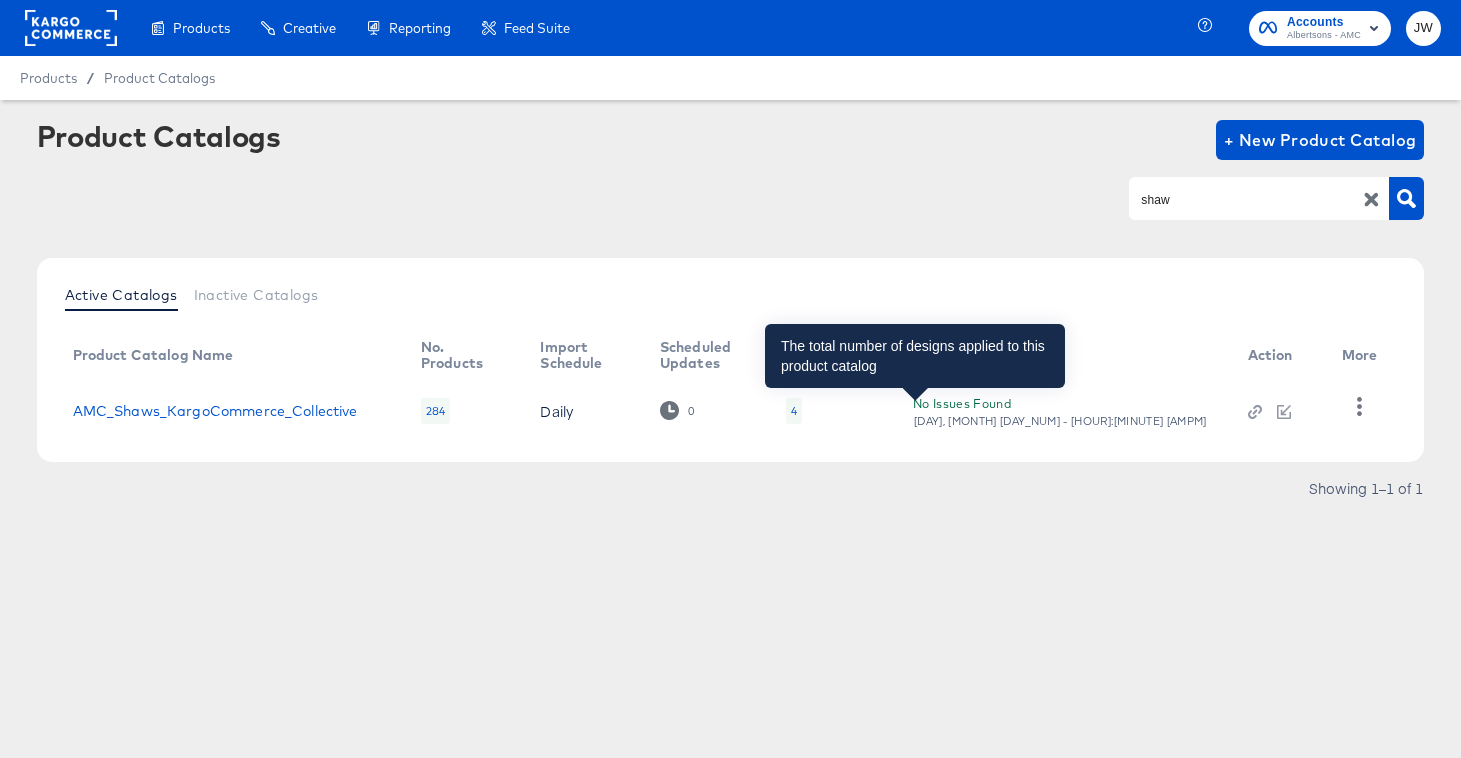 click on "4" at bounding box center [794, 411] 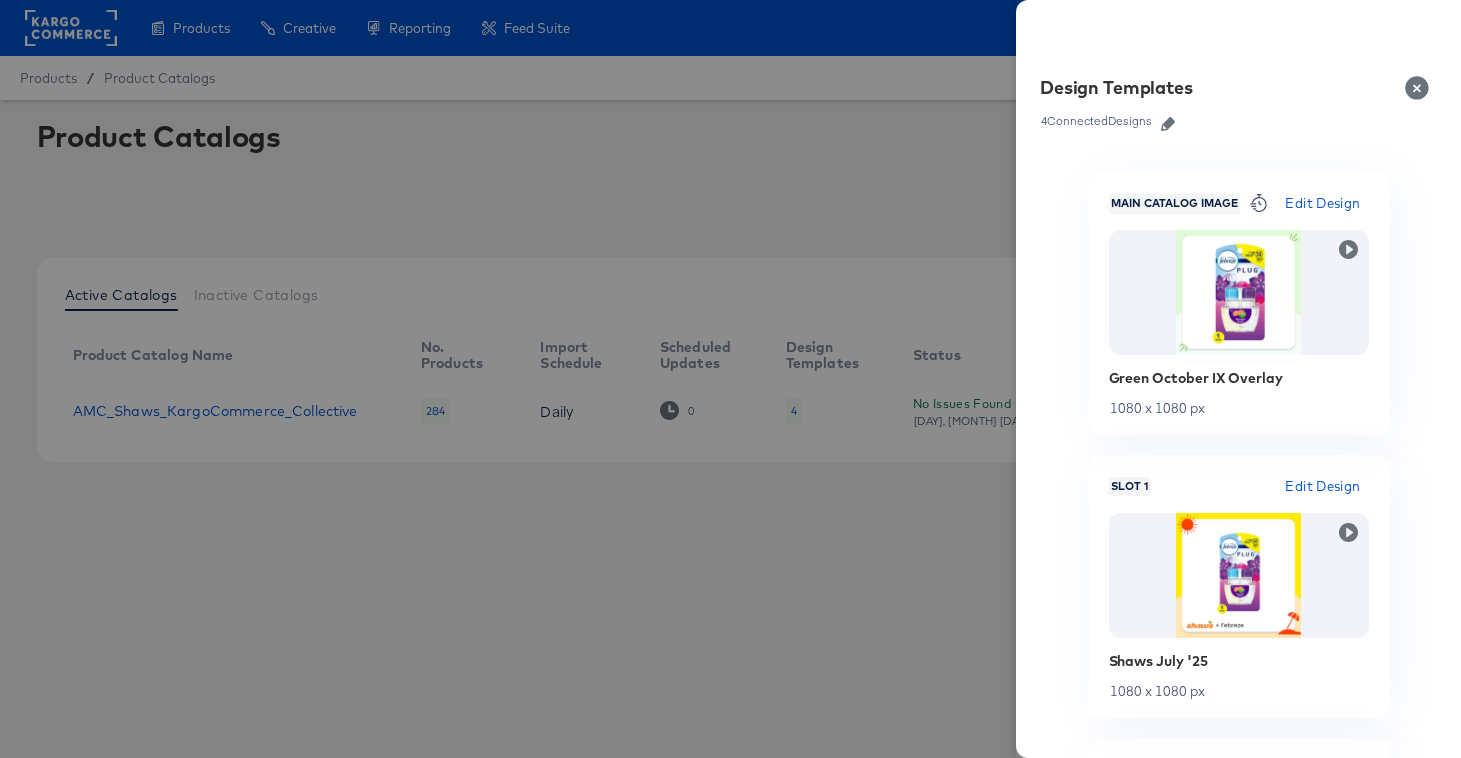 click at bounding box center (730, 379) 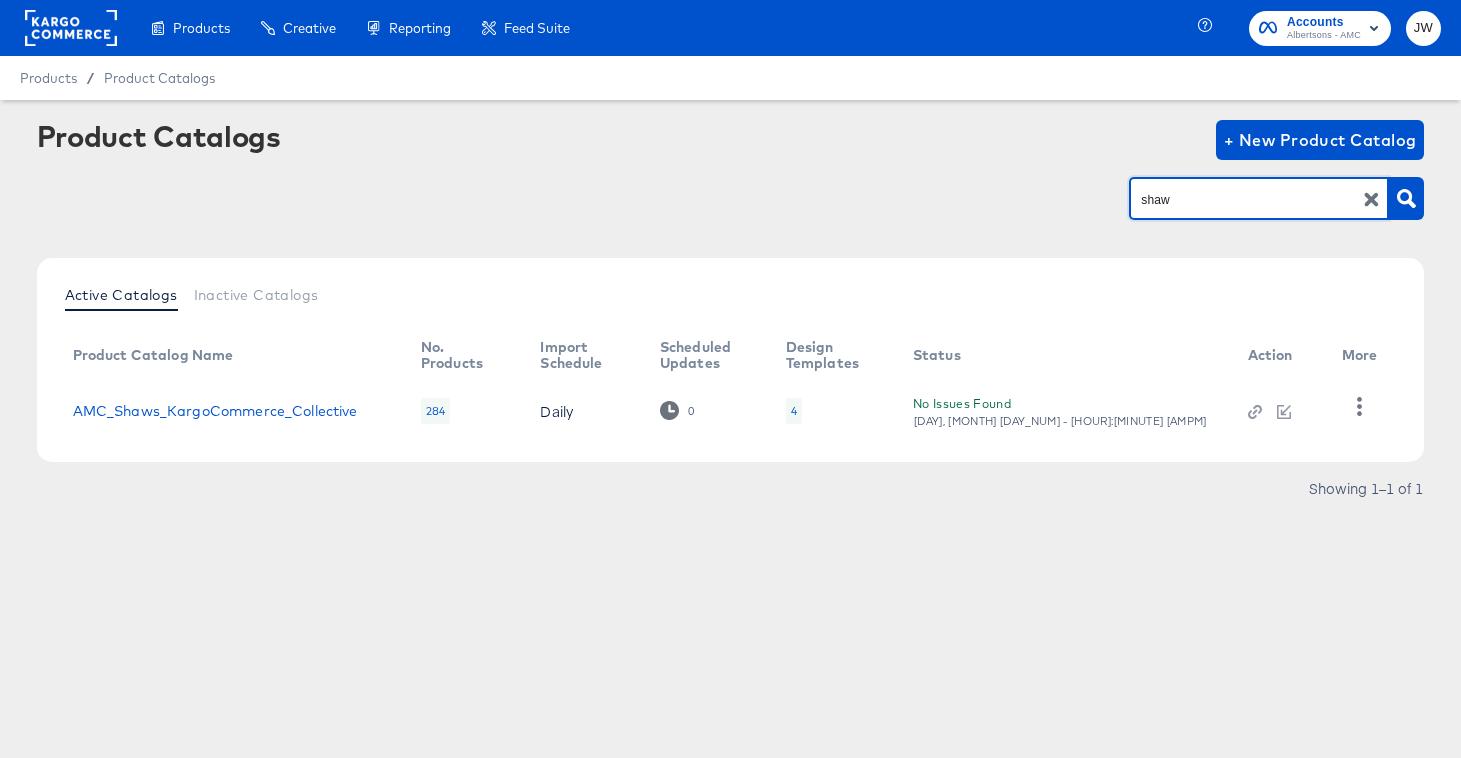 click on "shaw" at bounding box center (1243, 199) 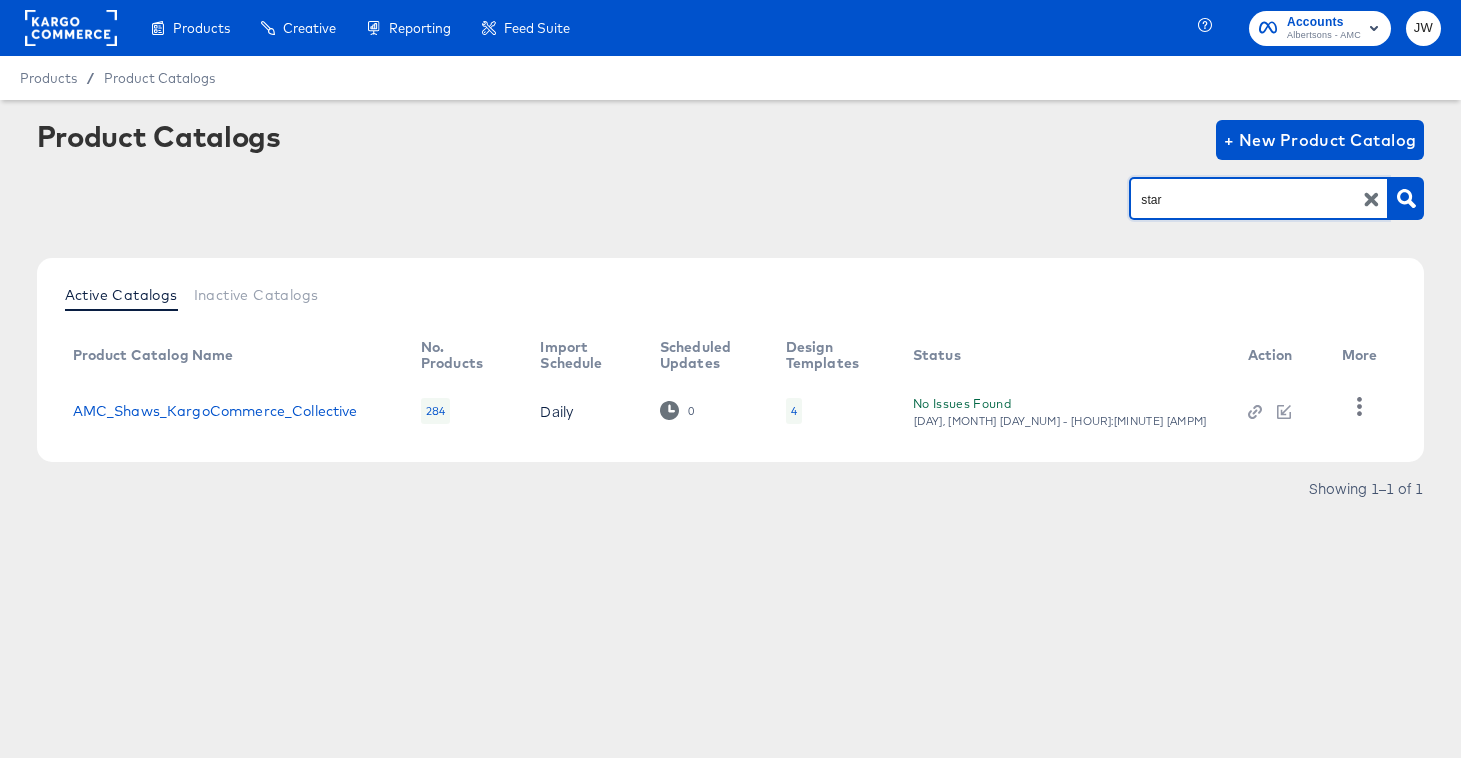 type on "star" 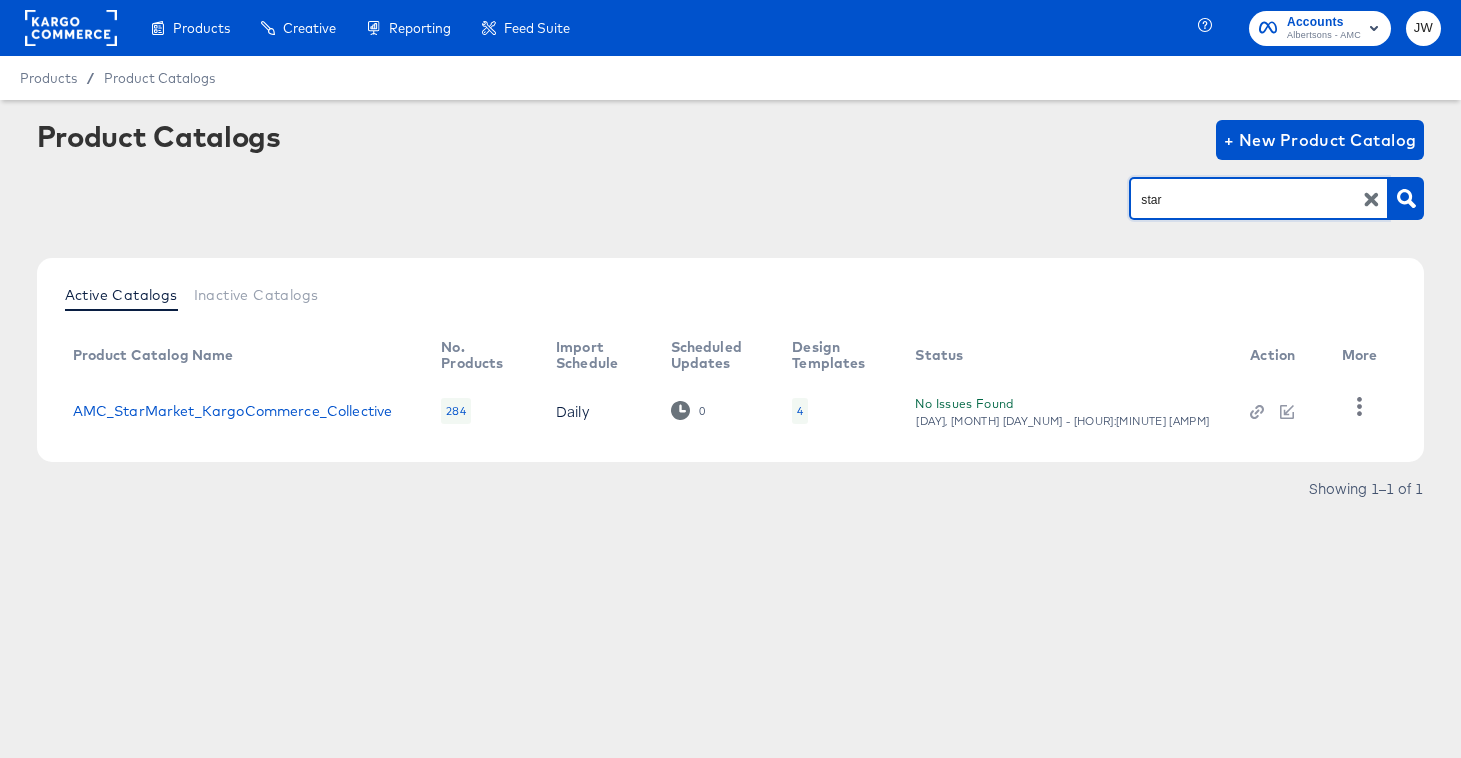 click on "AMC_StarMarket_KargoCommerce_Collective" at bounding box center (241, 411) 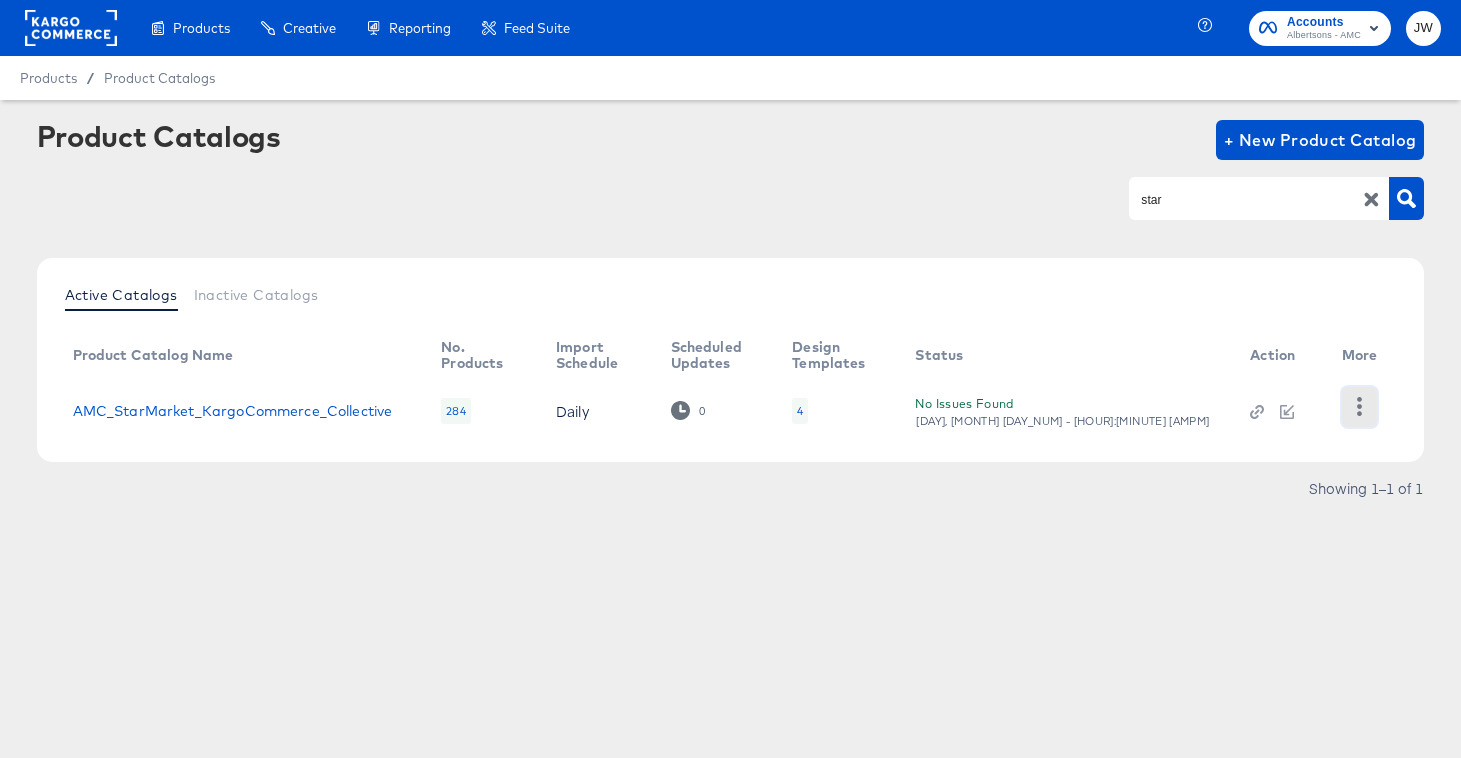 click 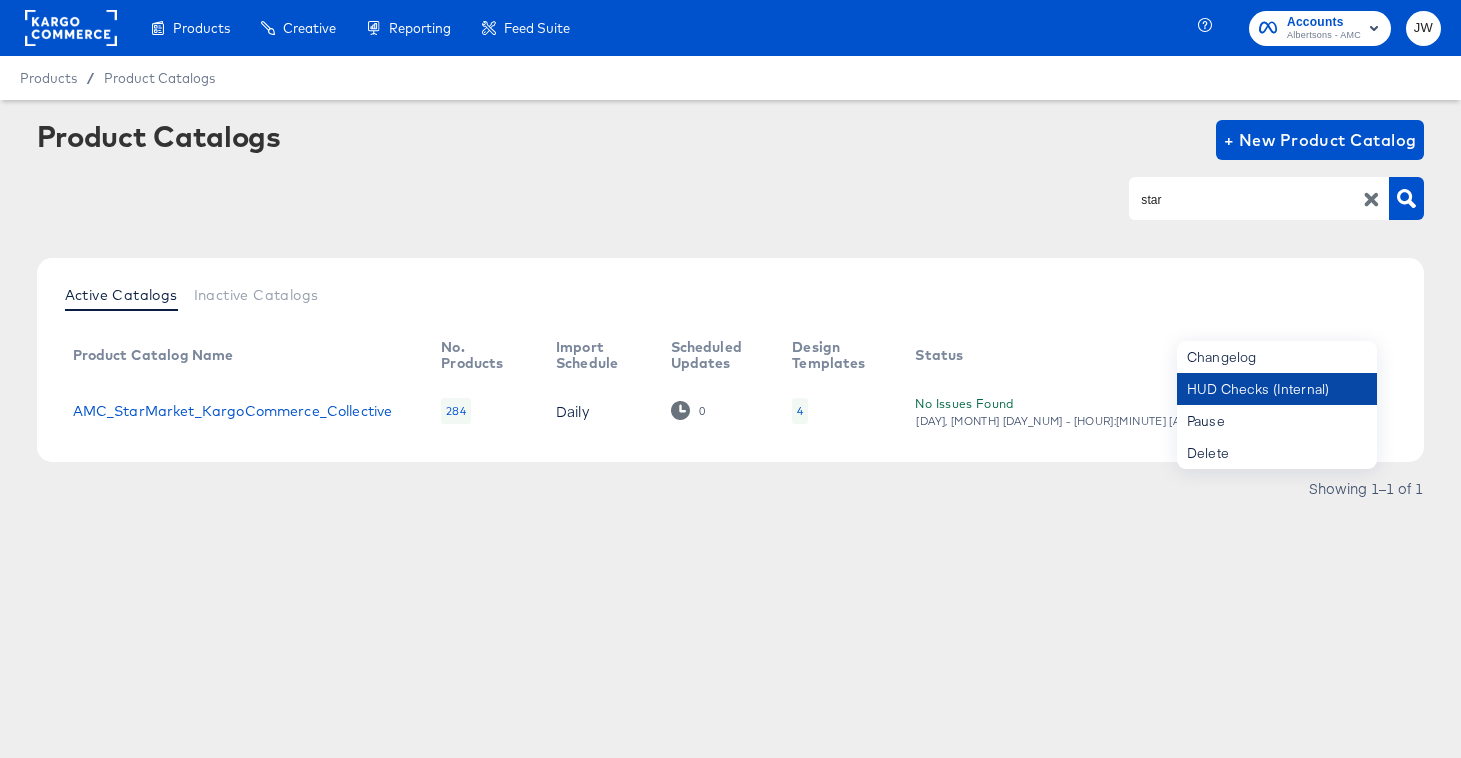 click on "HUD Checks (Internal)" at bounding box center (1277, 389) 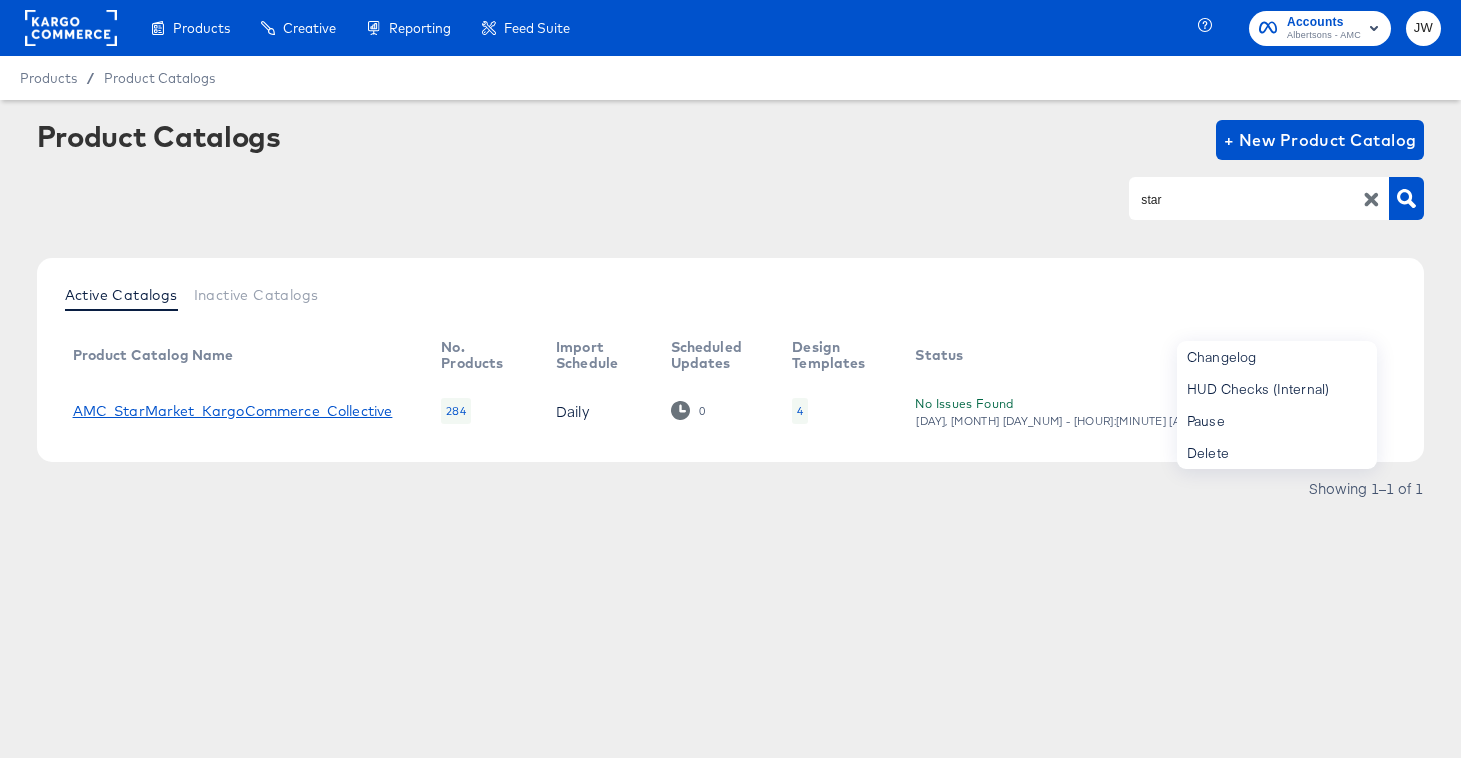 click on "AMC_StarMarket_KargoCommerce_Collective" at bounding box center (233, 411) 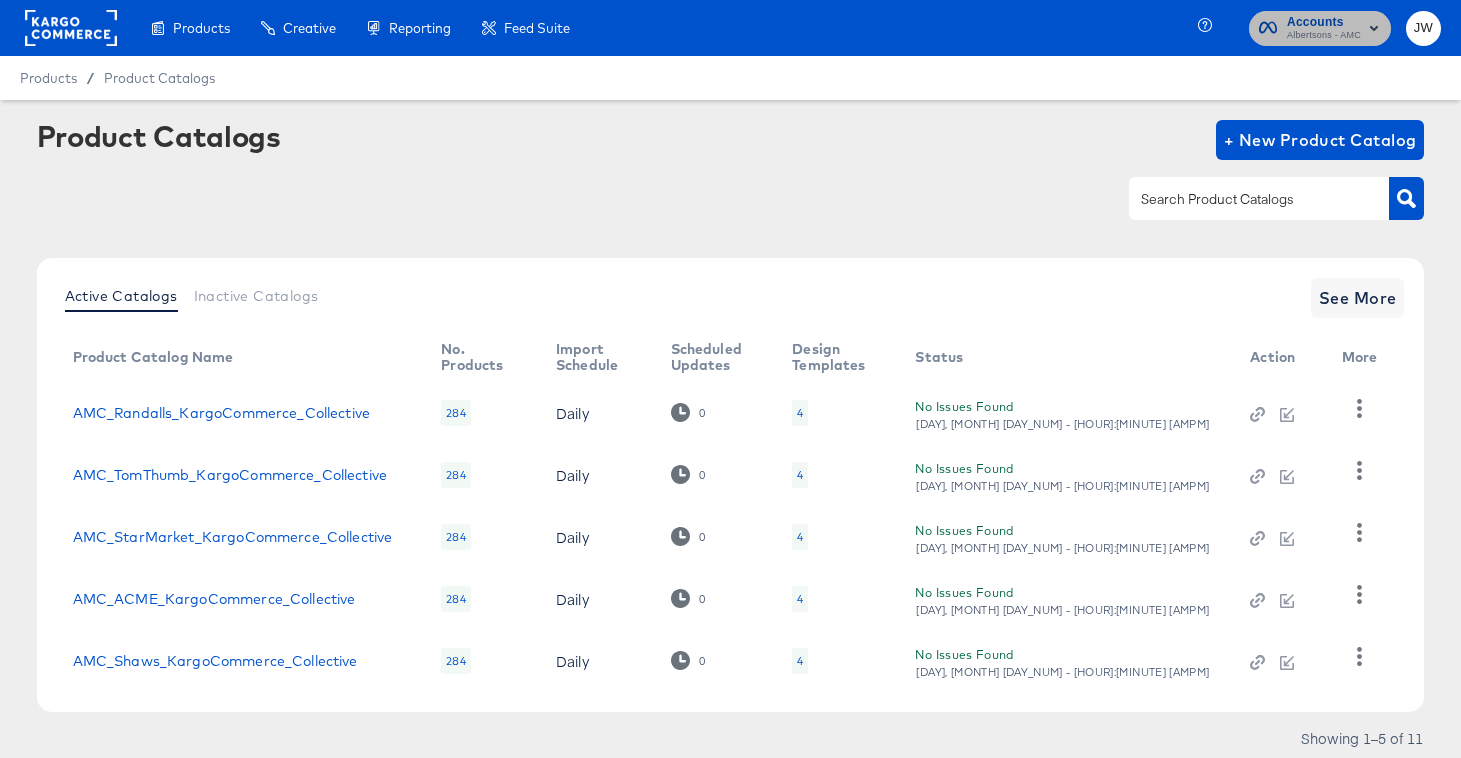 click on "Accounts Albertsons - AMC" at bounding box center [1320, 28] 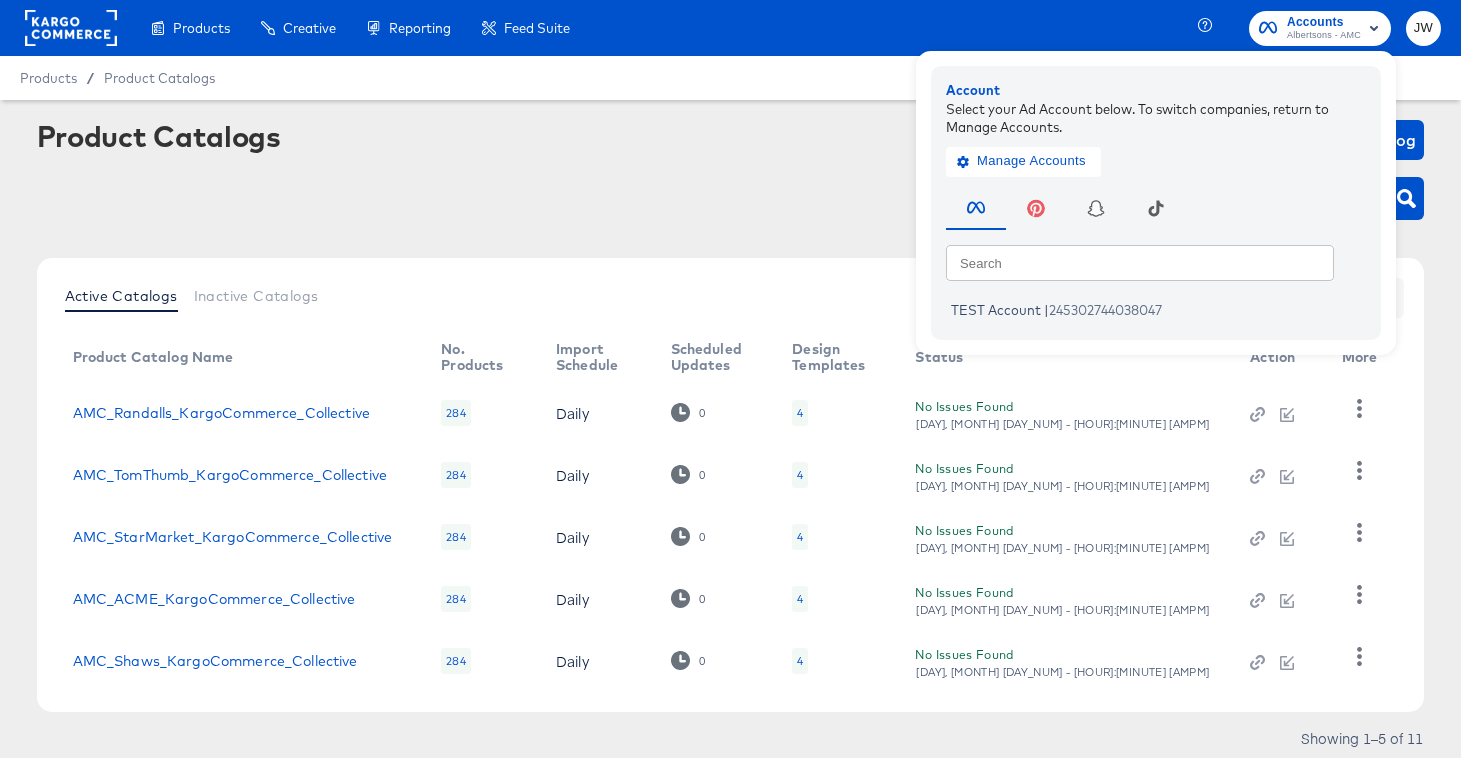 click 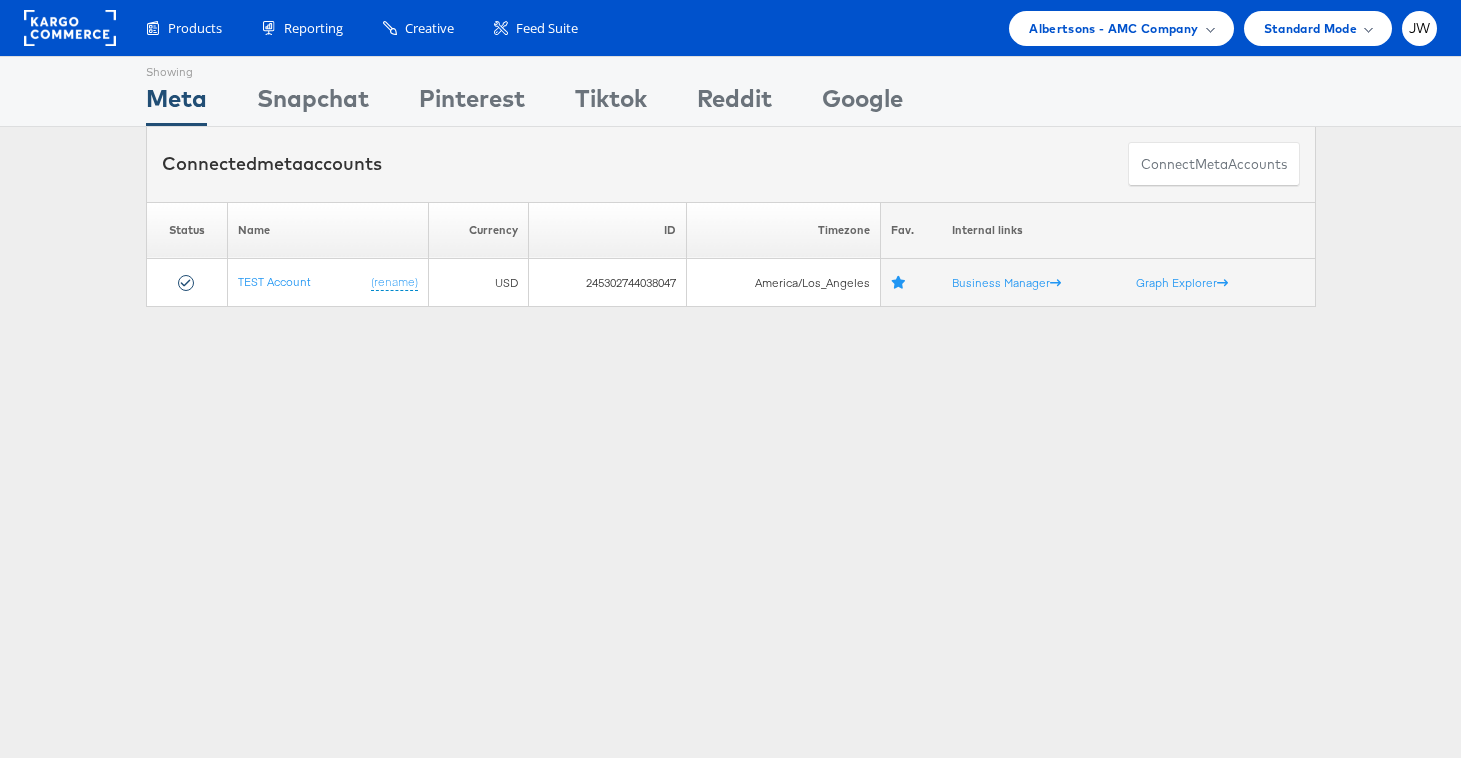 scroll, scrollTop: 0, scrollLeft: 0, axis: both 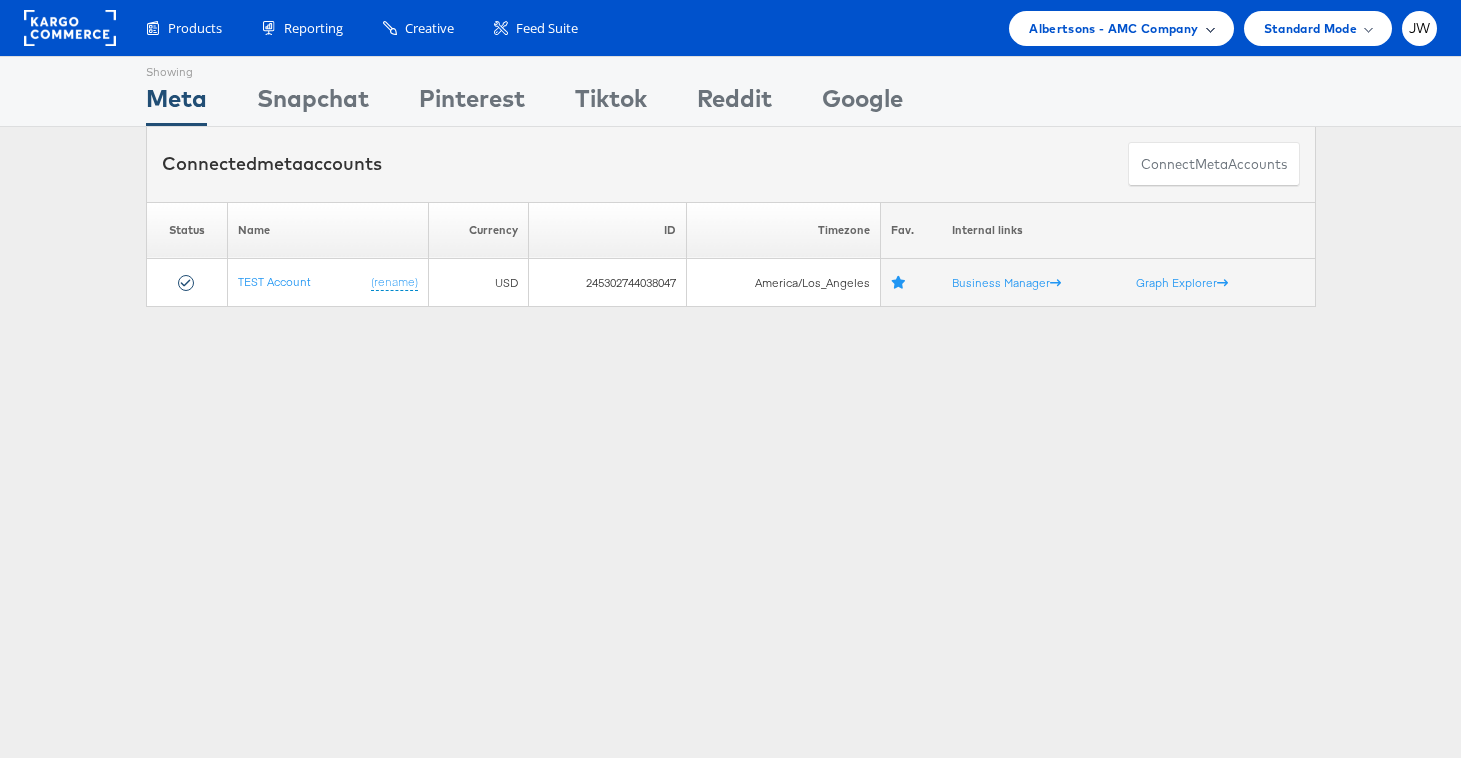 click on "Albertsons - AMC Company" at bounding box center (1113, 28) 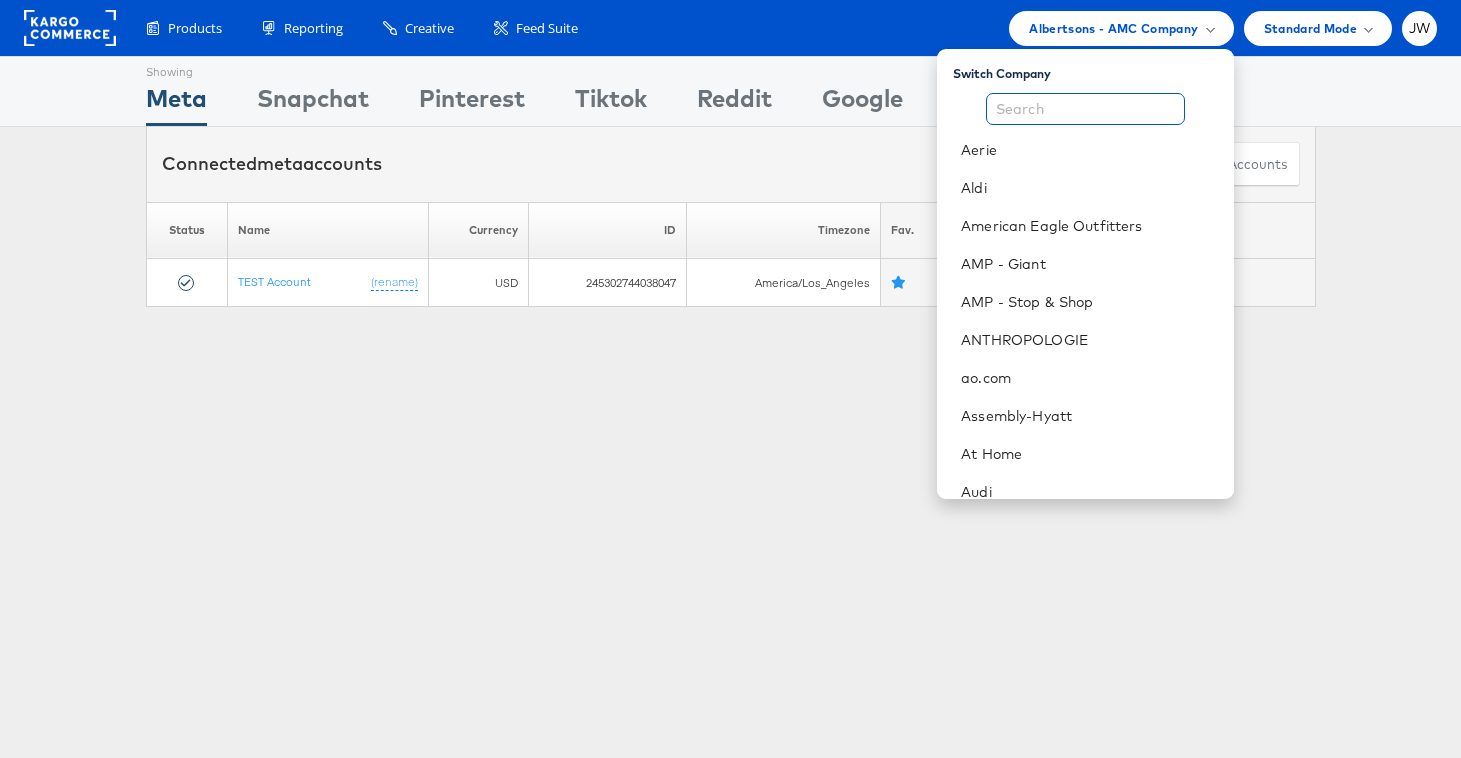 click at bounding box center (1085, 109) 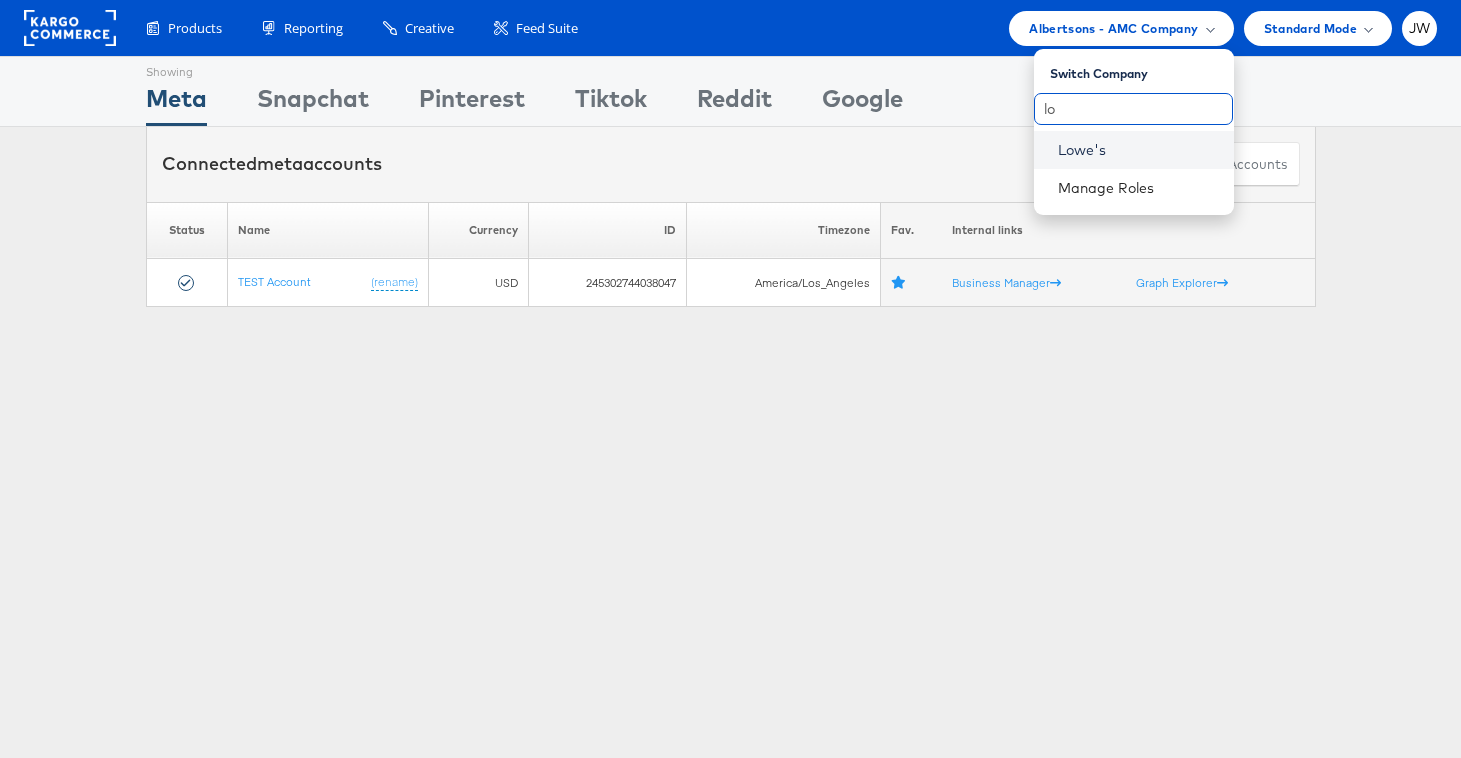 type on "l" 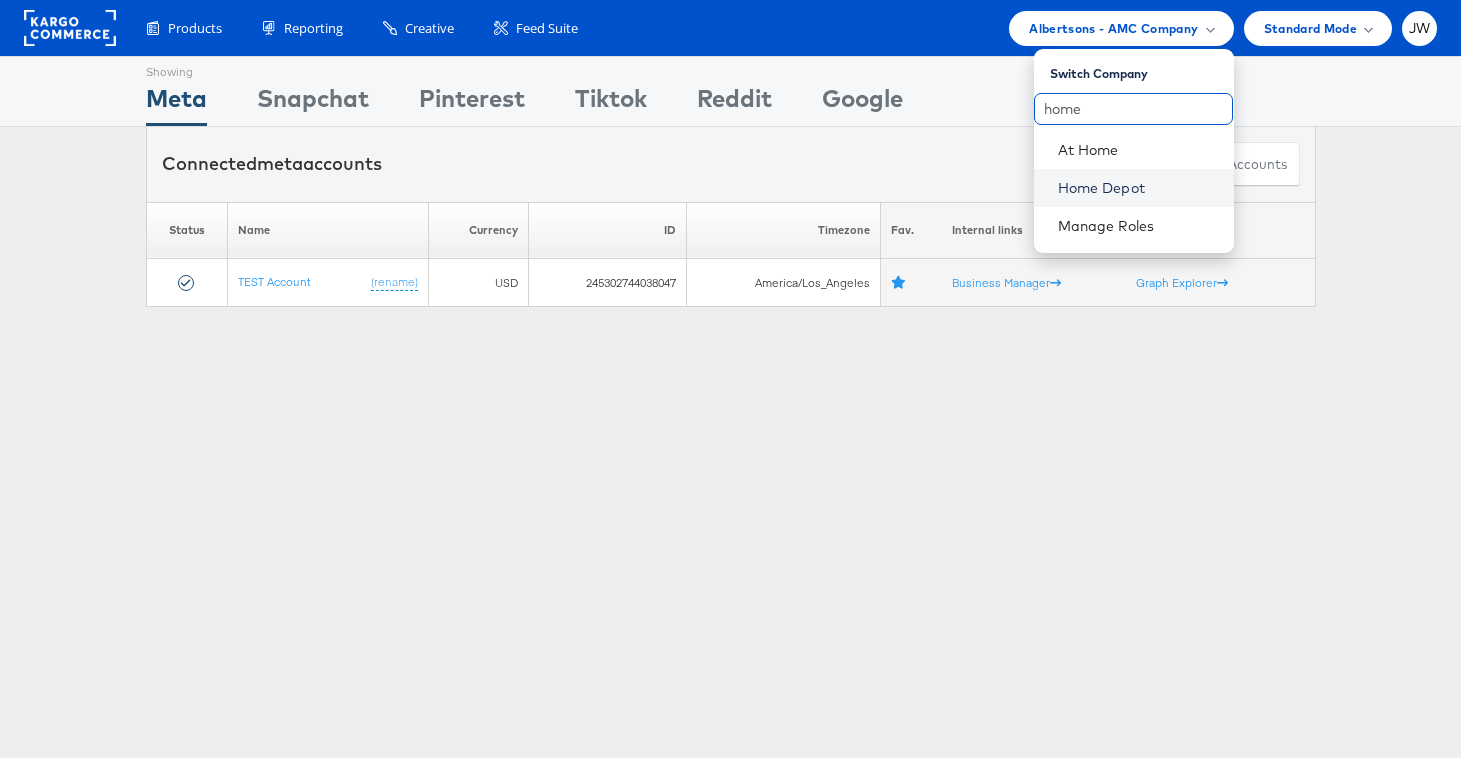 type on "home" 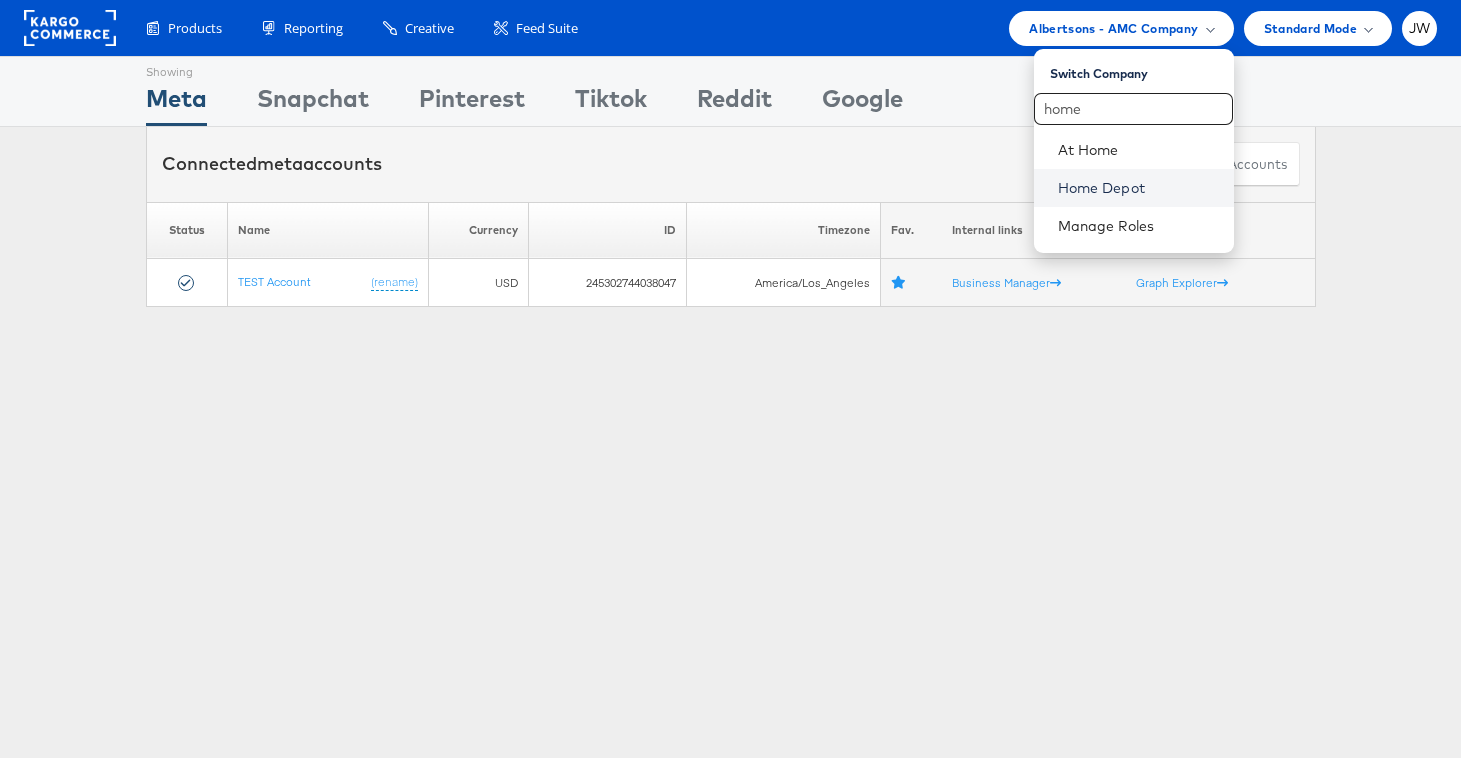 click on "Home Depot" at bounding box center (1138, 188) 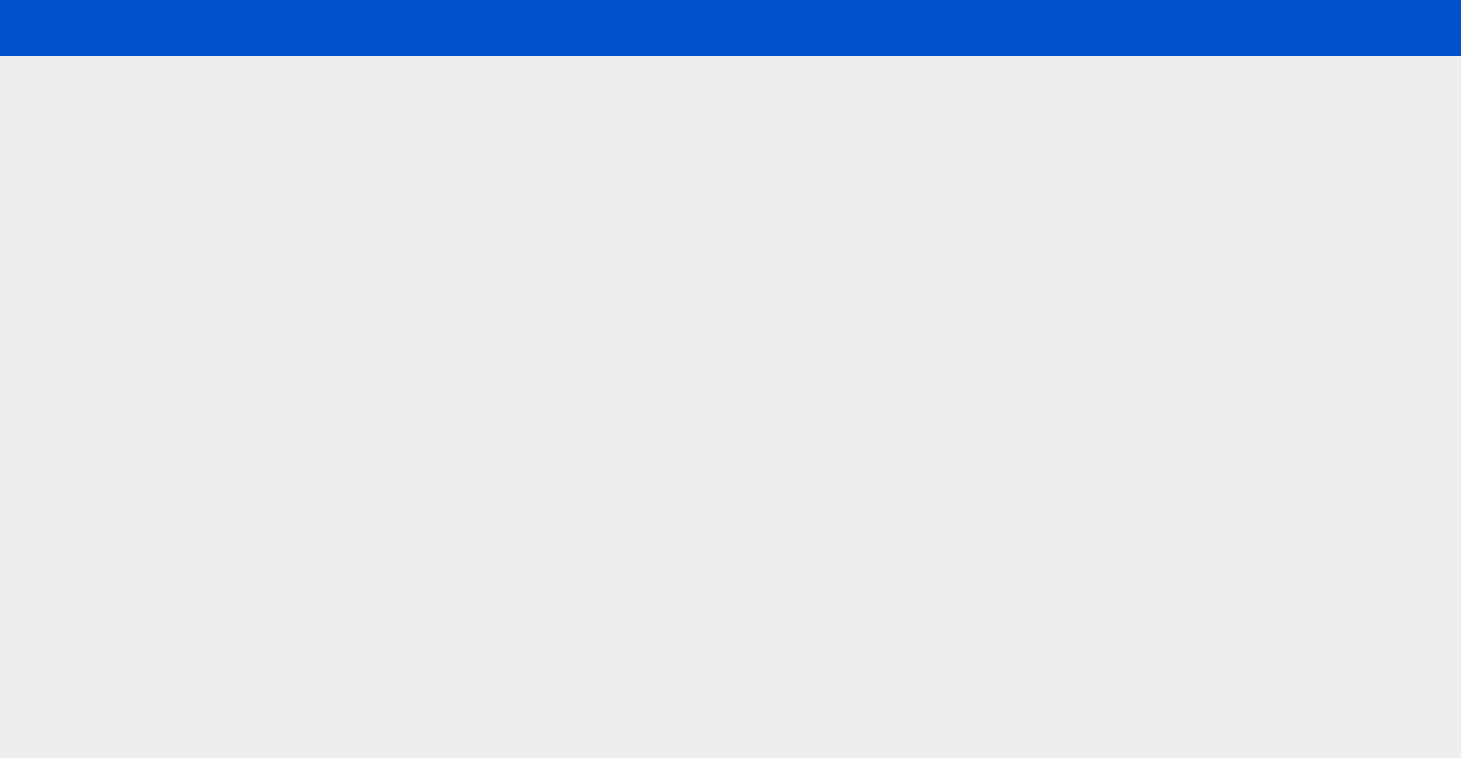 scroll, scrollTop: 0, scrollLeft: 0, axis: both 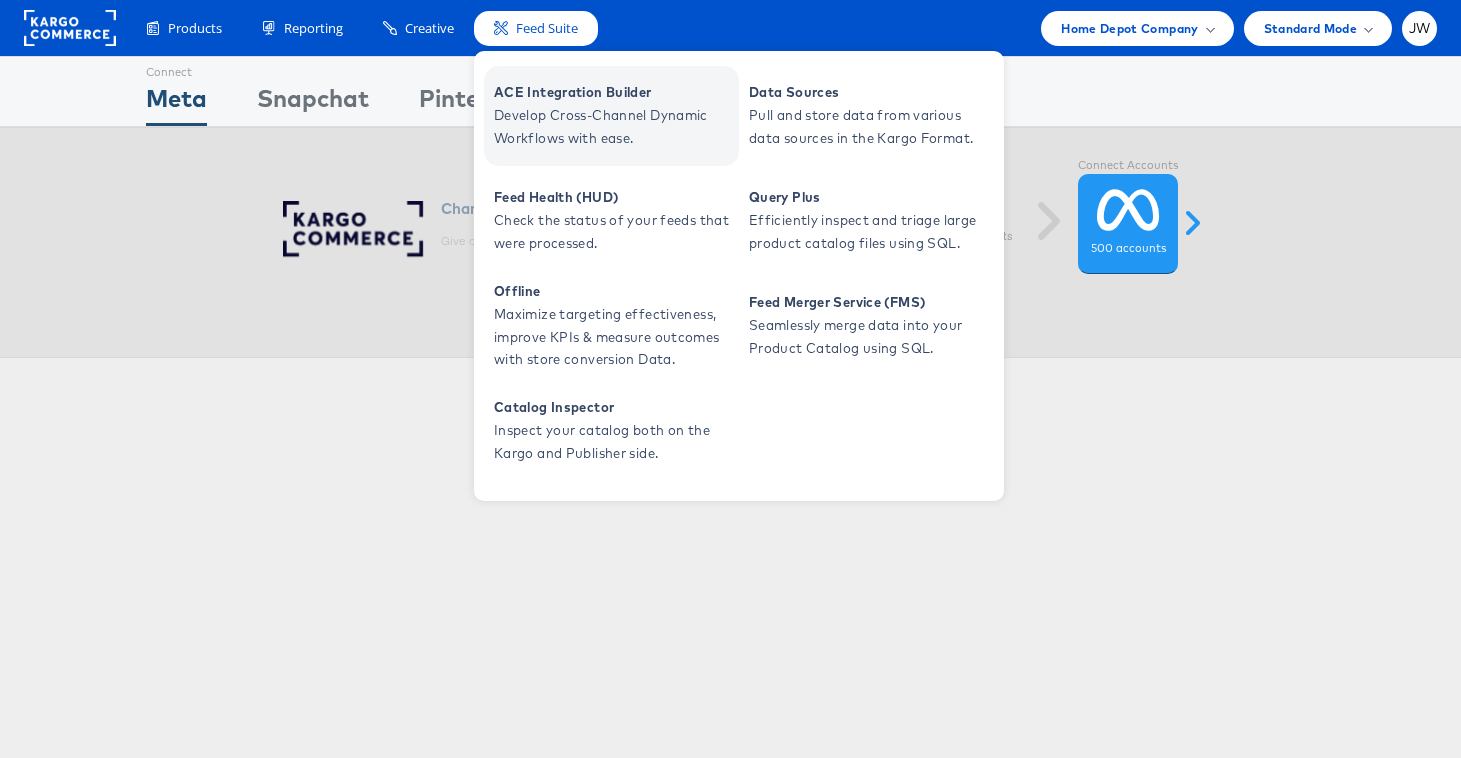 click on "ACE Integration Builder" at bounding box center [614, 92] 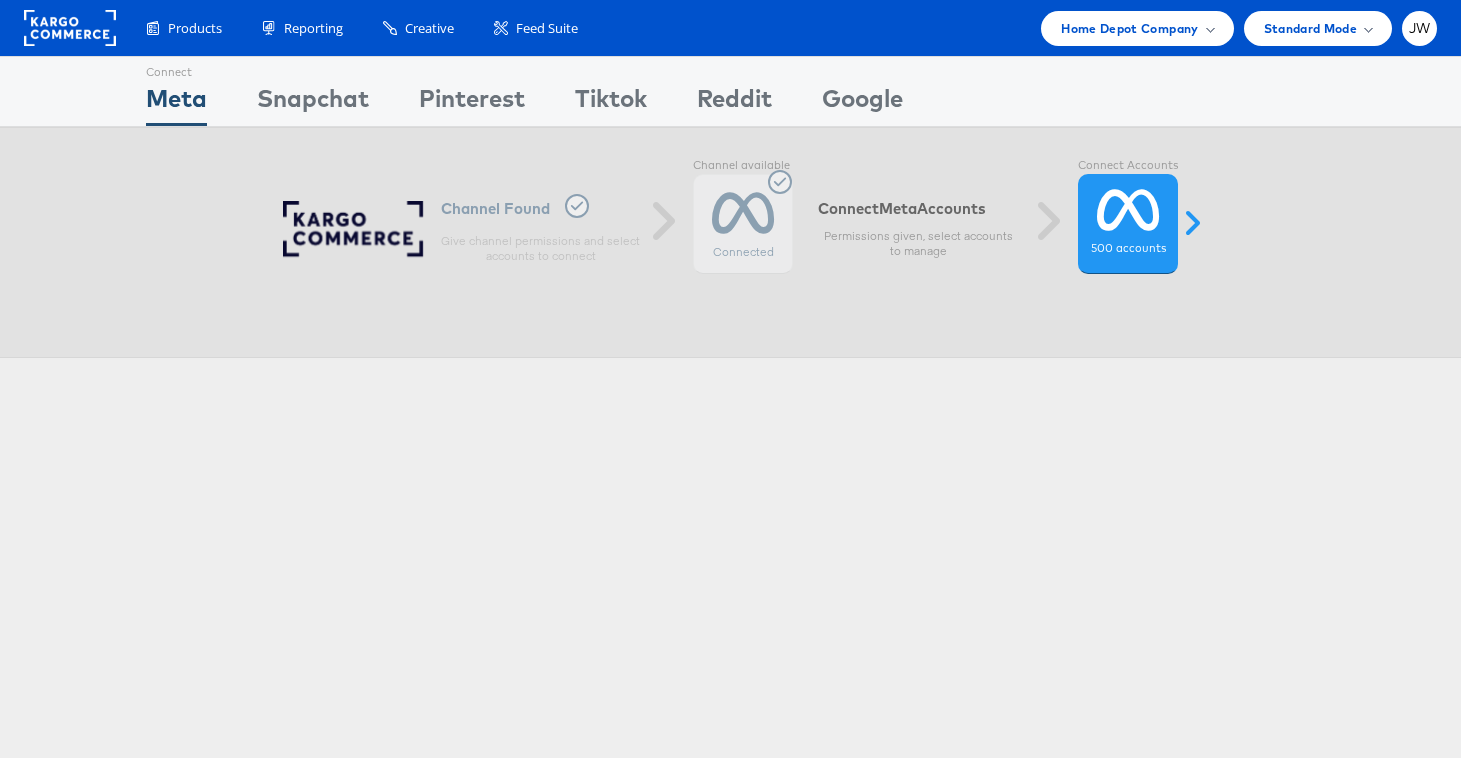 scroll, scrollTop: 0, scrollLeft: 0, axis: both 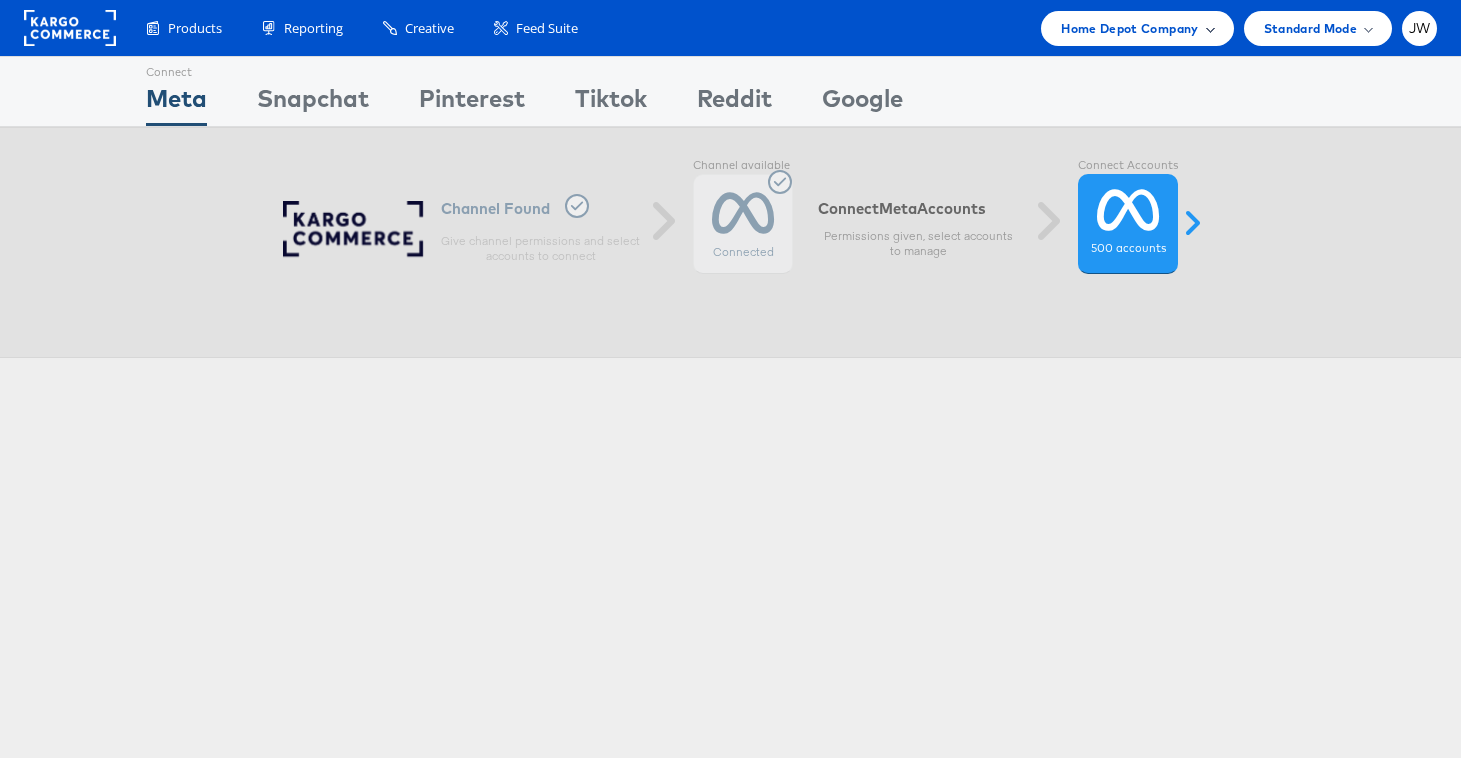 click on "Home Depot Company" at bounding box center [1129, 28] 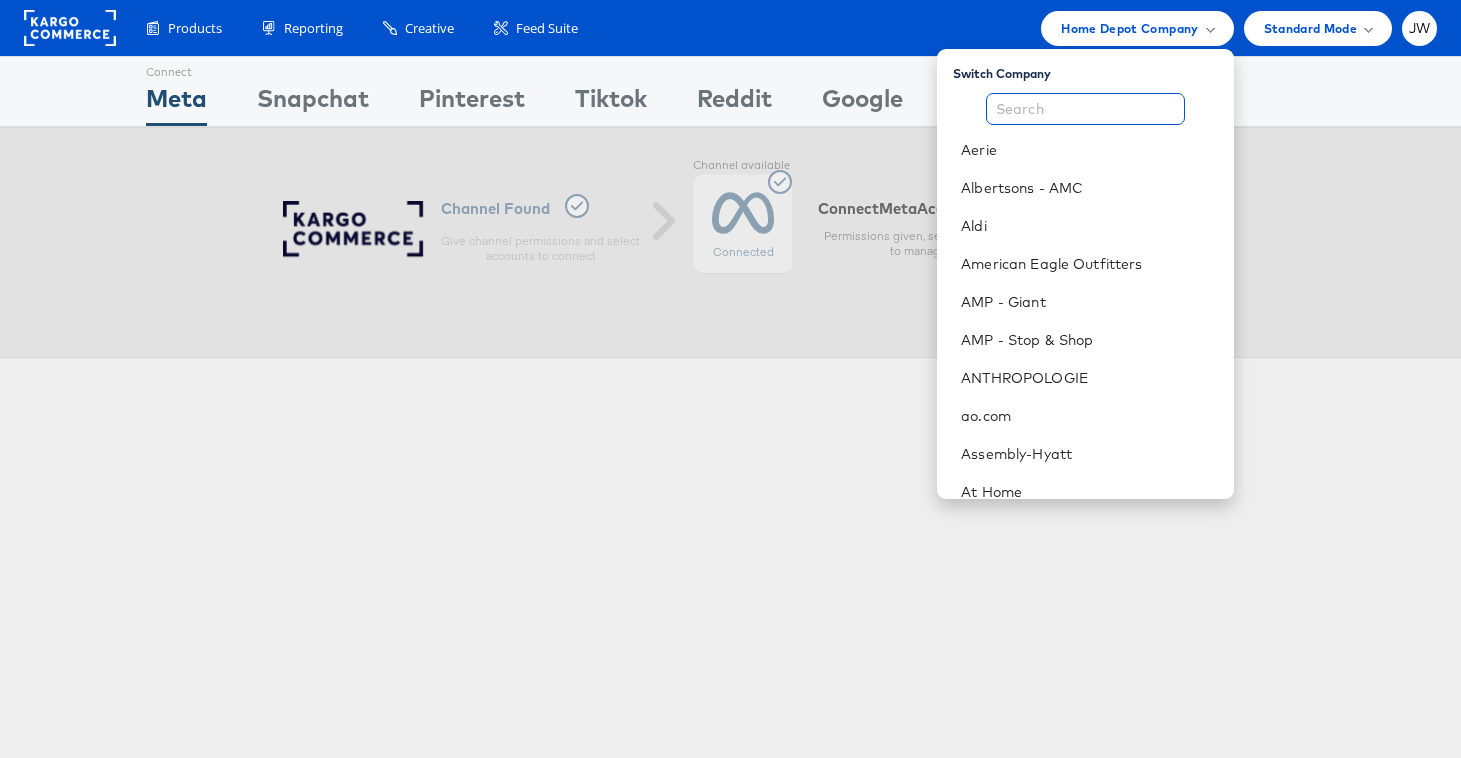 click at bounding box center (1085, 109) 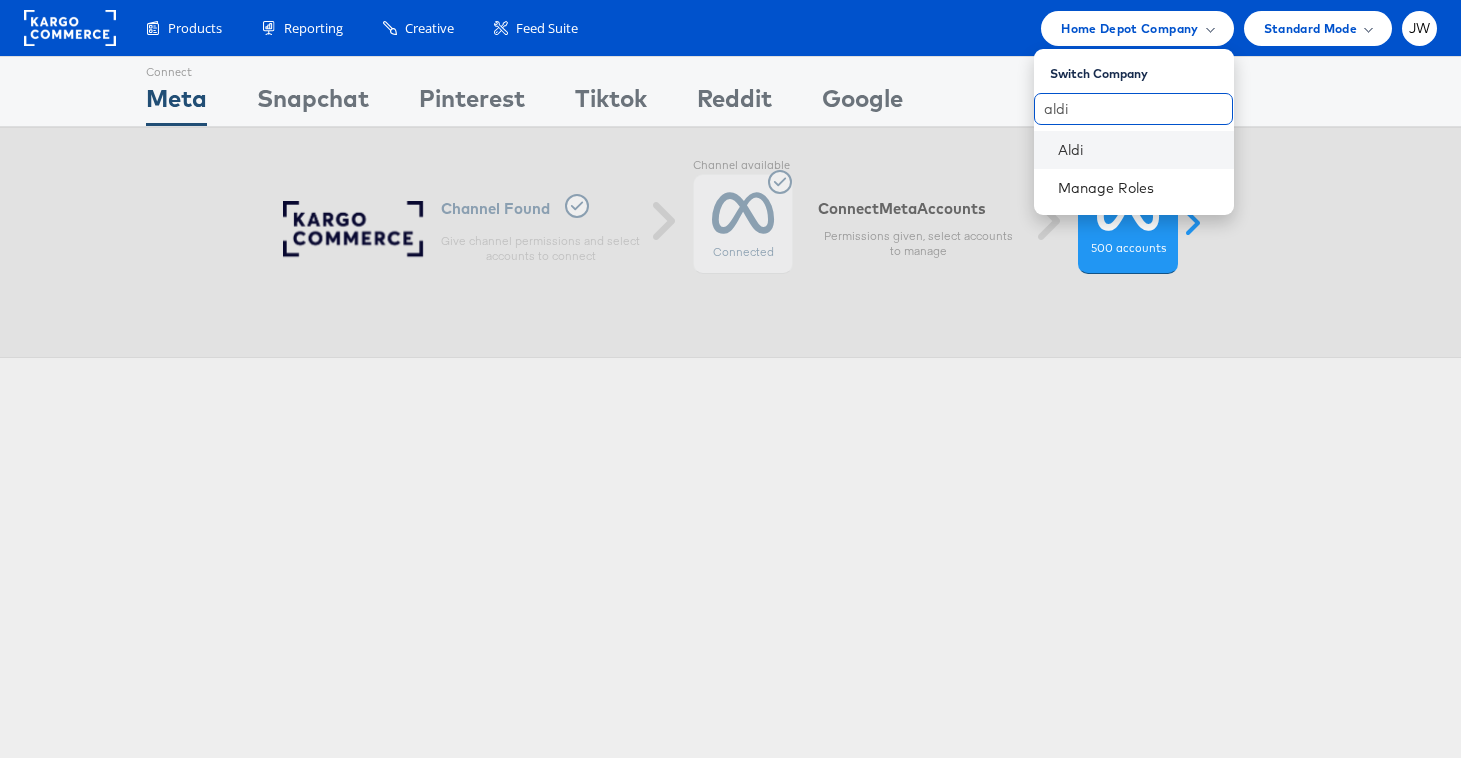 type on "aldi" 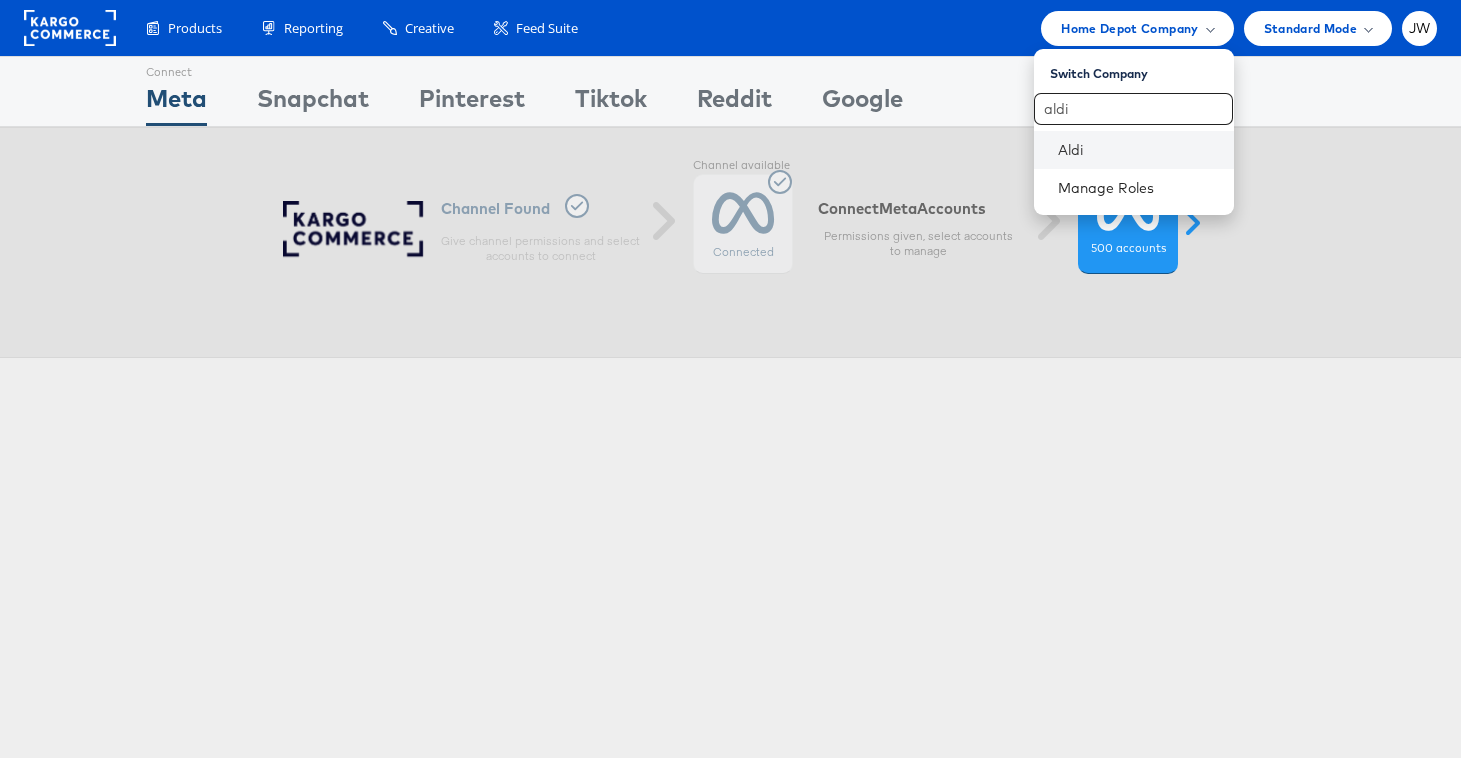 click on "Aldi" at bounding box center [1134, 150] 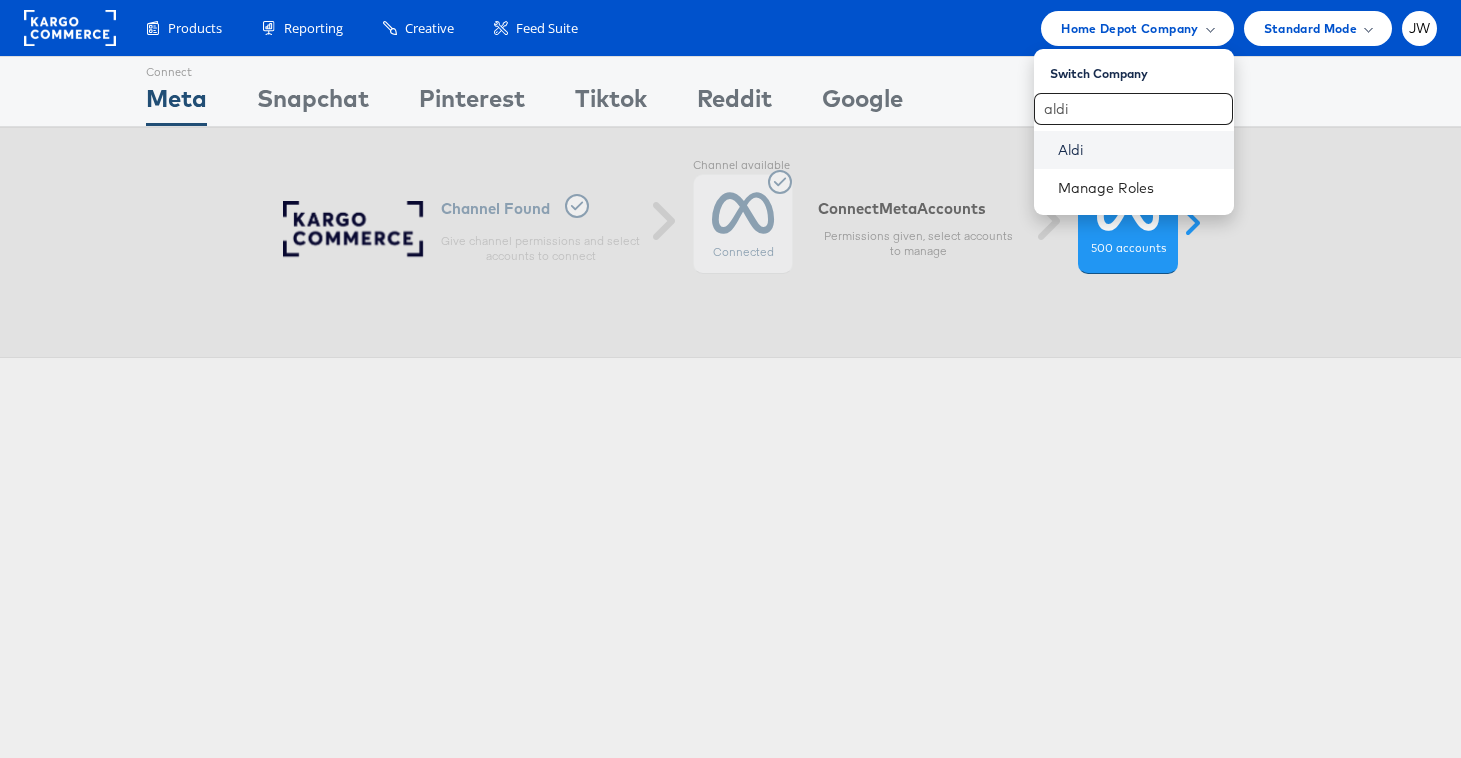click on "Aldi" at bounding box center (1138, 150) 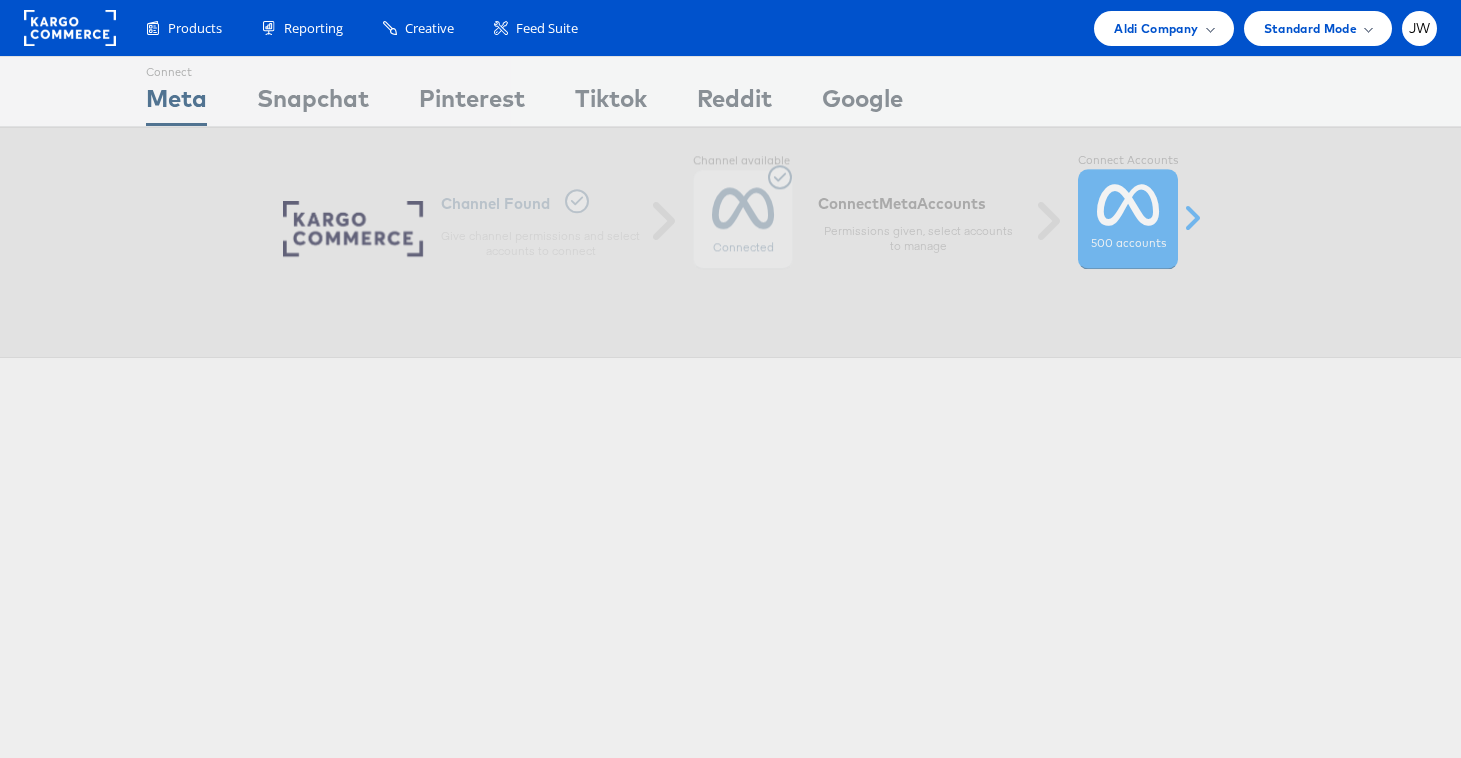 scroll, scrollTop: 0, scrollLeft: 0, axis: both 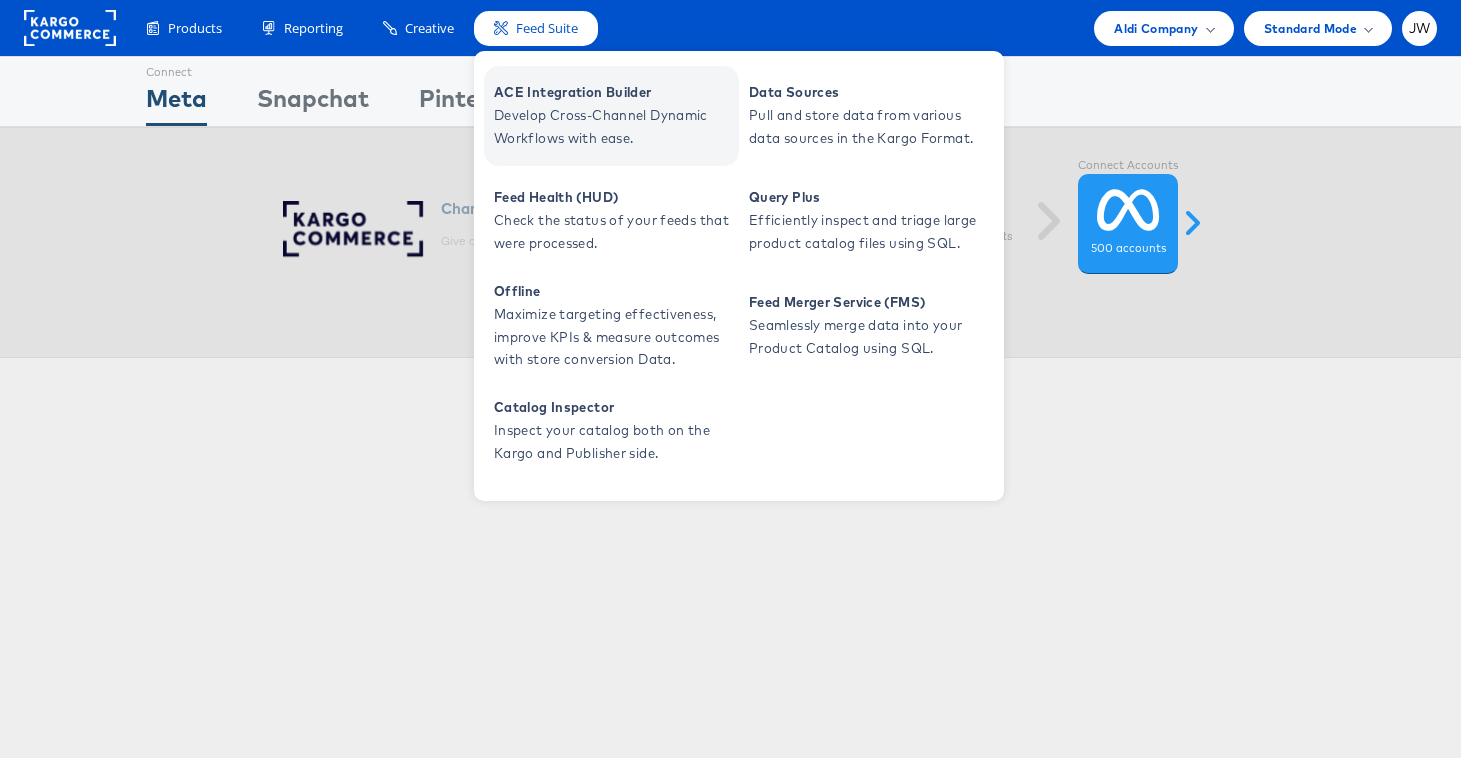 click on "Develop Cross-Channel Dynamic Workflows with ease." at bounding box center (614, 127) 